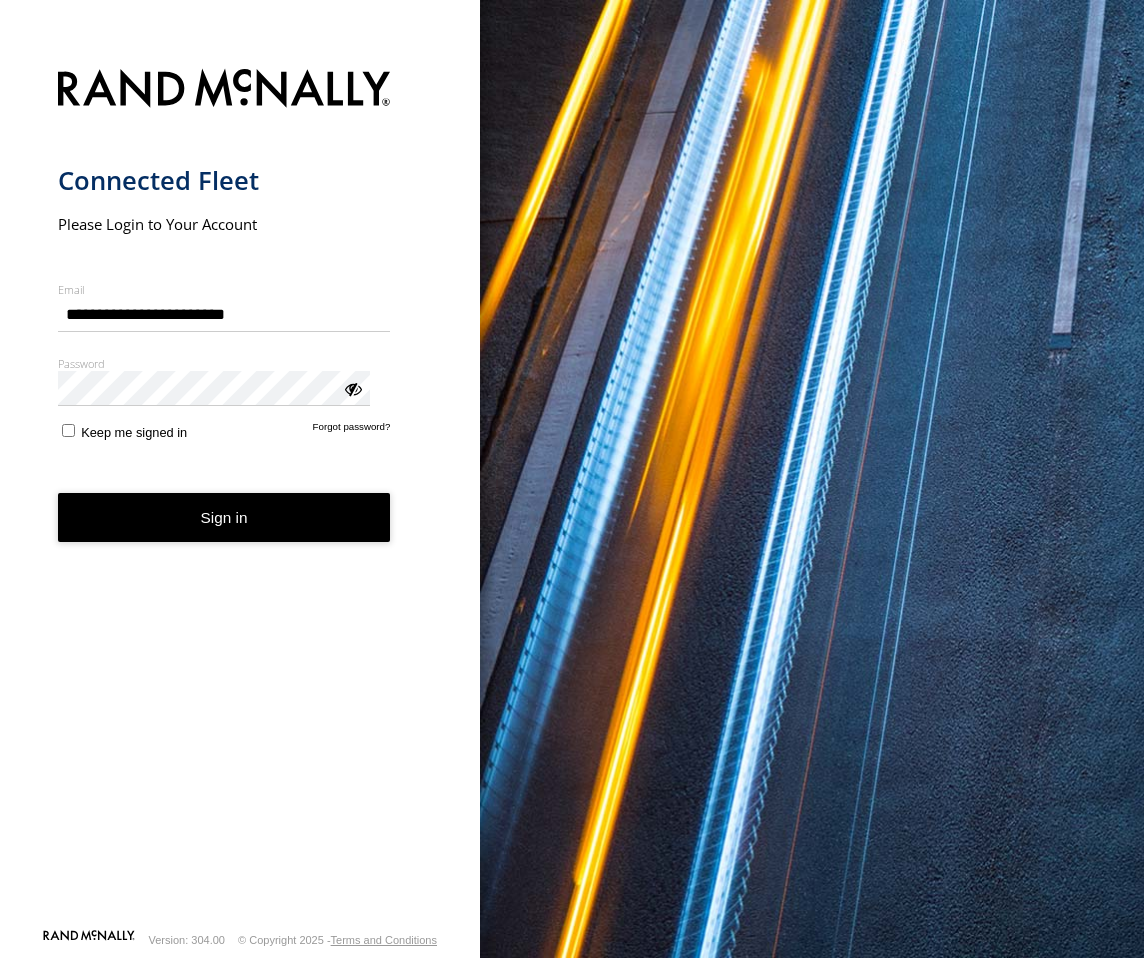 click on "Sign in" at bounding box center (224, 517) 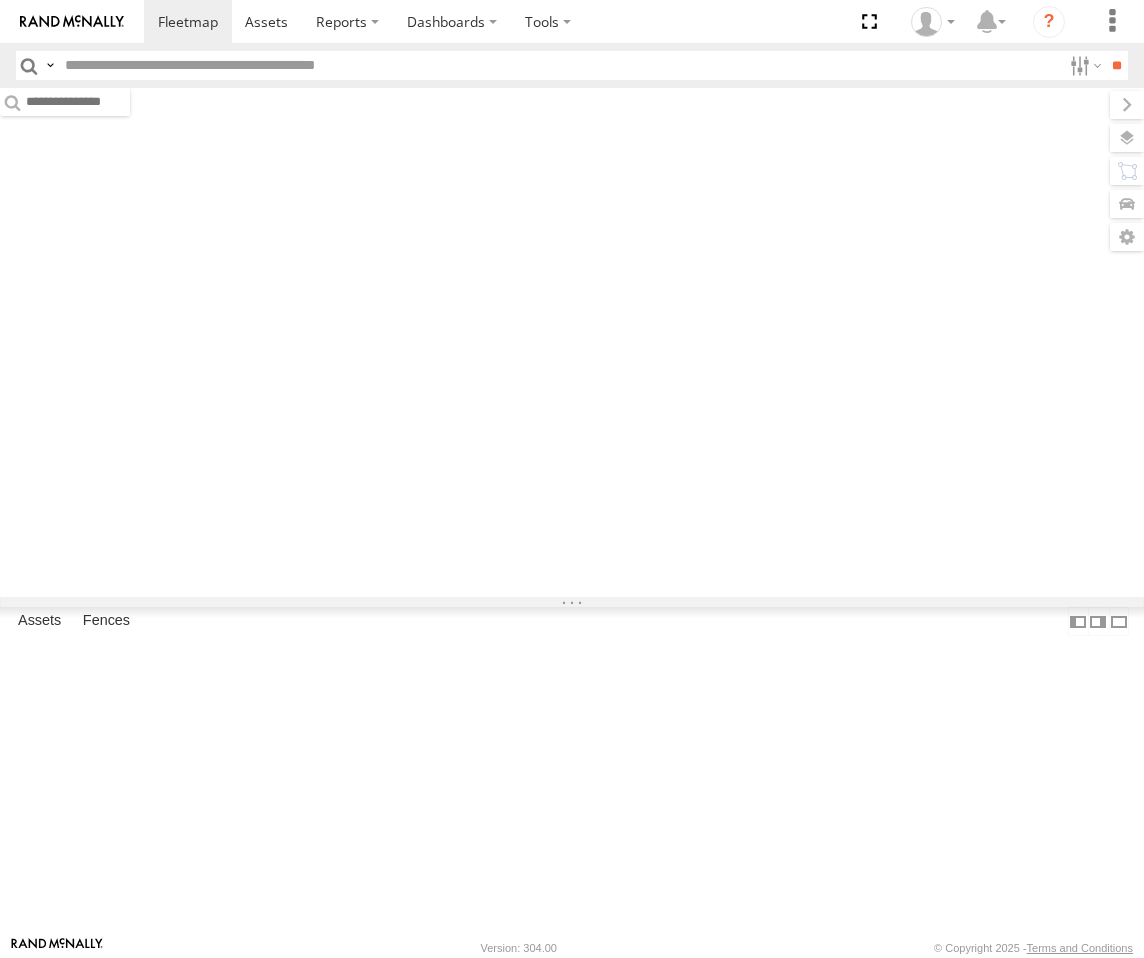 scroll, scrollTop: 0, scrollLeft: 0, axis: both 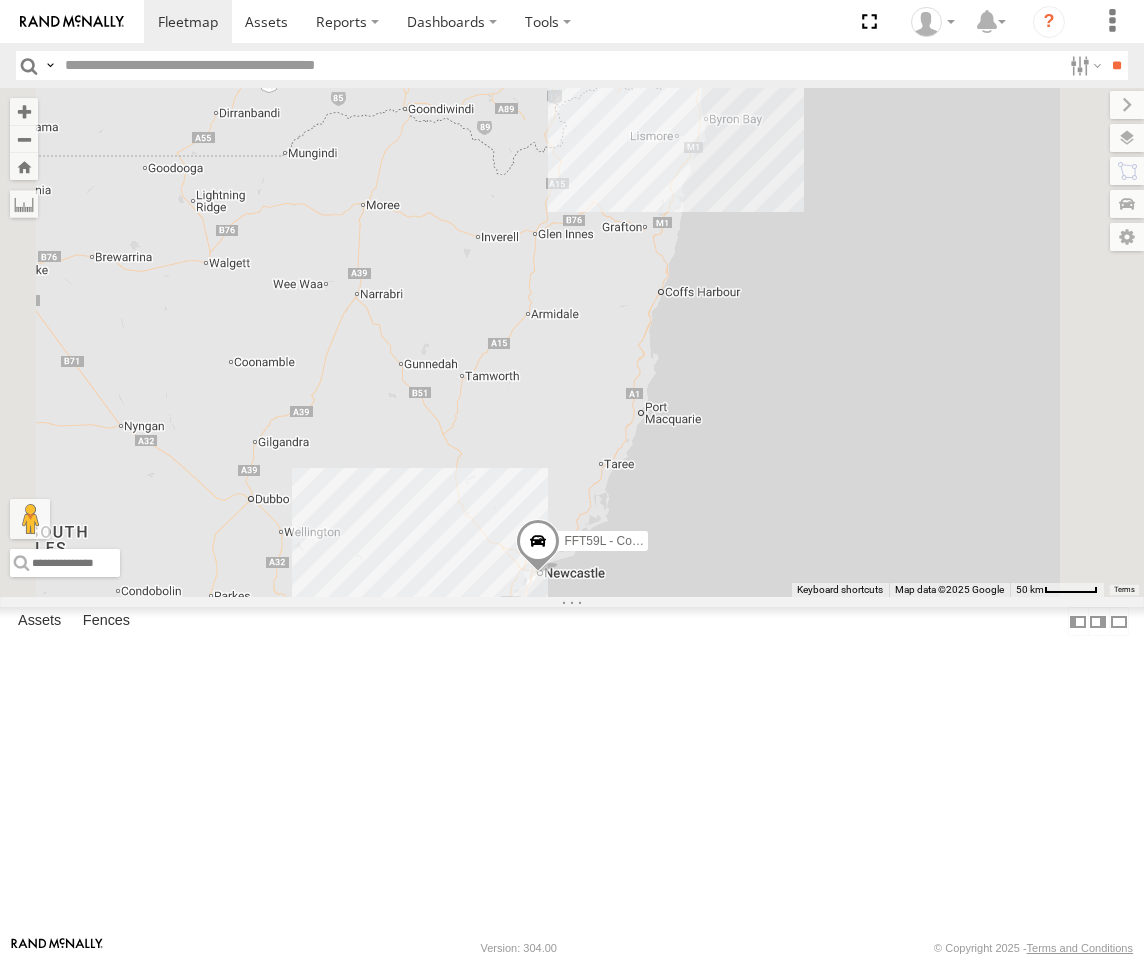 click on "Roy - Dark Green" at bounding box center [0, 0] 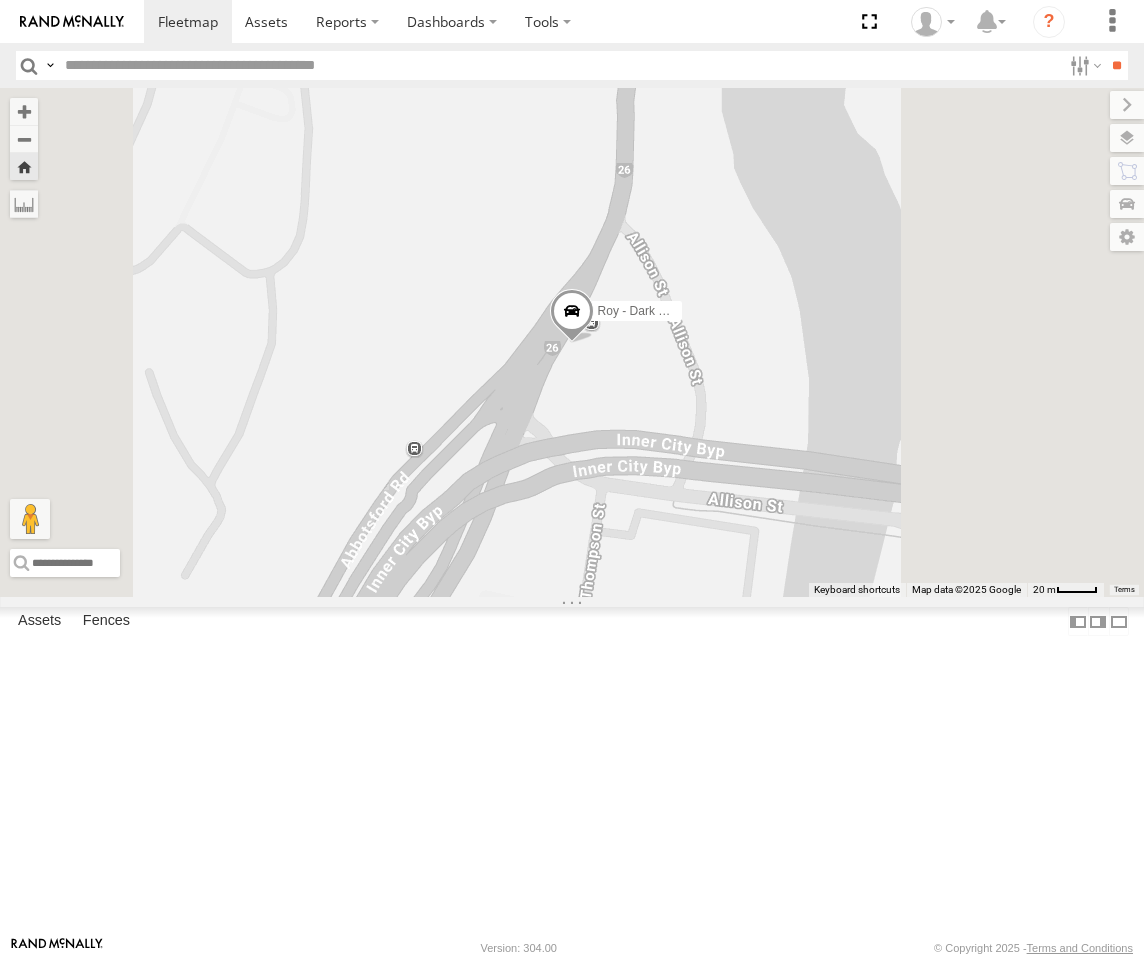 click at bounding box center [572, 315] 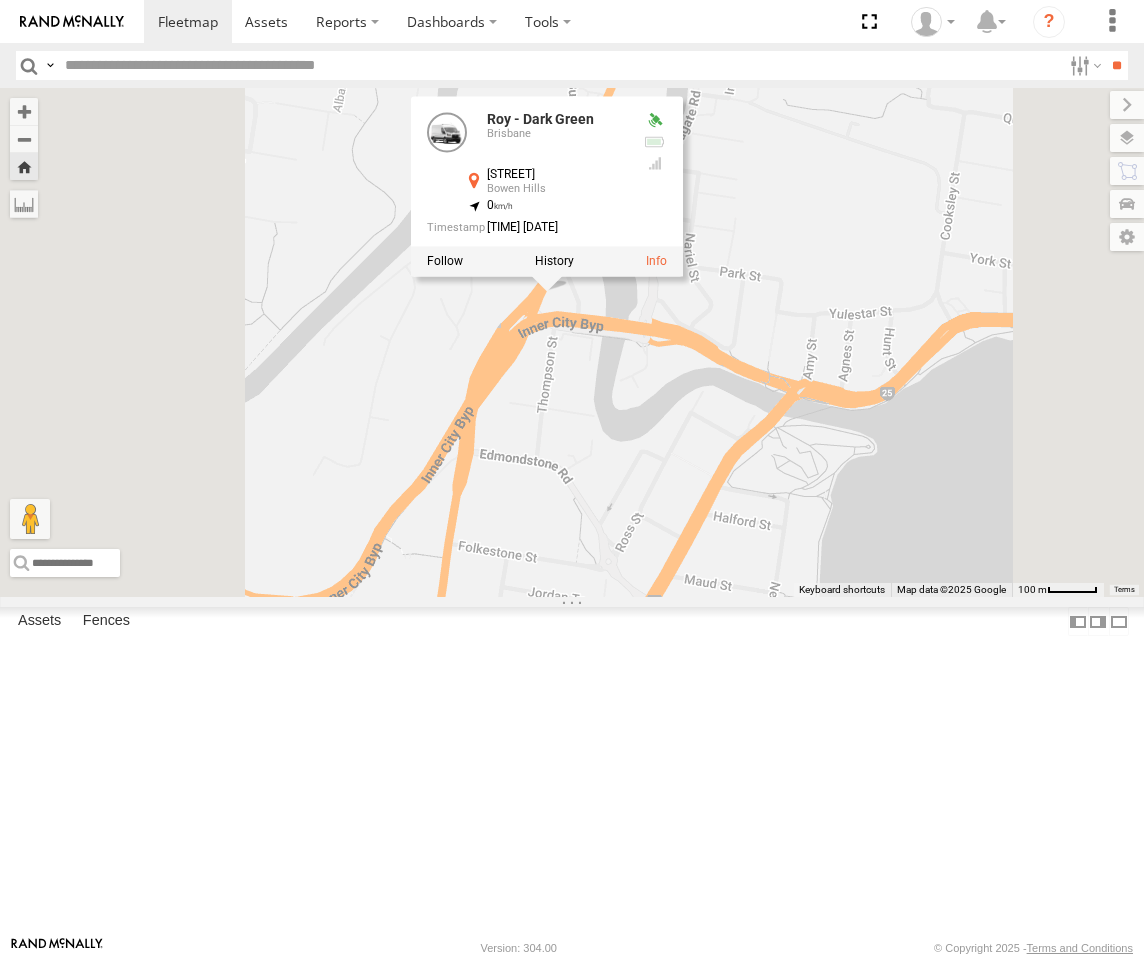 drag, startPoint x: 807, startPoint y: 728, endPoint x: 821, endPoint y: 575, distance: 153.63919 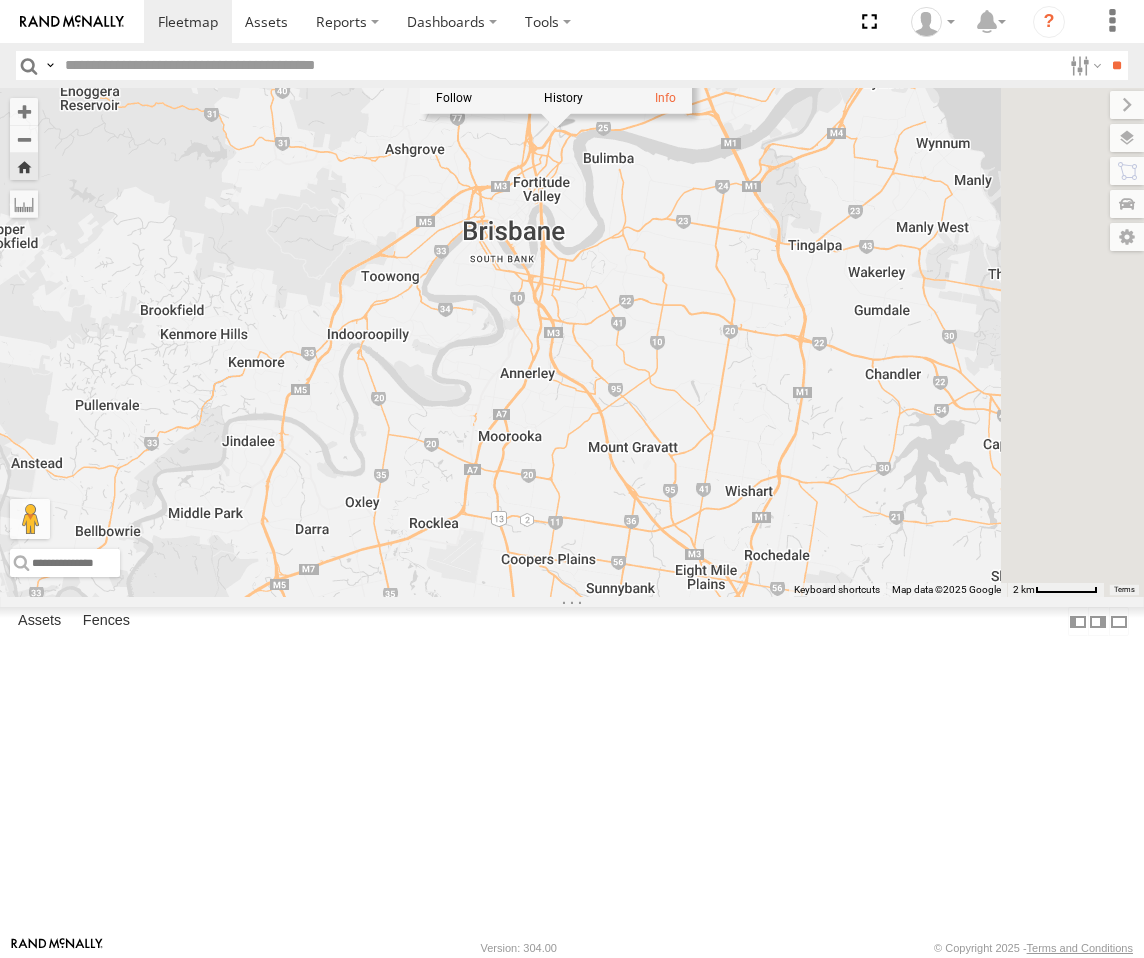 drag, startPoint x: 895, startPoint y: 734, endPoint x: 875, endPoint y: 470, distance: 264.7565 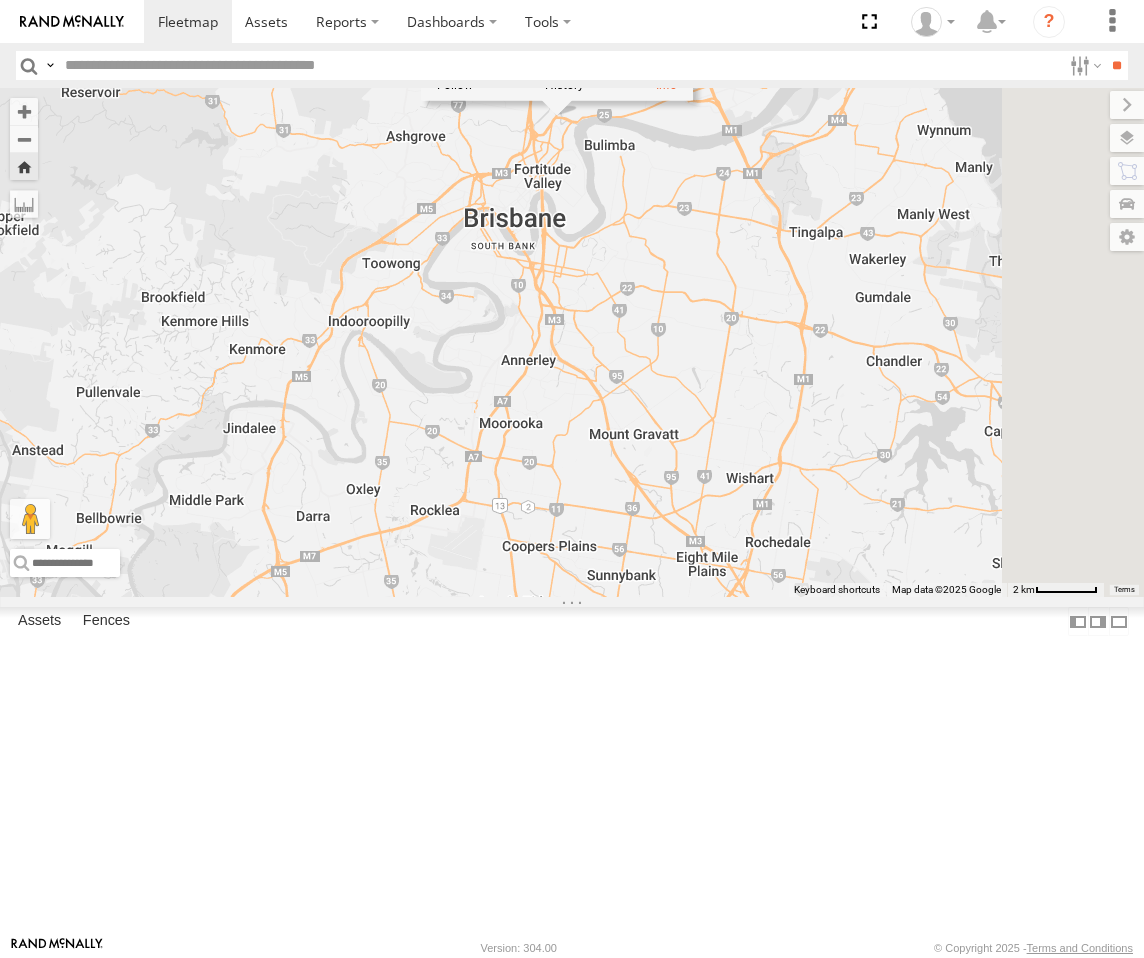 drag, startPoint x: 861, startPoint y: 541, endPoint x: 862, endPoint y: 524, distance: 17.029387 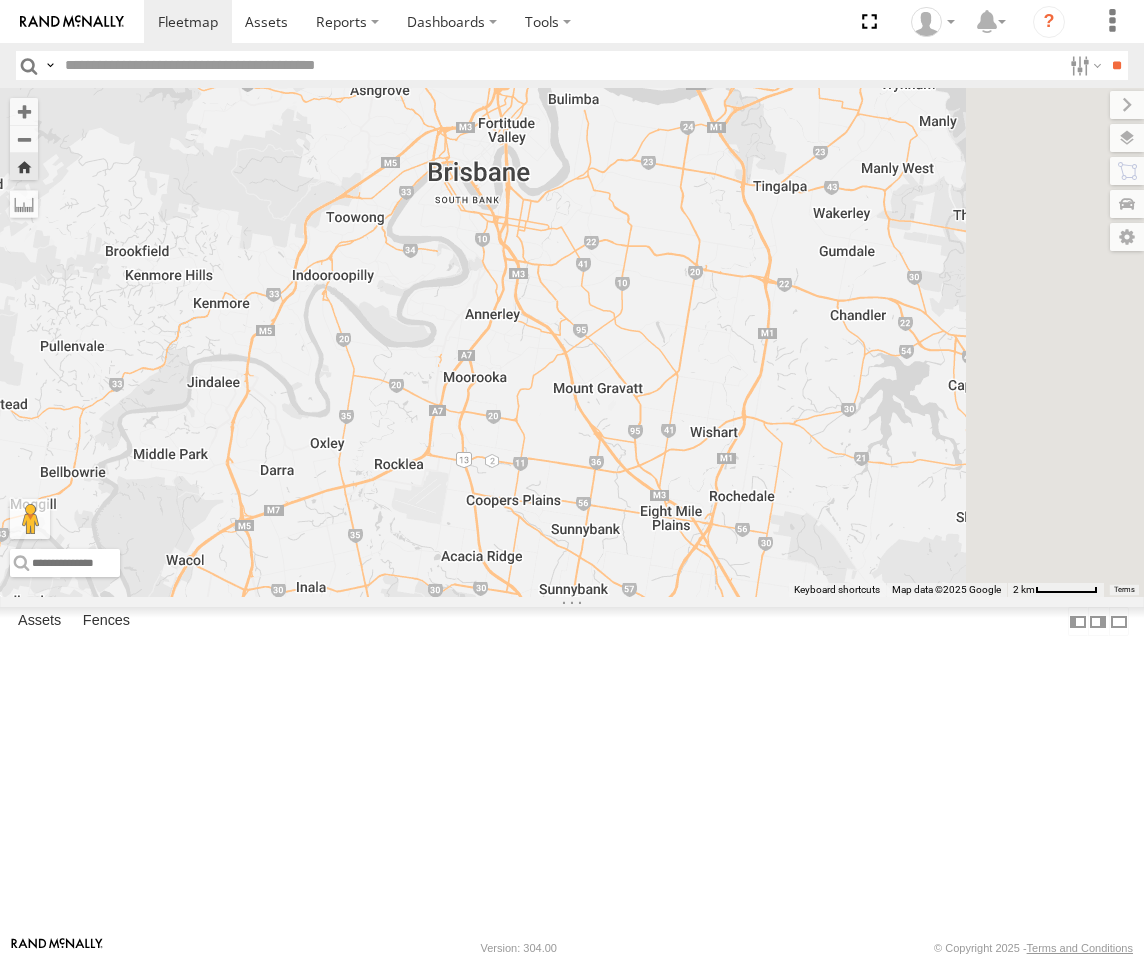 drag, startPoint x: 866, startPoint y: 502, endPoint x: 830, endPoint y: 462, distance: 53.814495 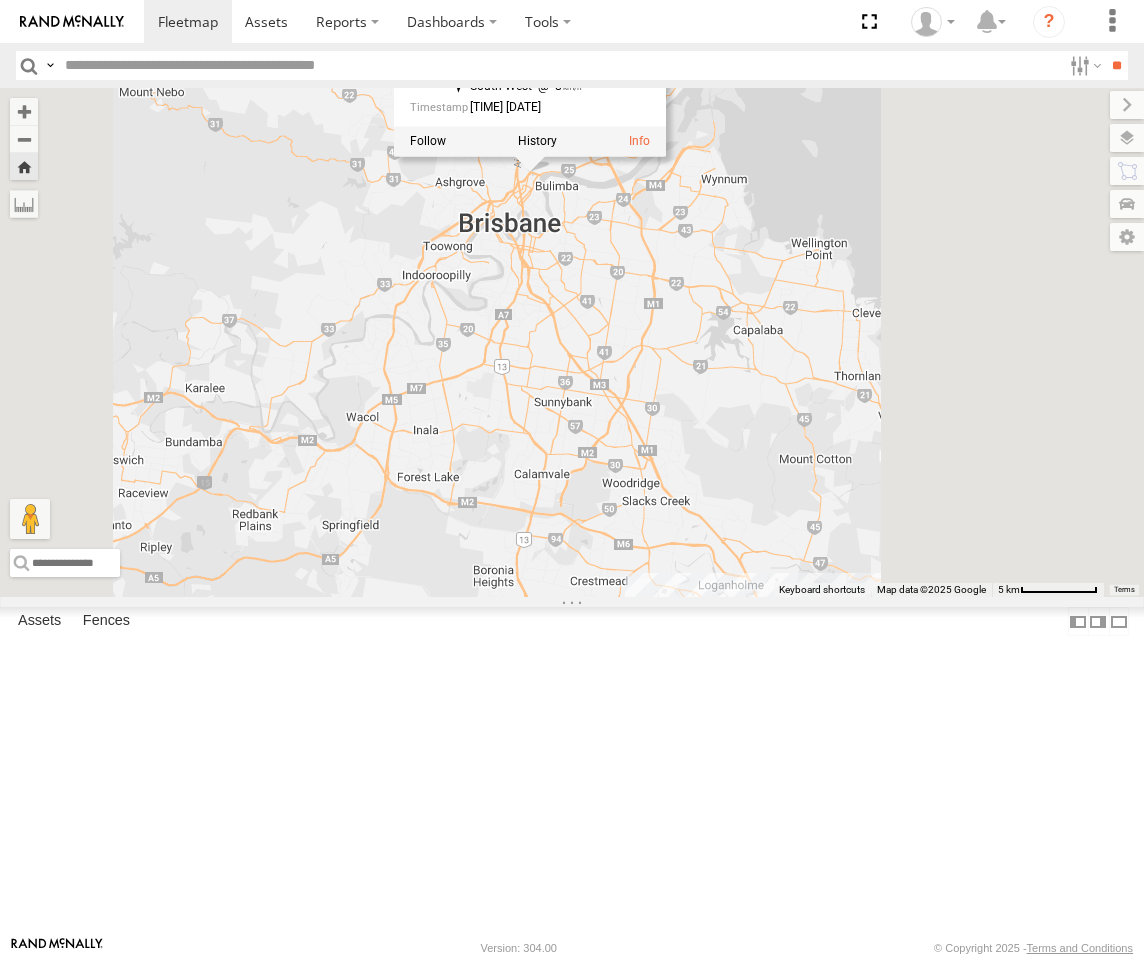 drag, startPoint x: 830, startPoint y: 460, endPoint x: 802, endPoint y: 448, distance: 30.463093 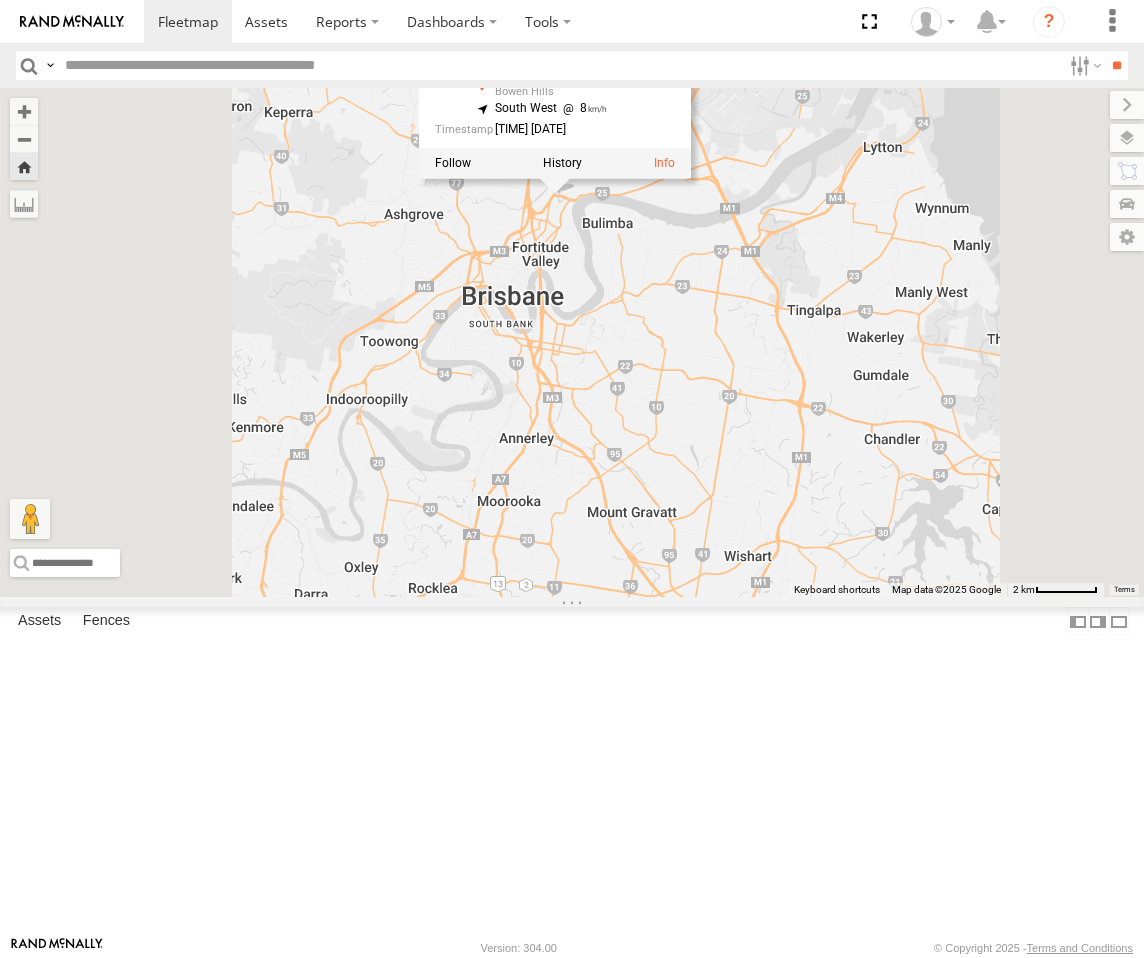 drag, startPoint x: 868, startPoint y: 397, endPoint x: 876, endPoint y: 462, distance: 65.490456 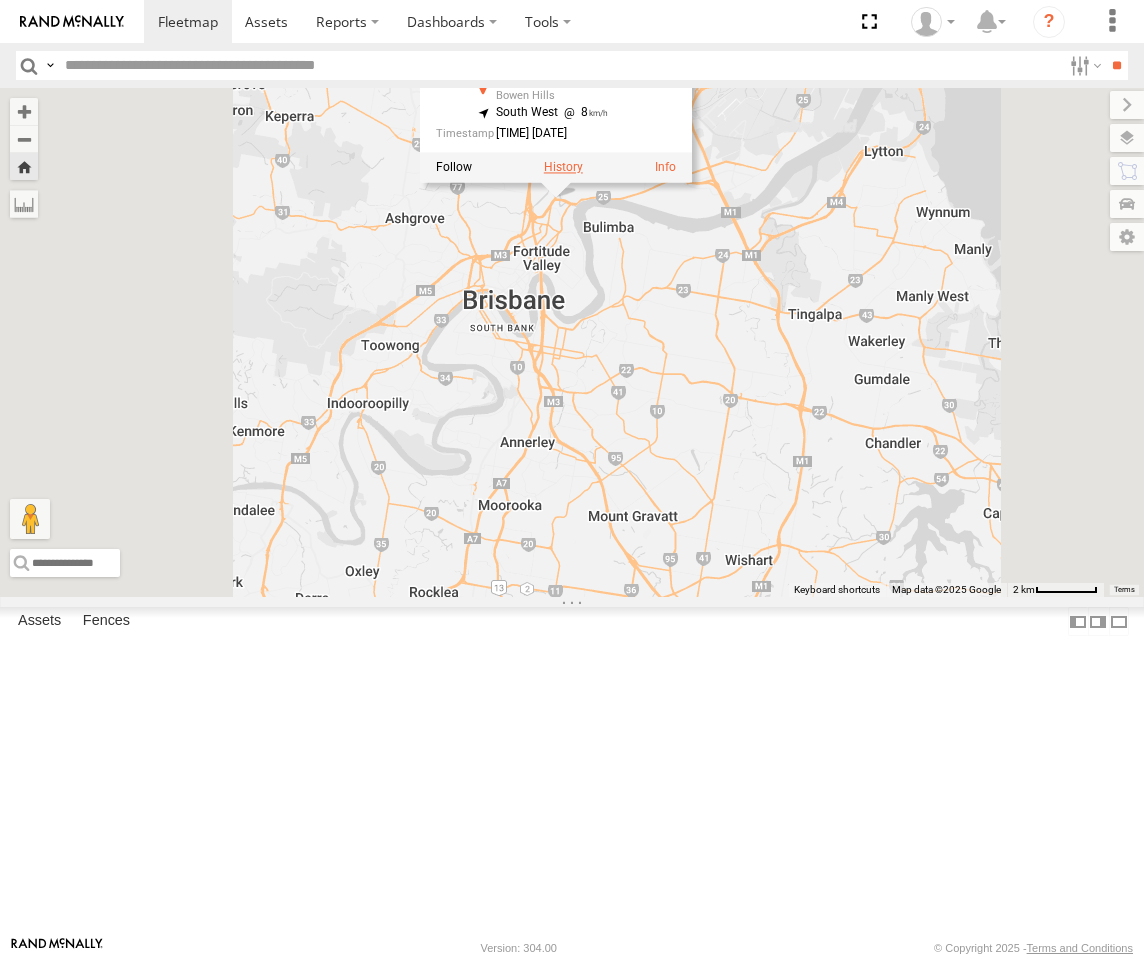 click at bounding box center [563, 167] 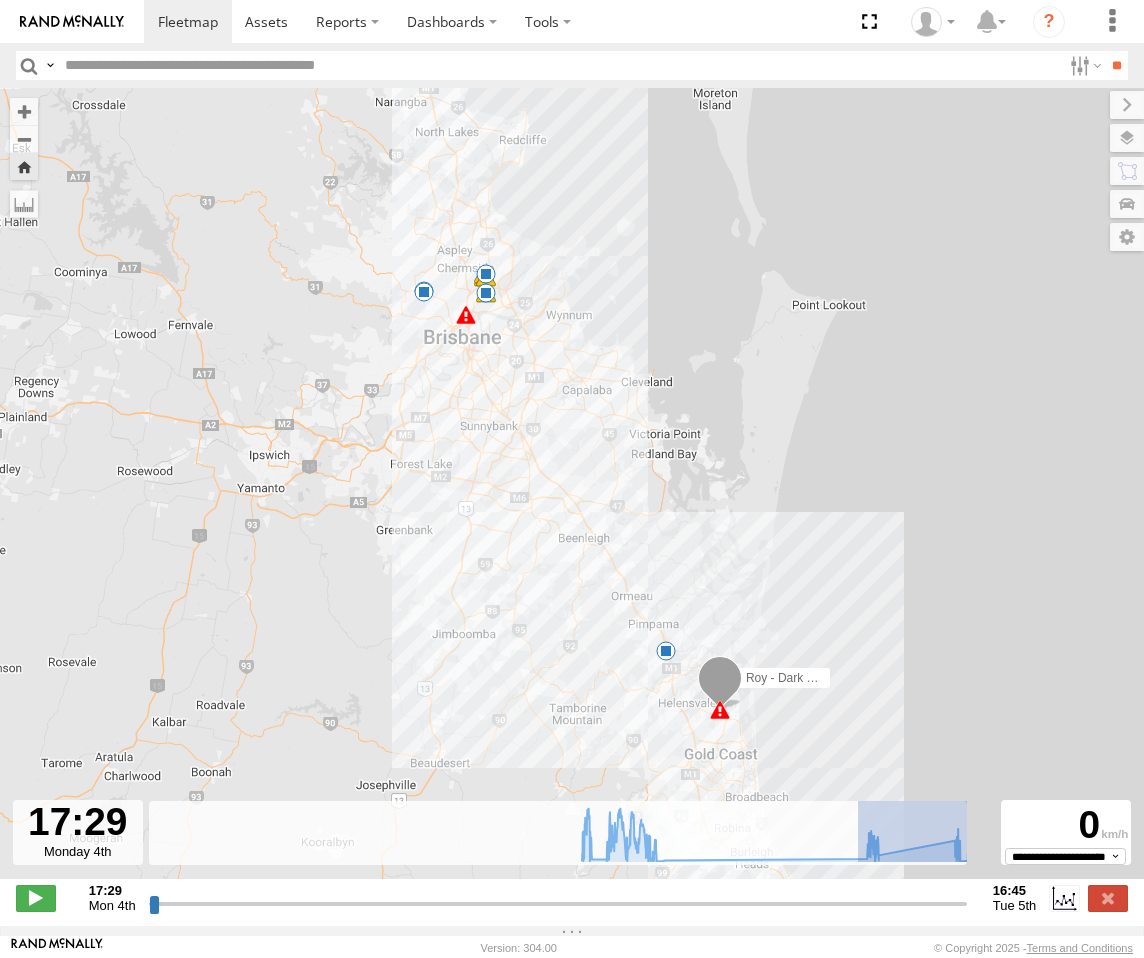 drag, startPoint x: 849, startPoint y: 874, endPoint x: 971, endPoint y: 874, distance: 122 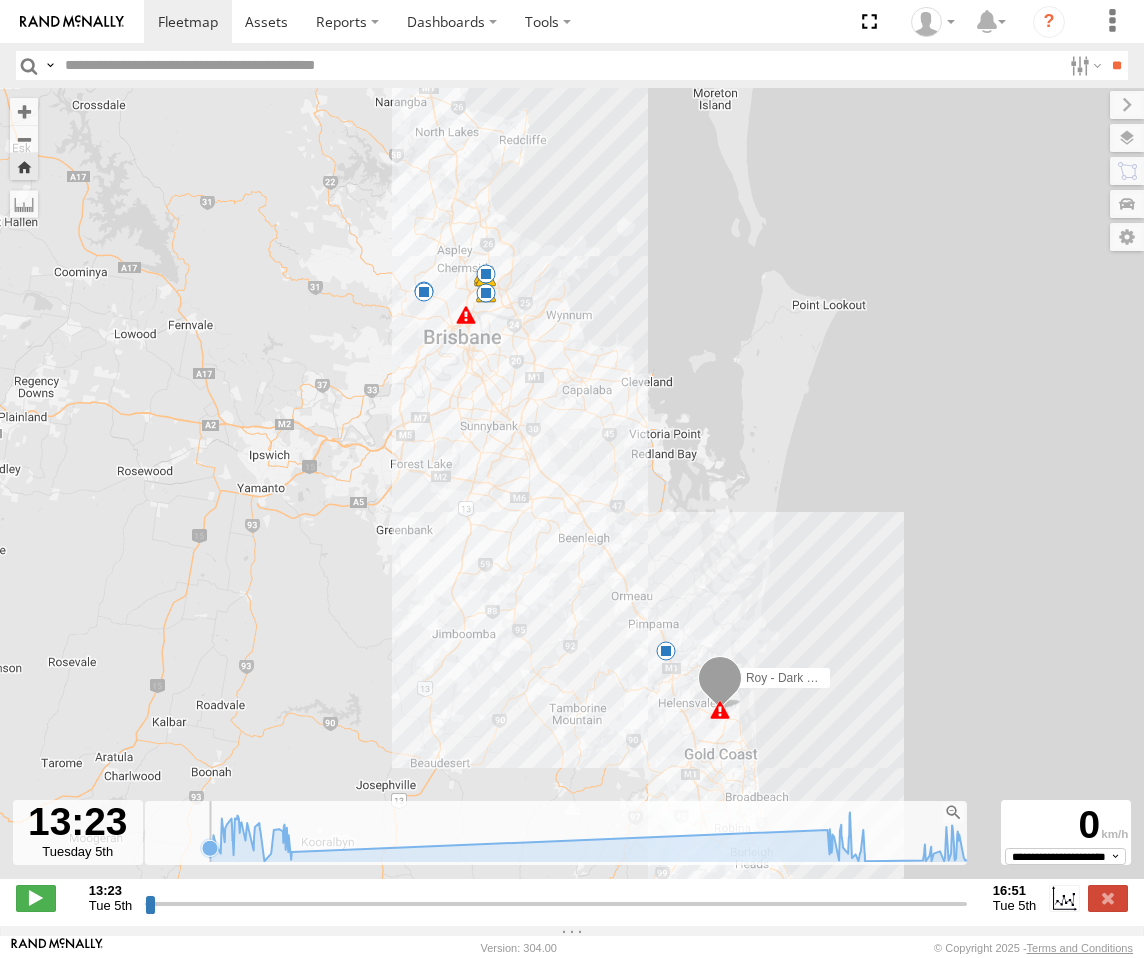 click 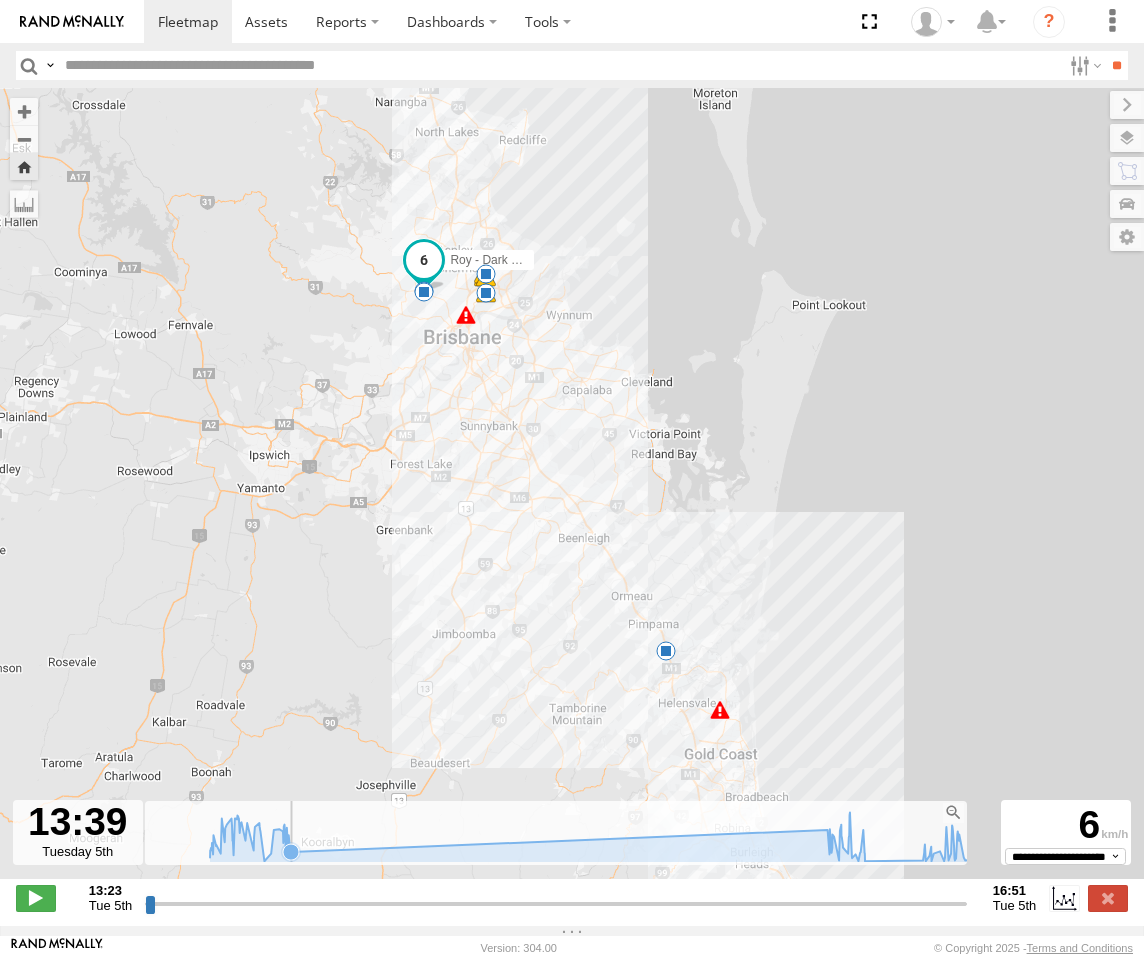 click 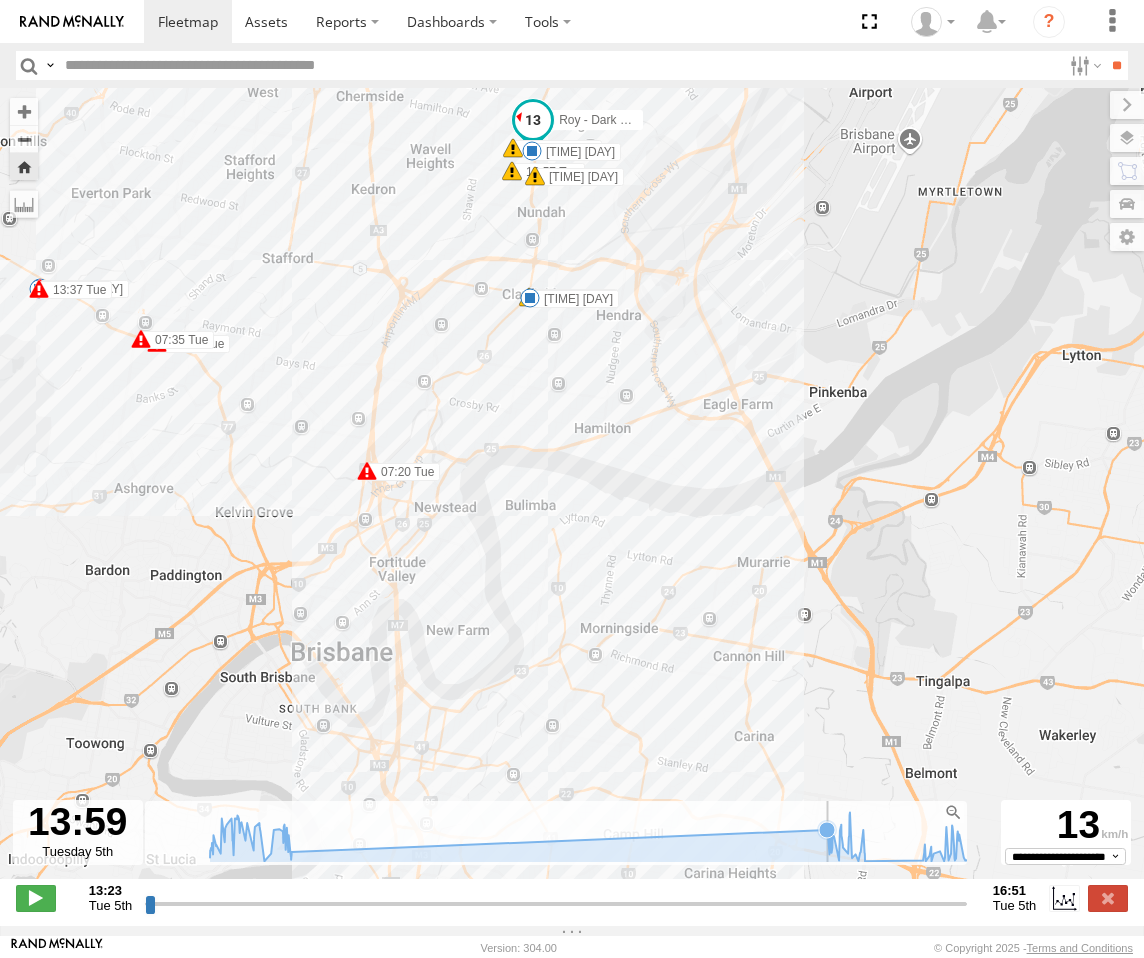 click 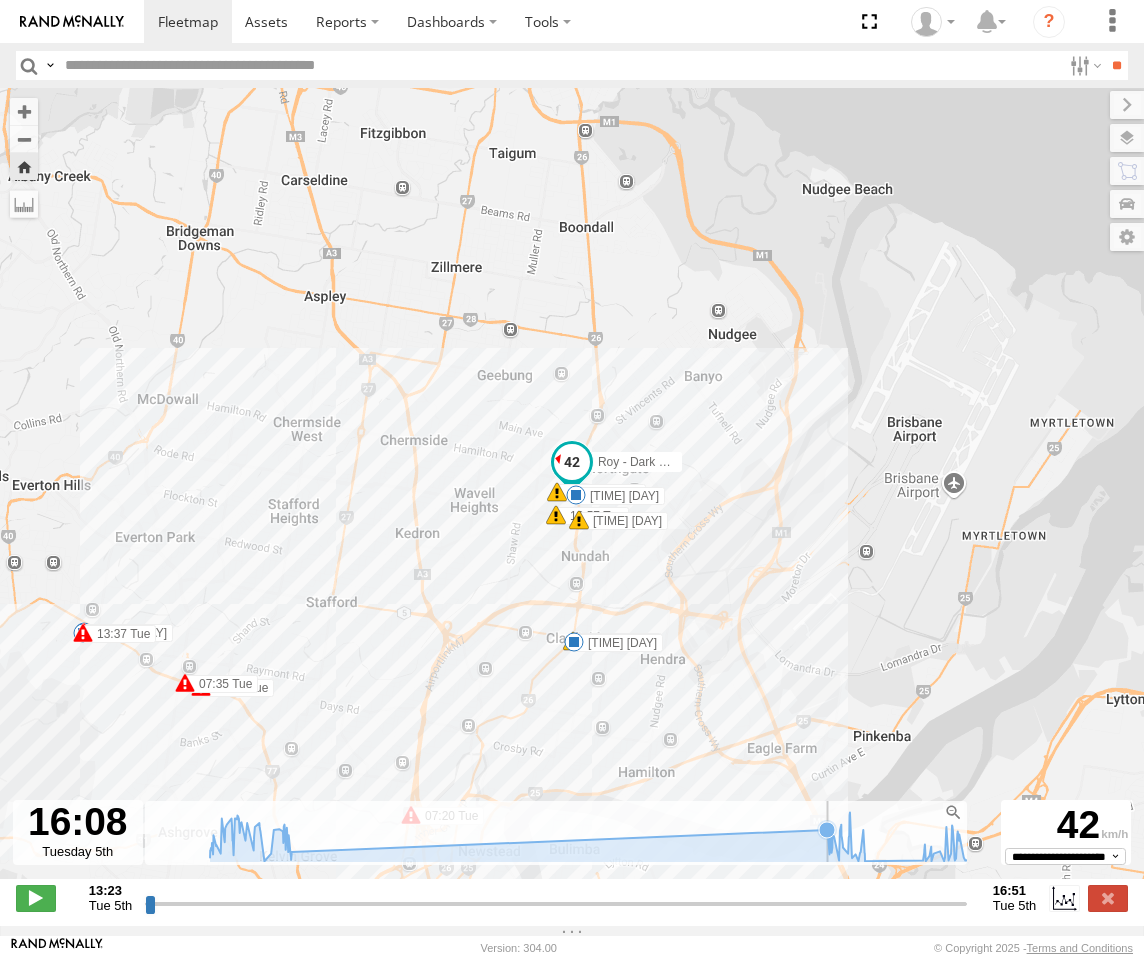 click 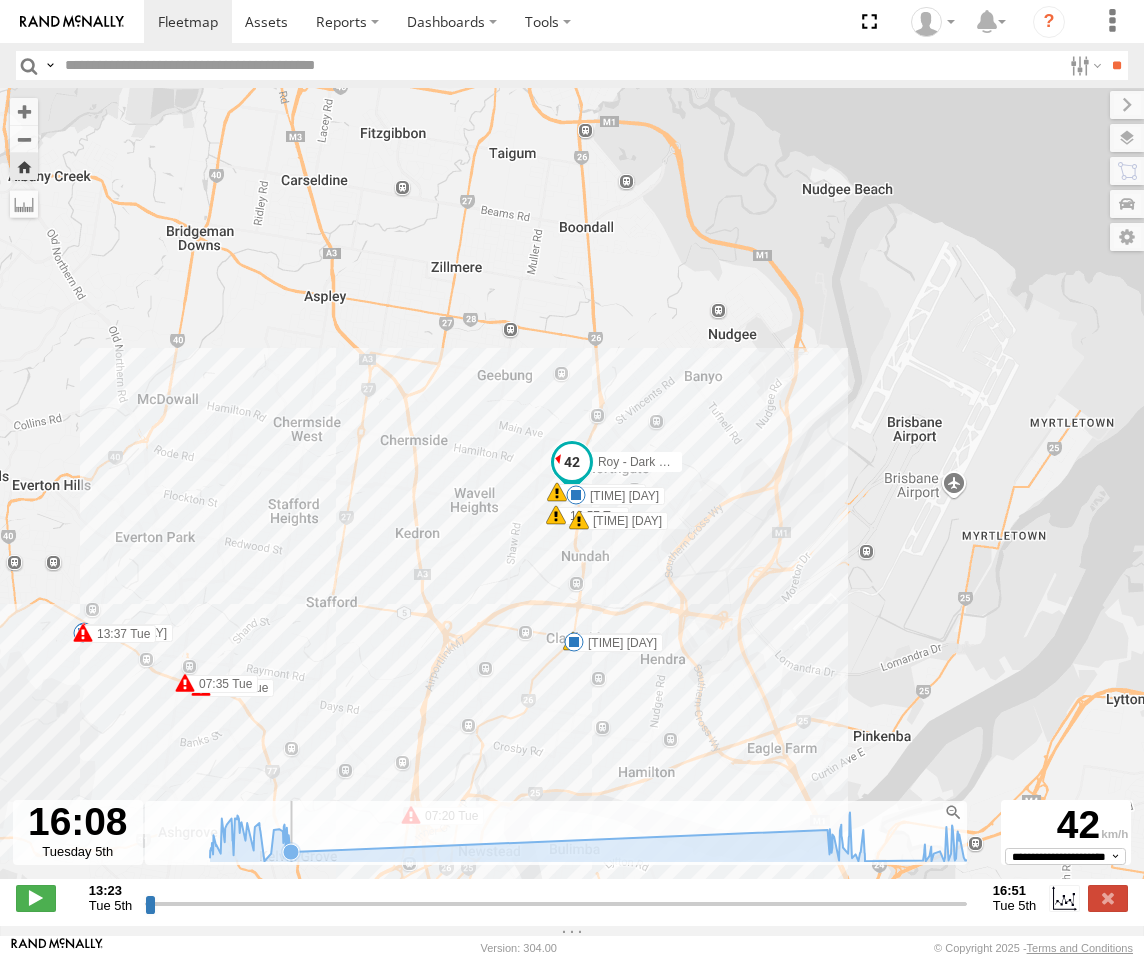 click 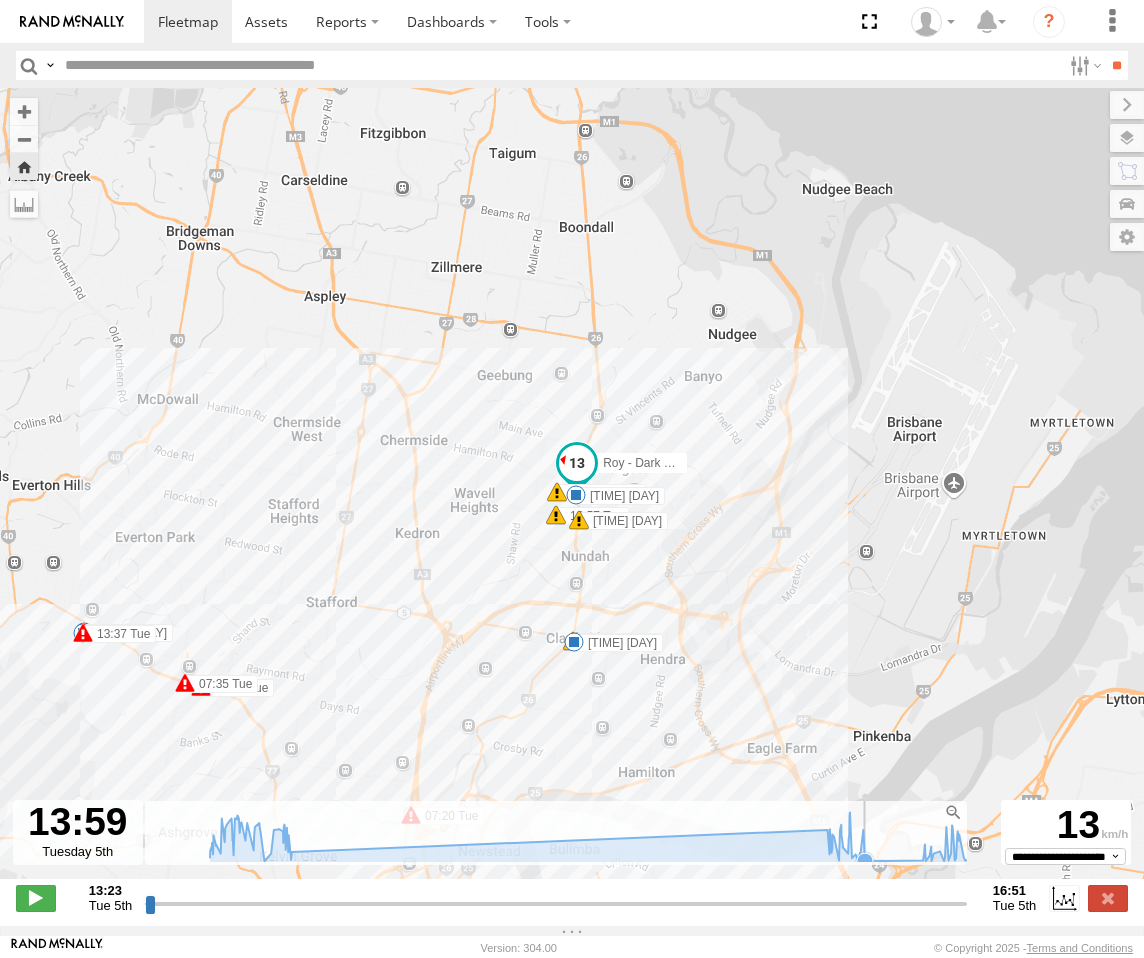click 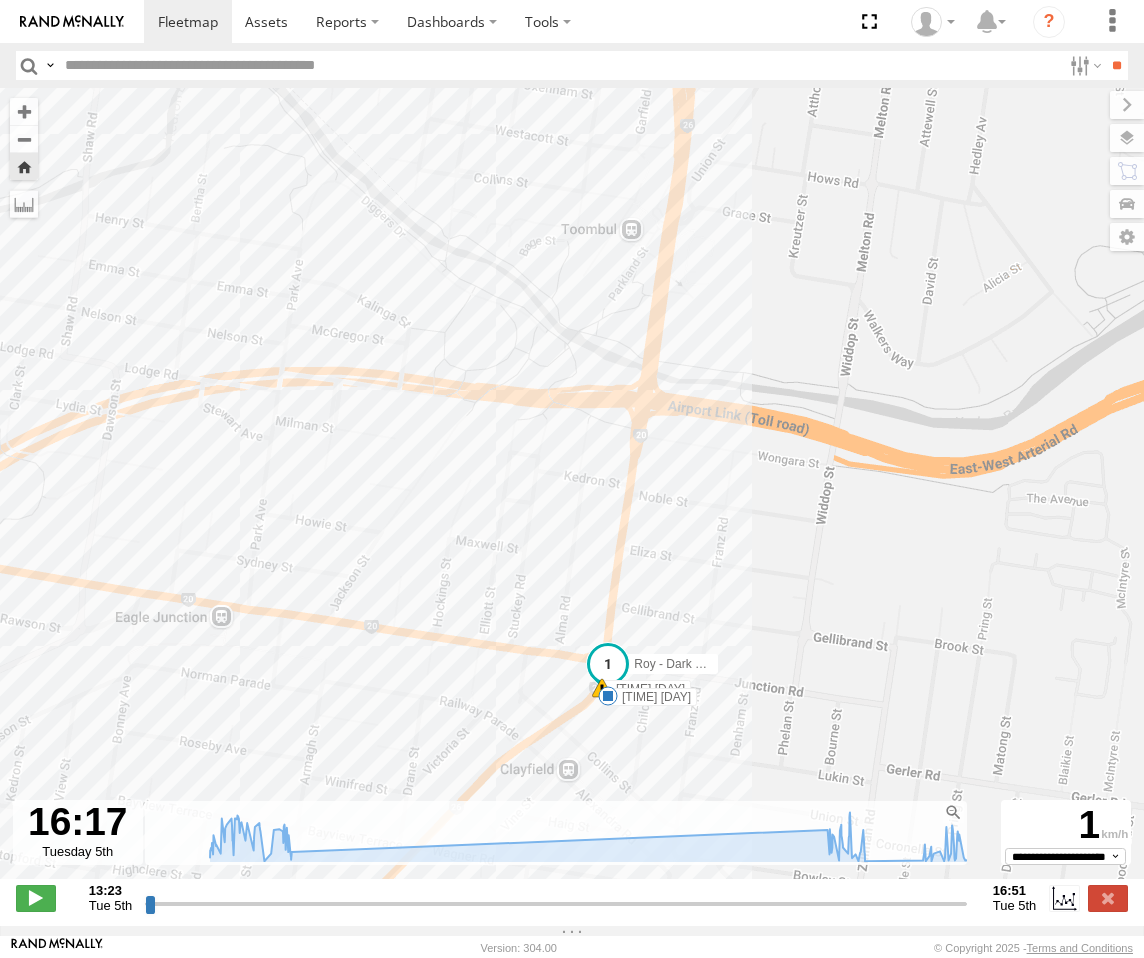 click on "Roy - Dark Green 05:31 Tue 05:50 Tue 07:40 Tue 07:53 Tue 13:57 Tue 13:59 Tue 16:09 Tue 16:11 Tue 16:17 Tue 16:17 Tue 07:20 Tue 07:30 Tue 07:35 Tue 07:52 Tue 13:37 Tue" at bounding box center (572, 494) 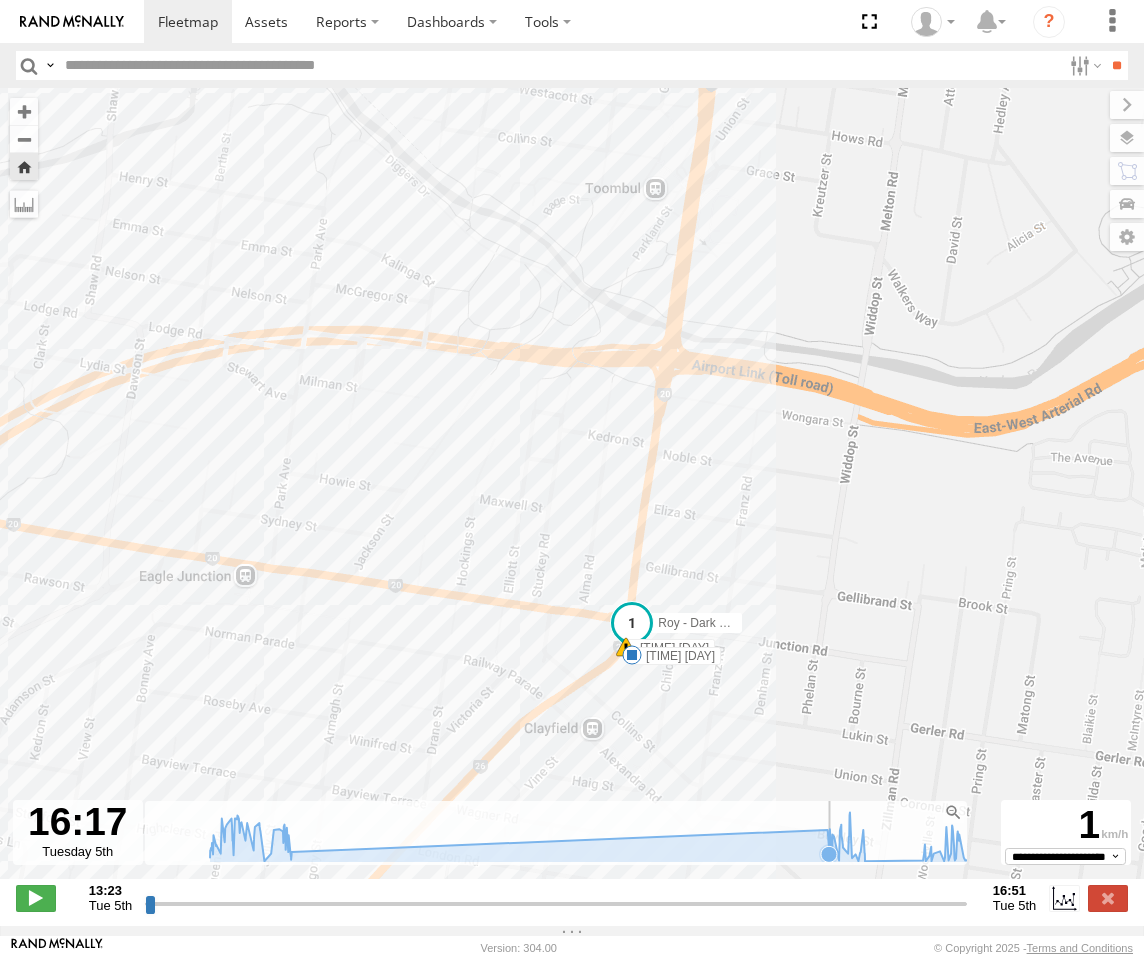 click 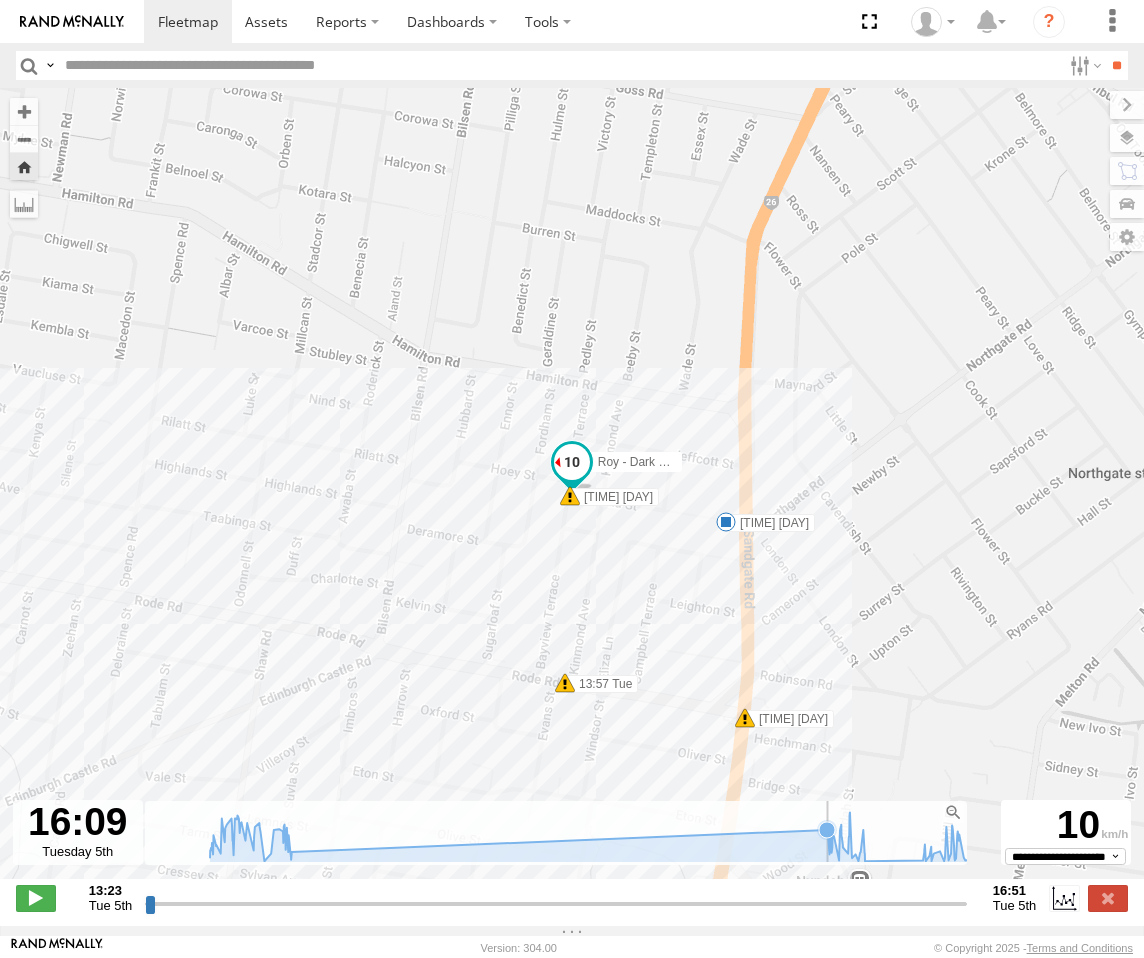 click 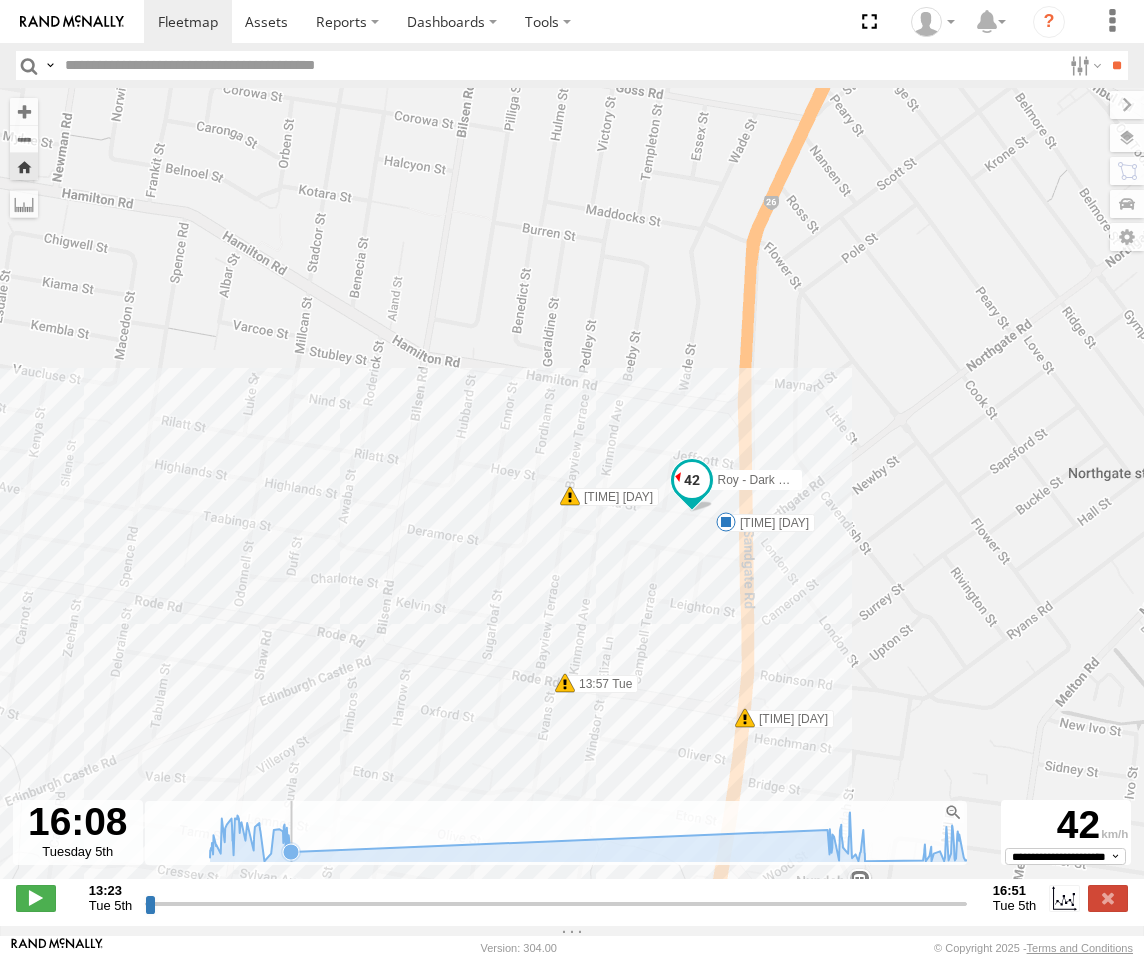 click 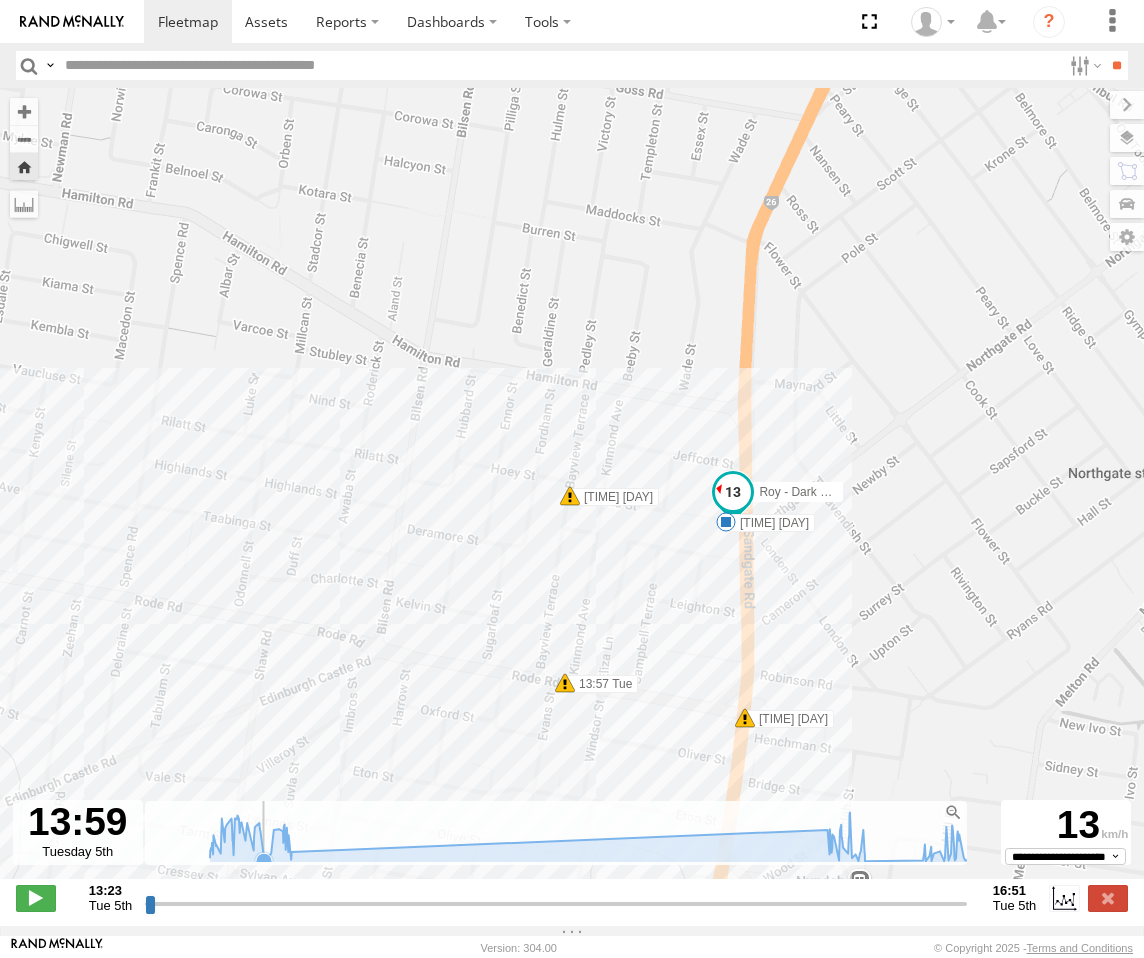click 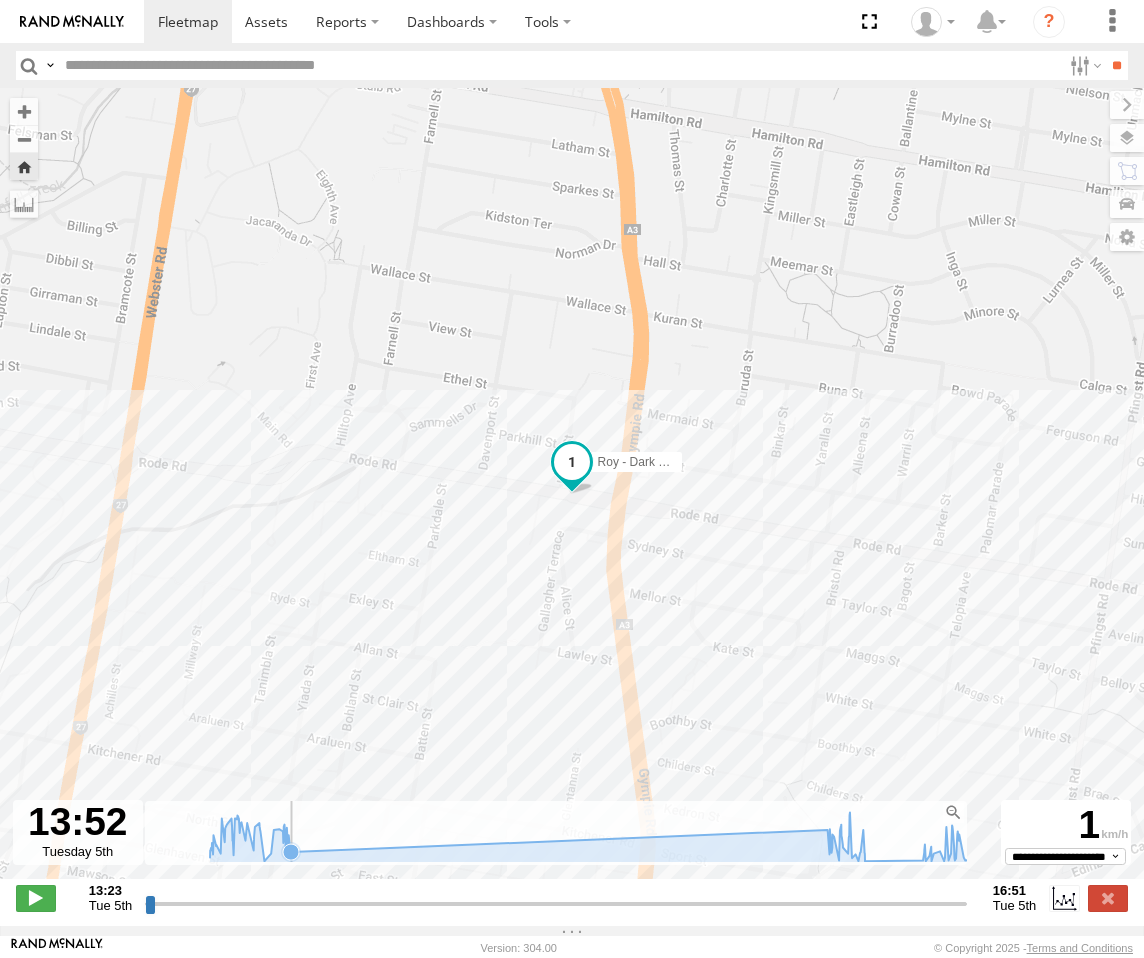 click 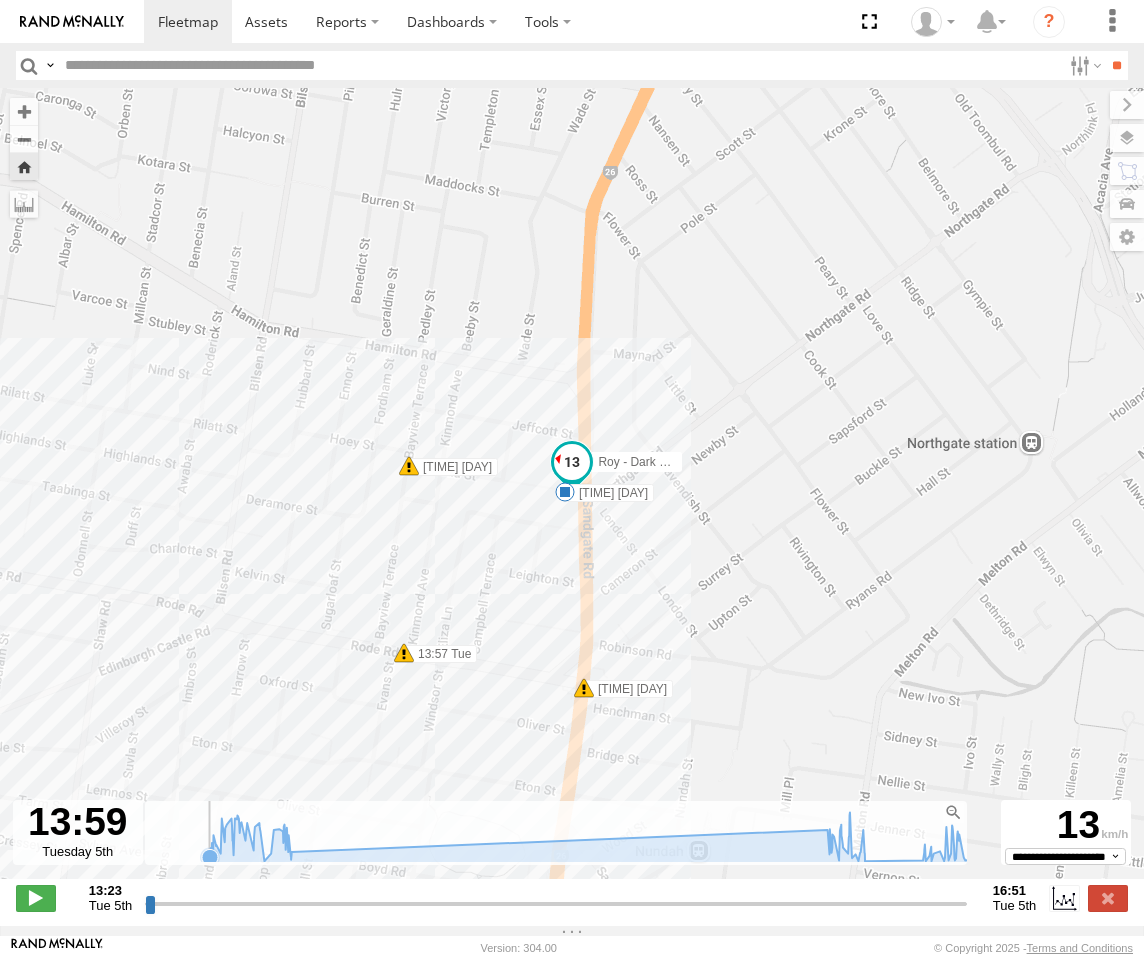 click 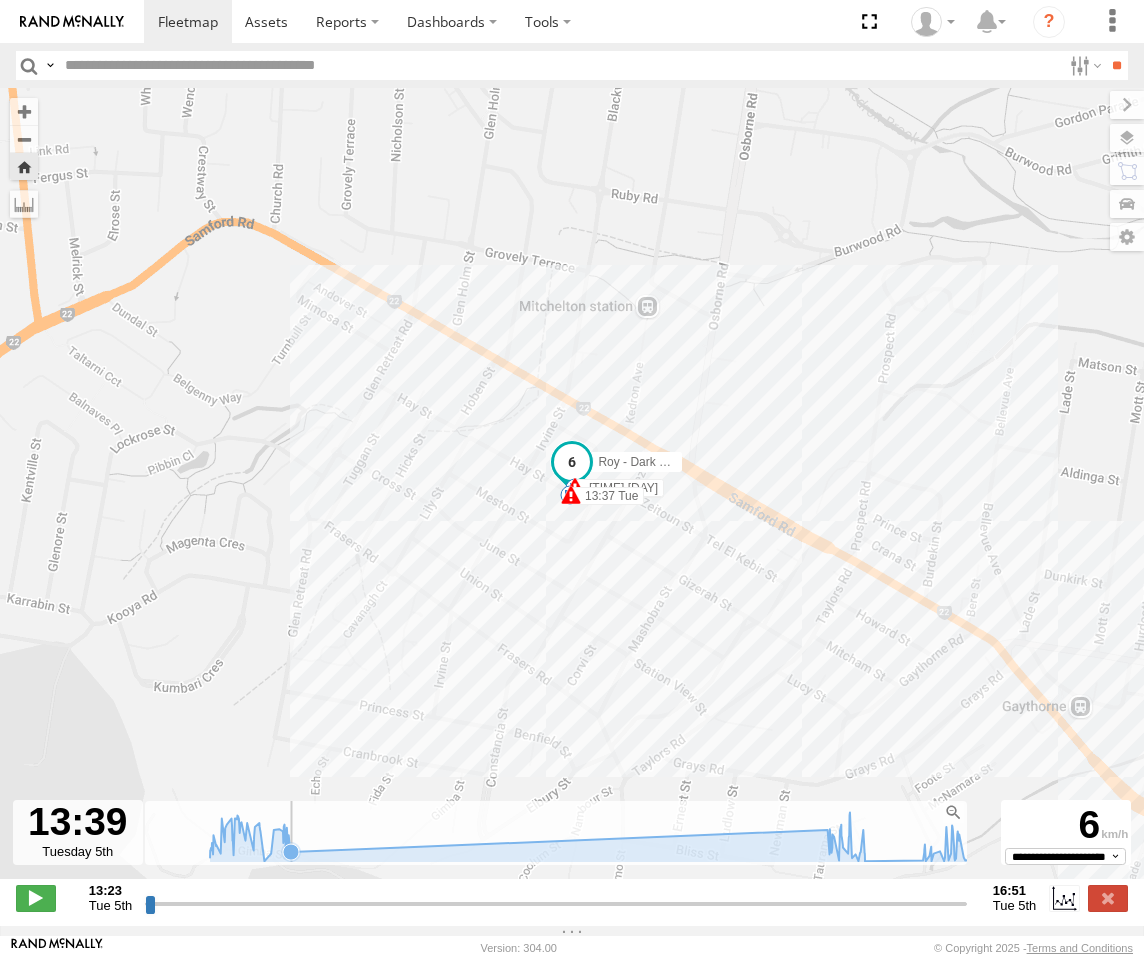 click 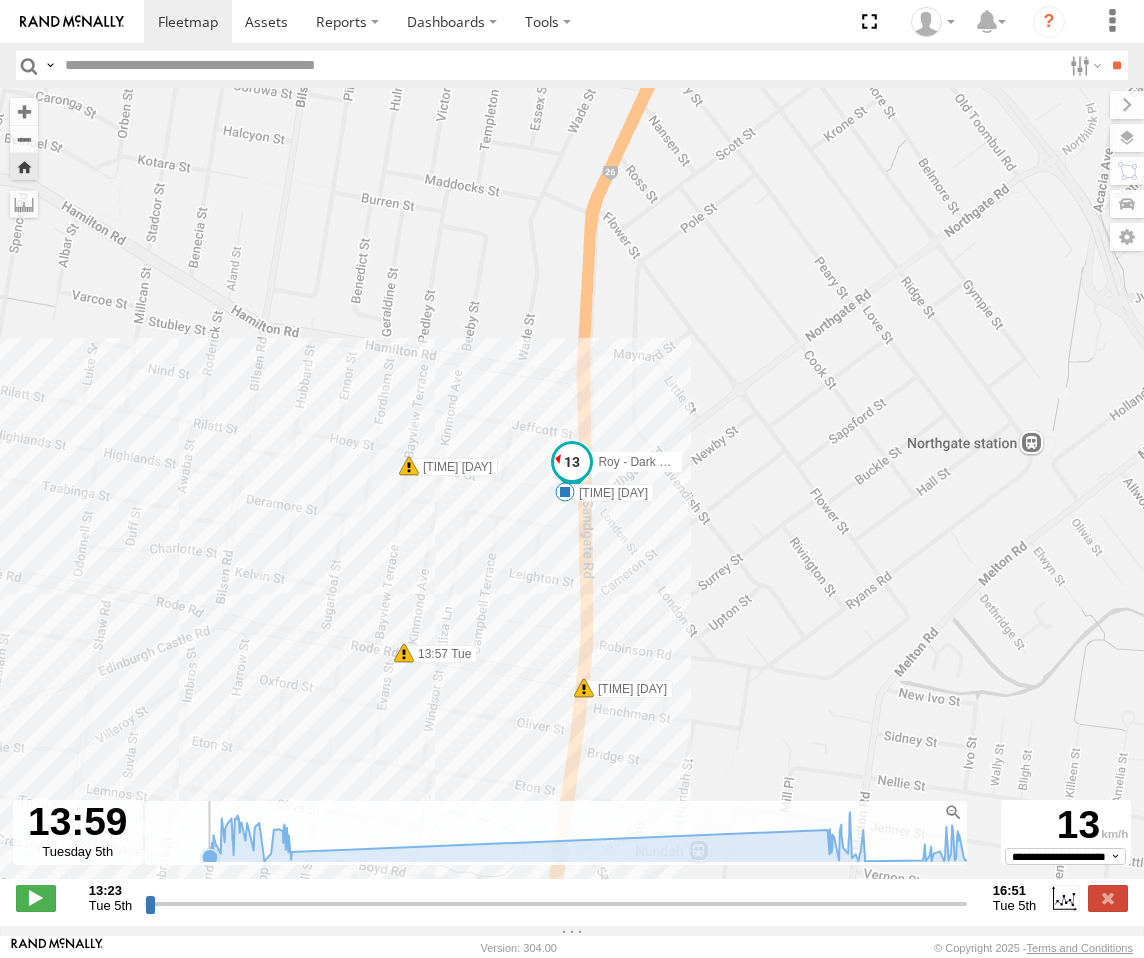 click 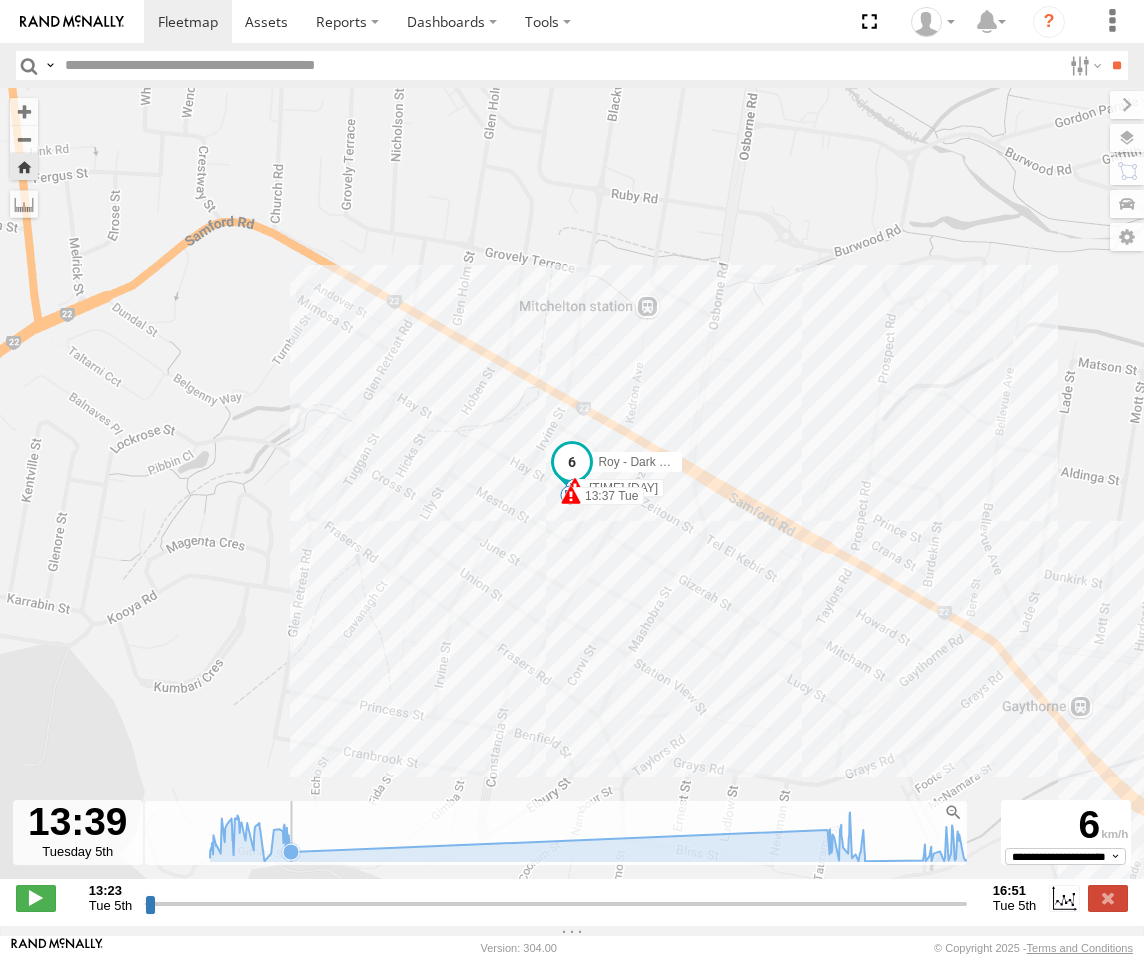 click 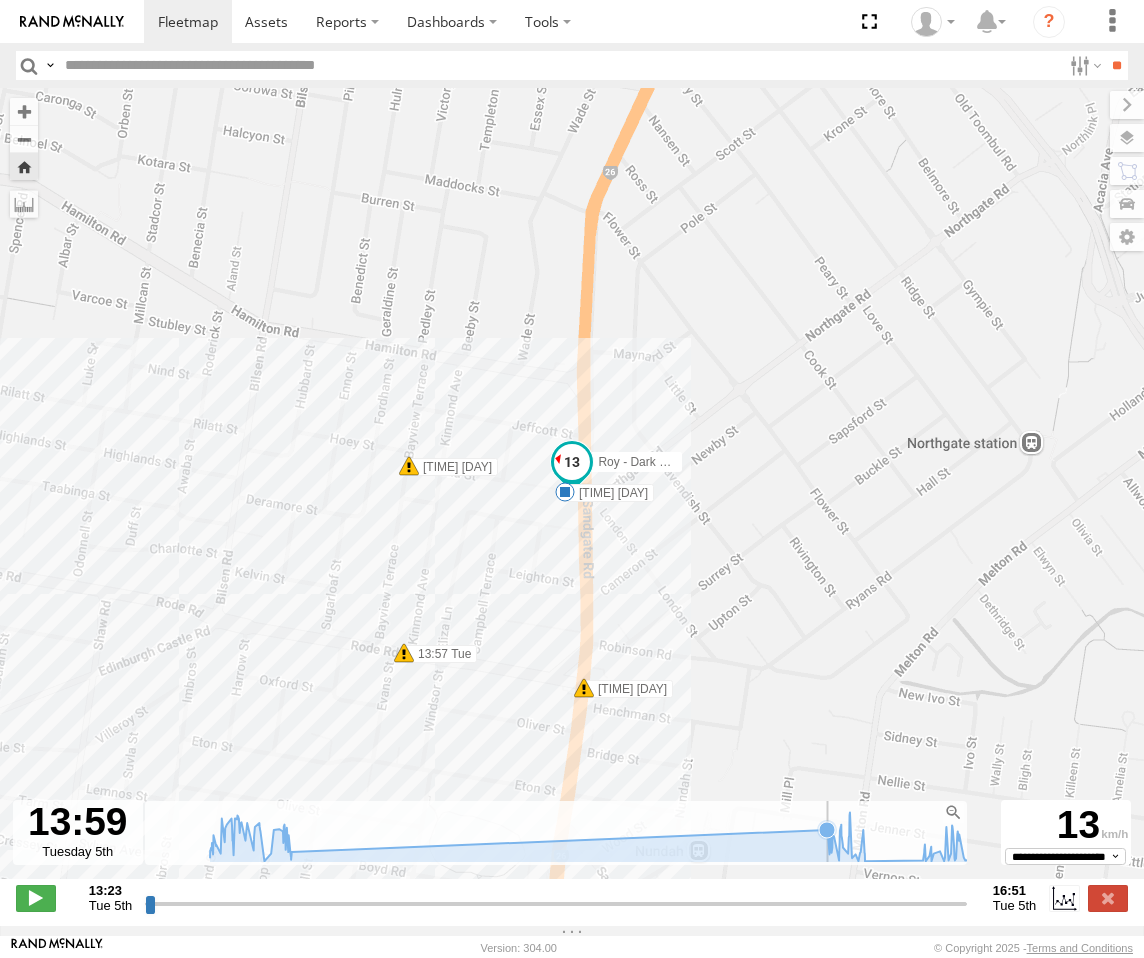 click 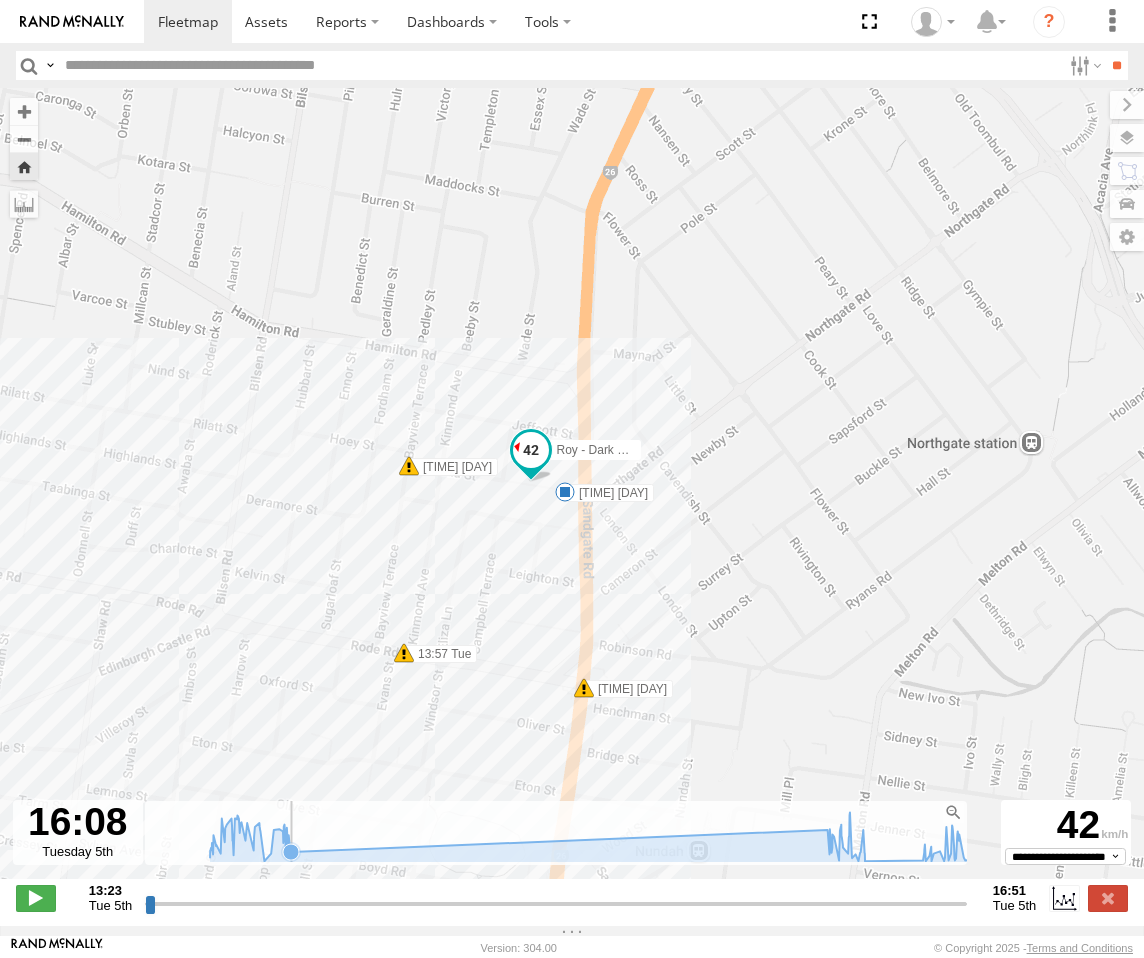 click 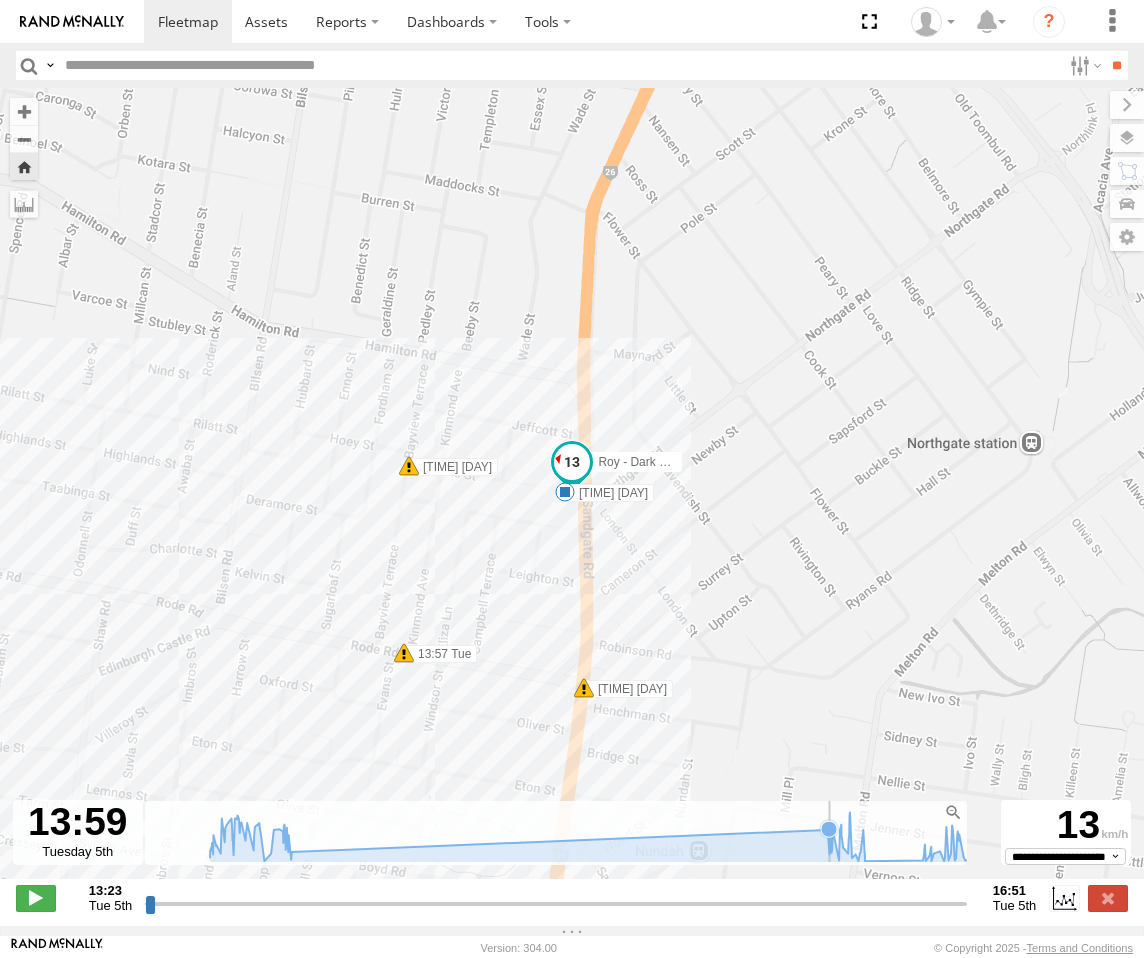 click 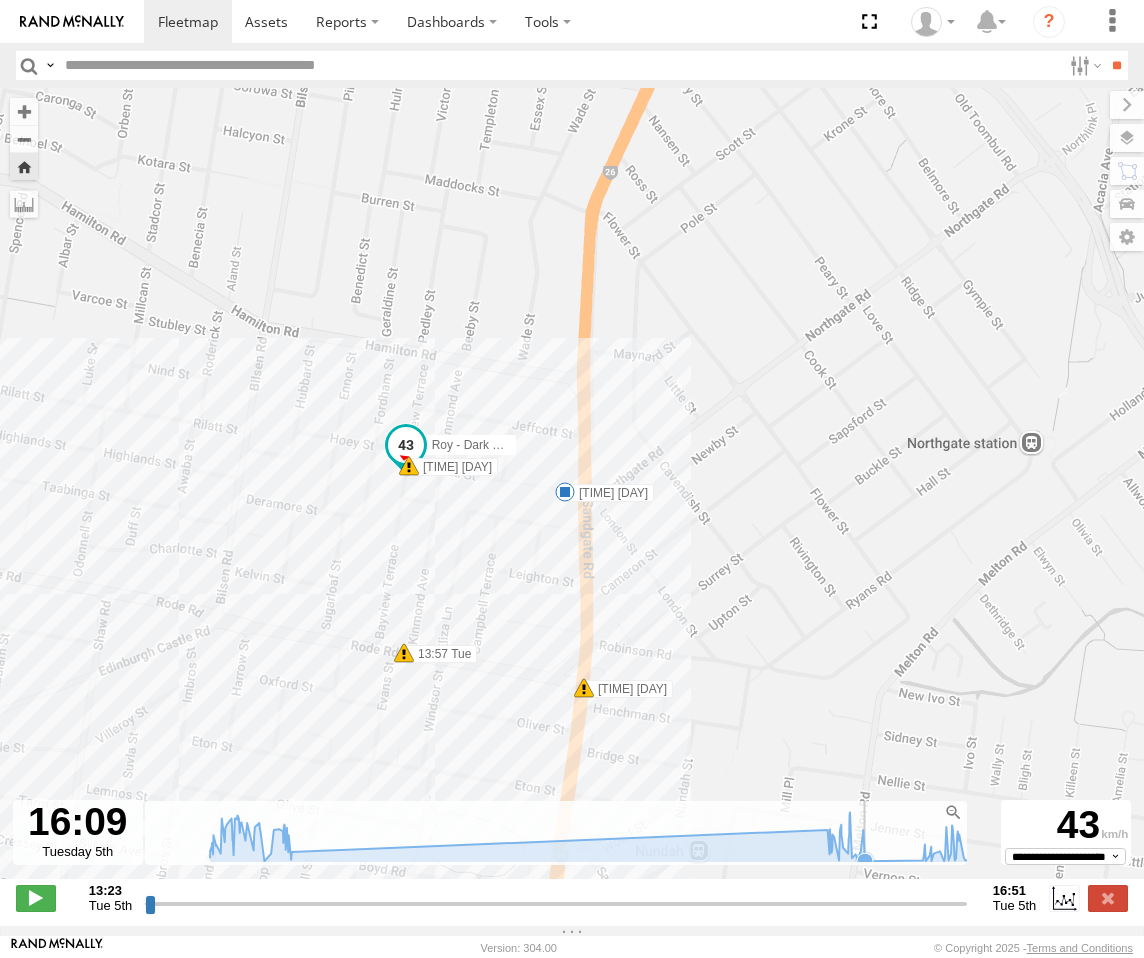 click 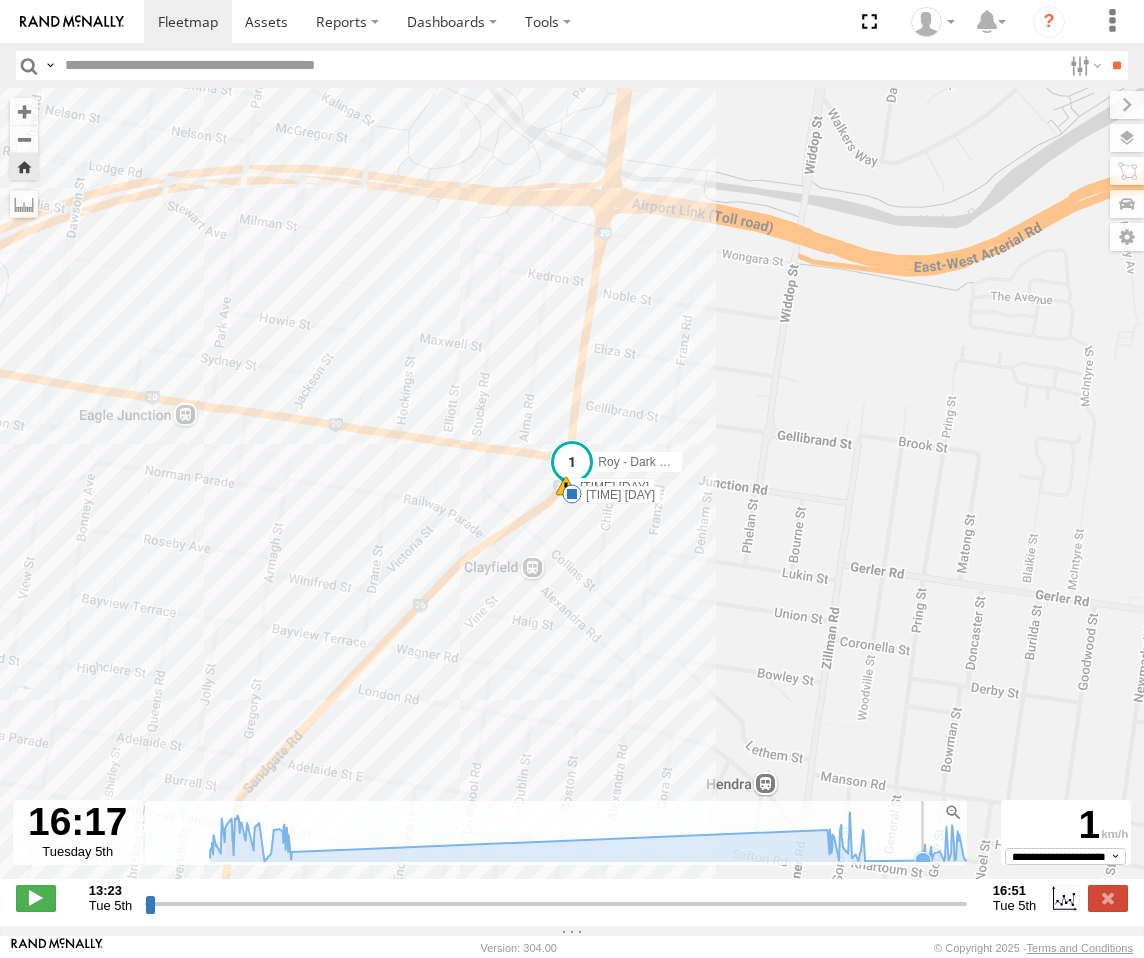 click 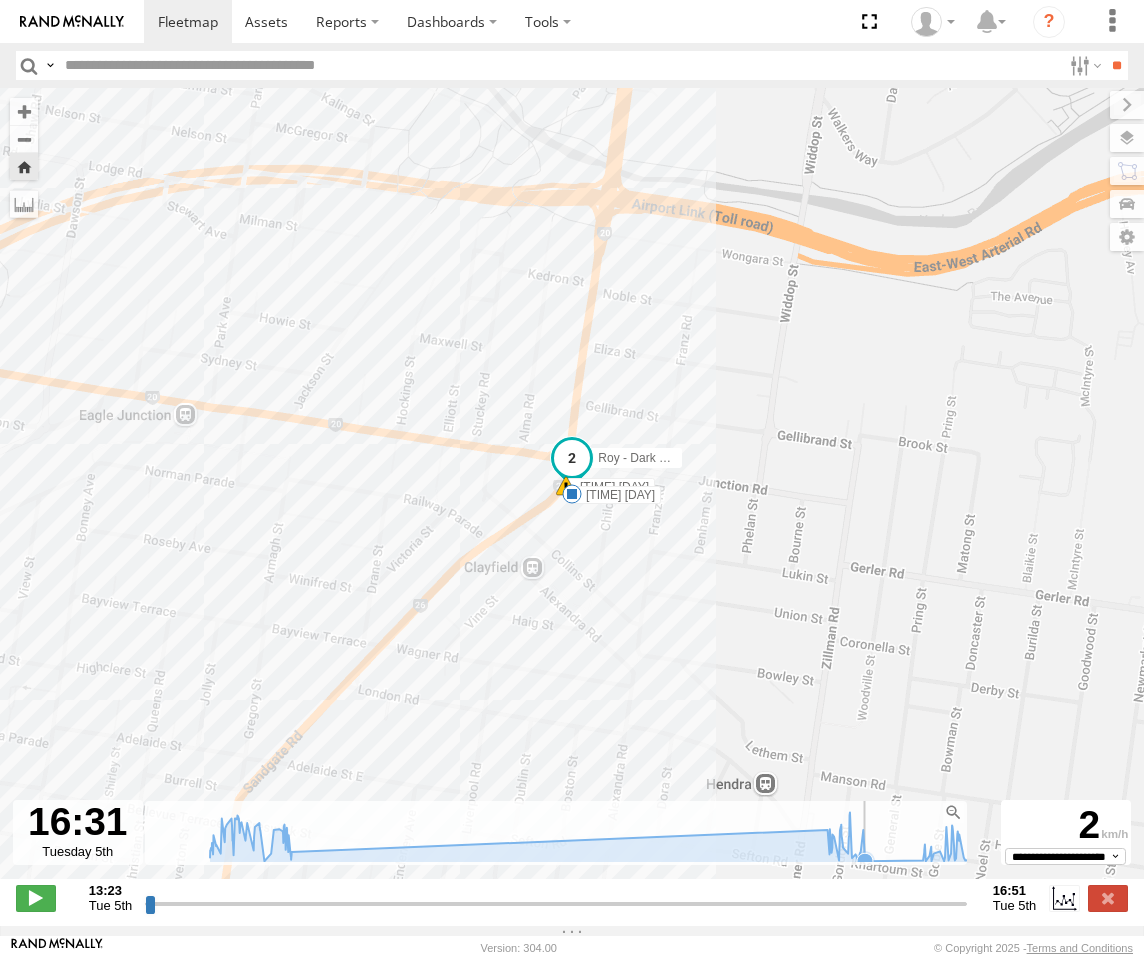 click 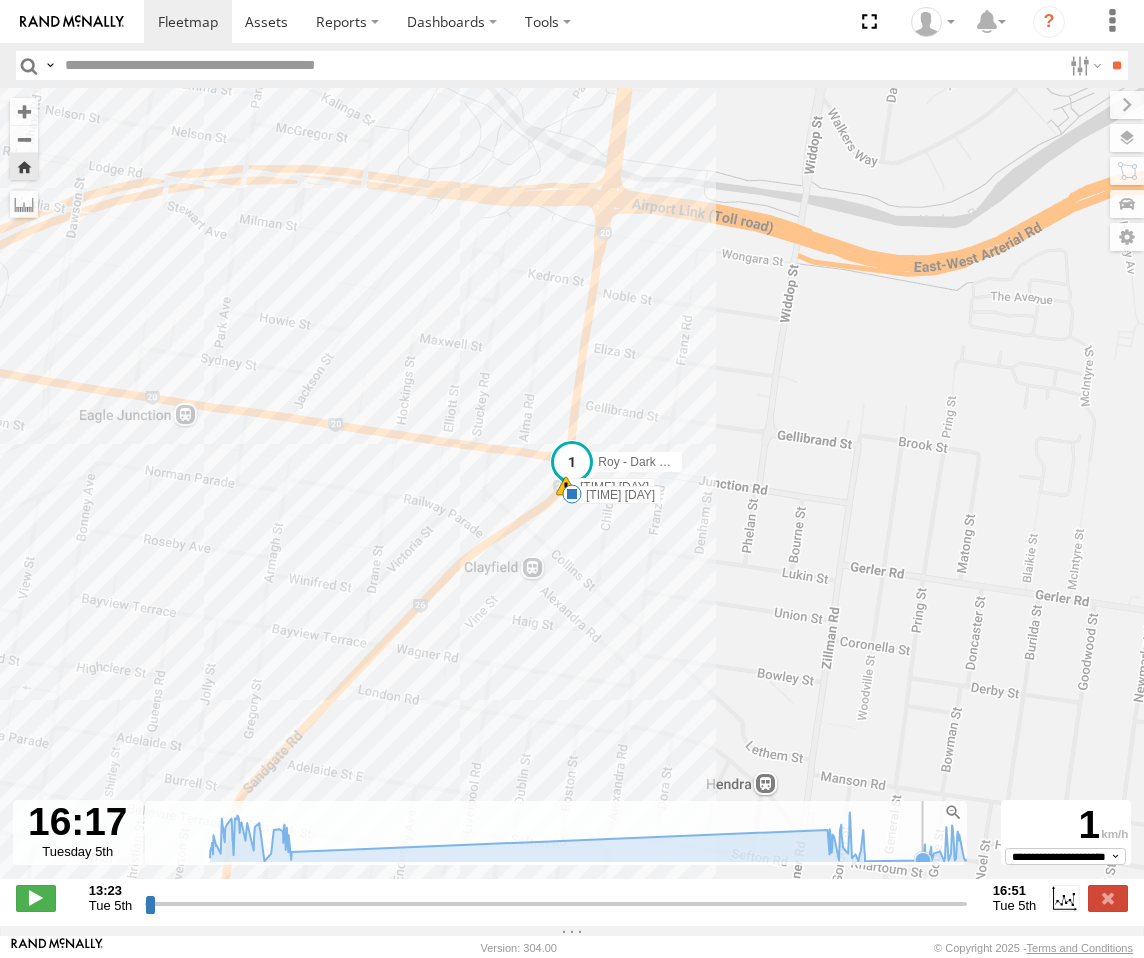 click 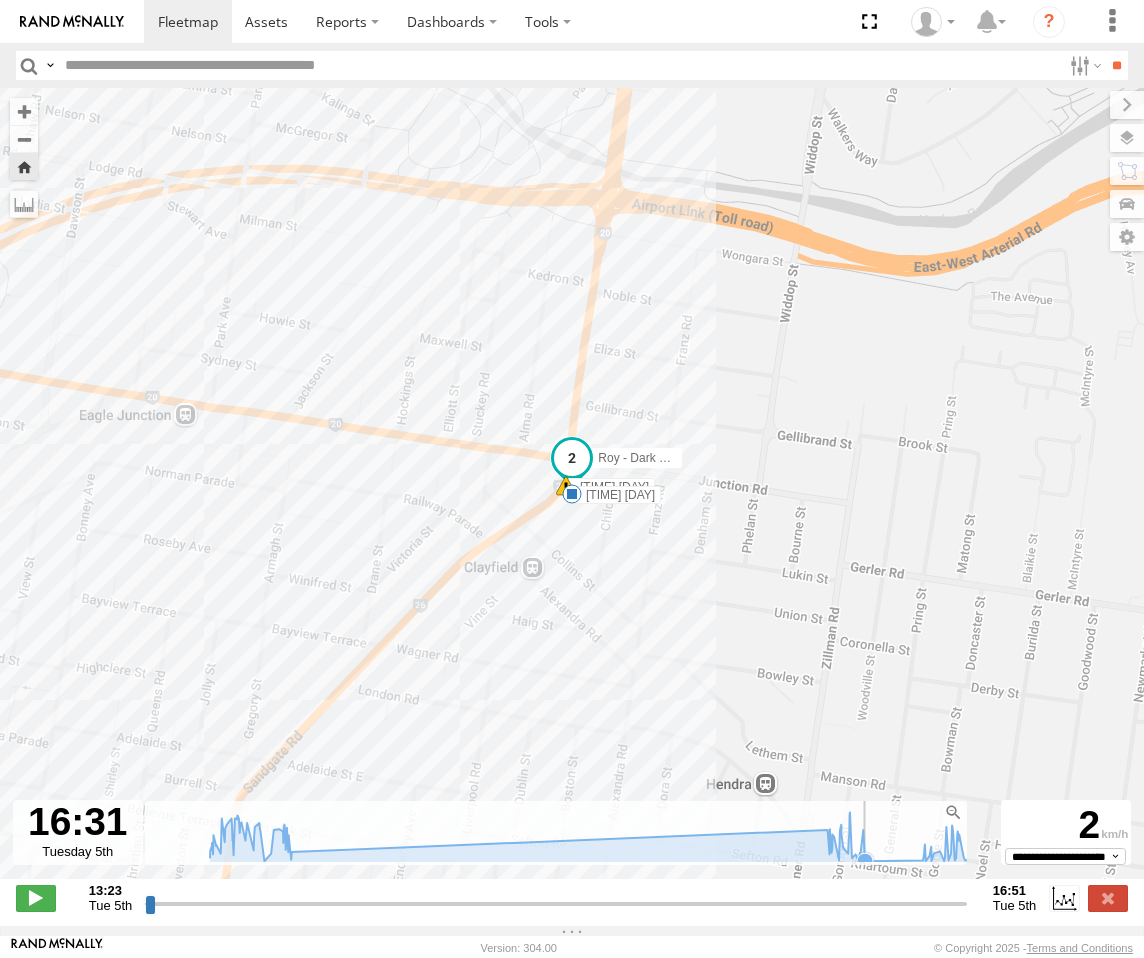 click 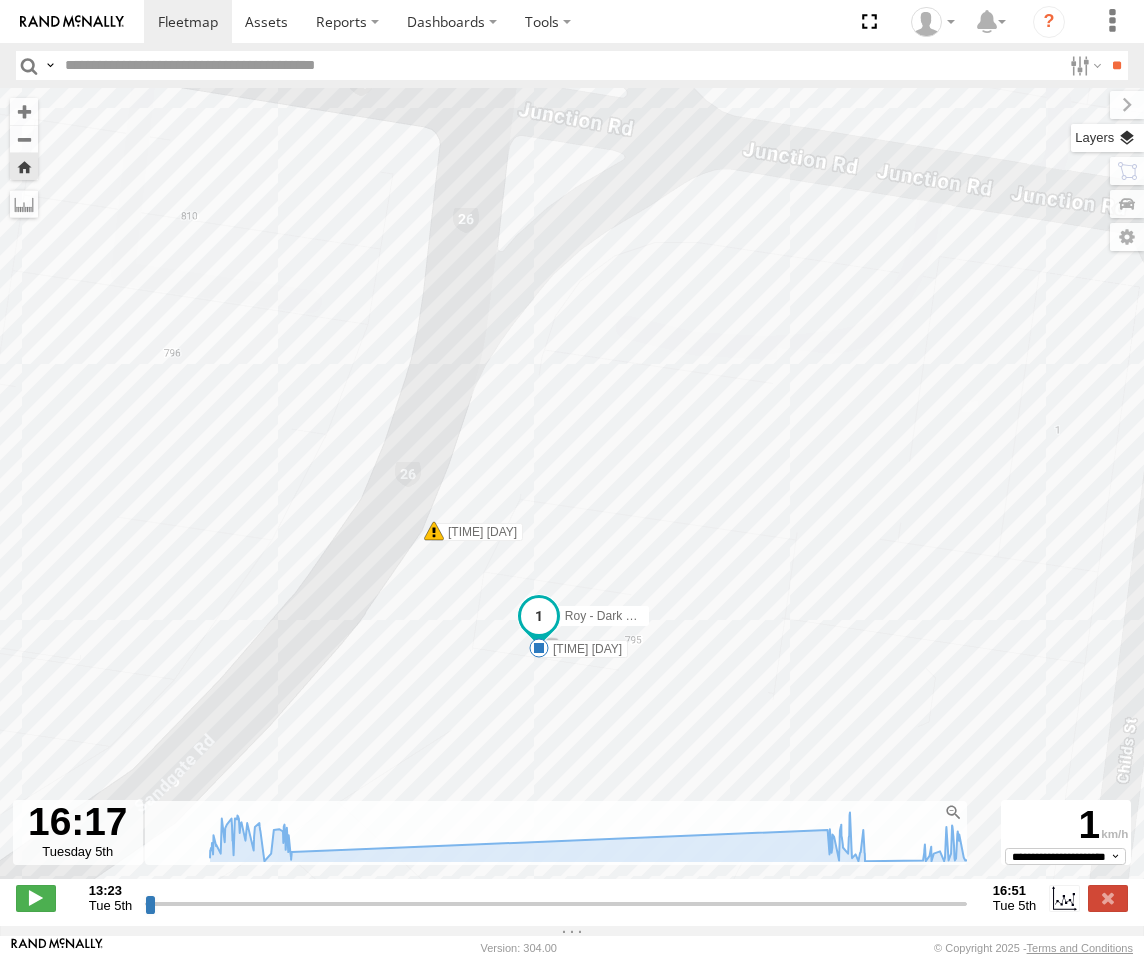 click at bounding box center [1107, 138] 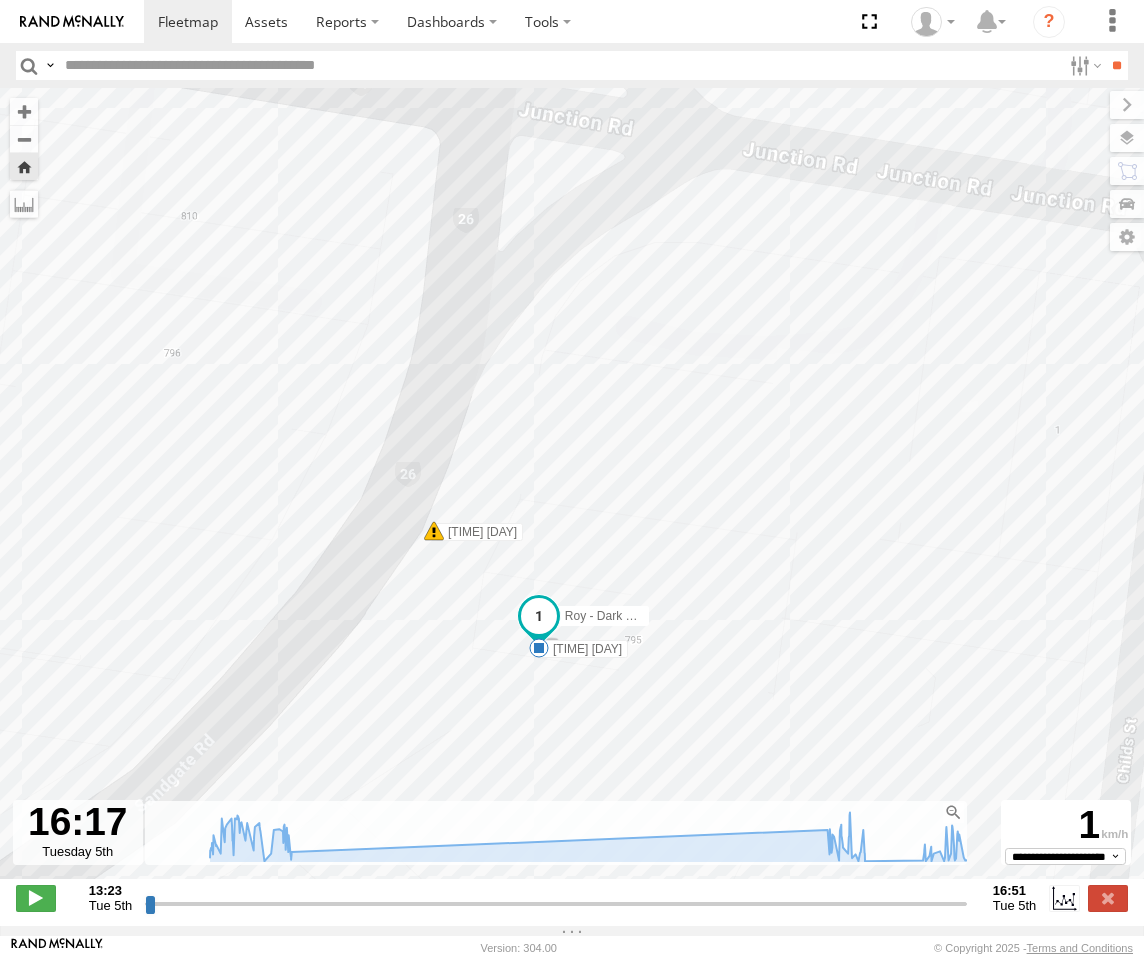 click at bounding box center (0, 0) 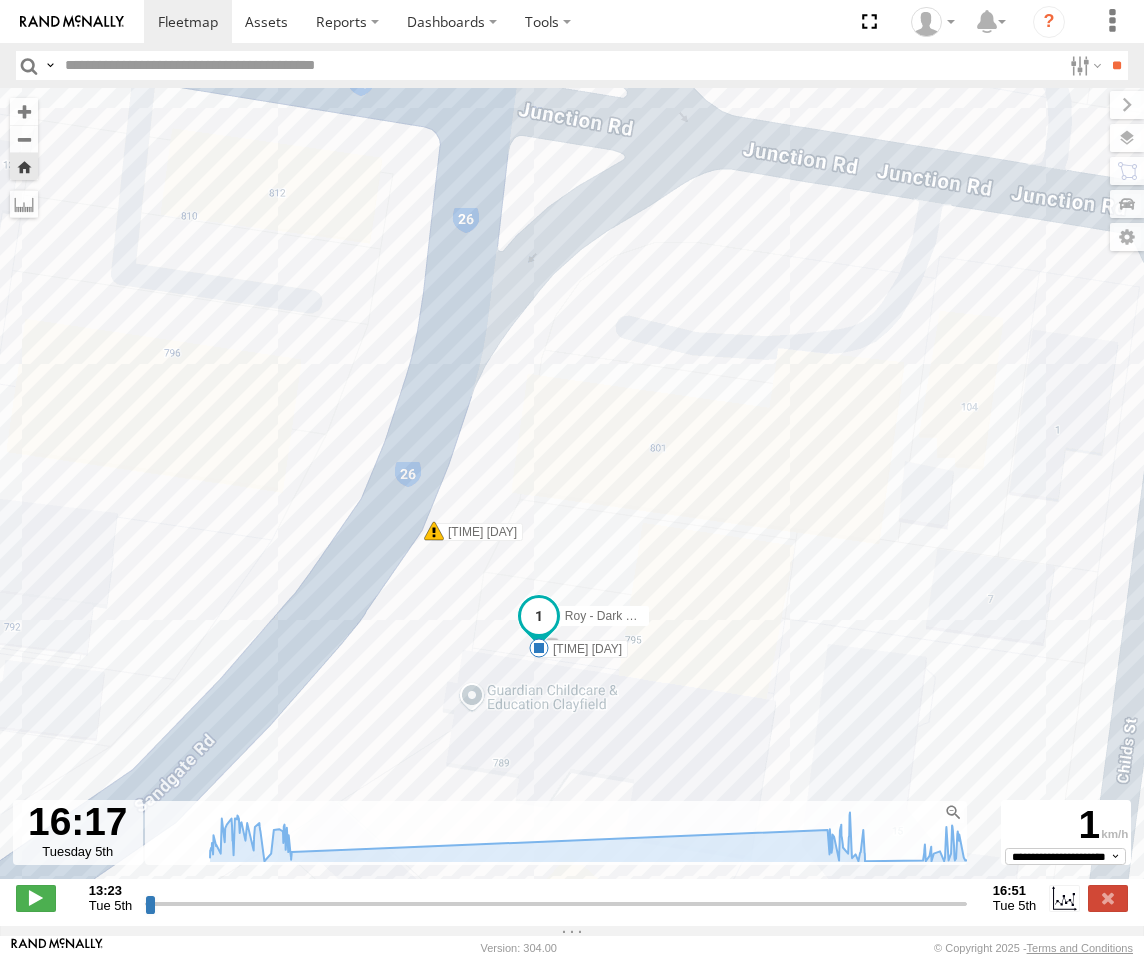 click on "Satellite" at bounding box center (0, 0) 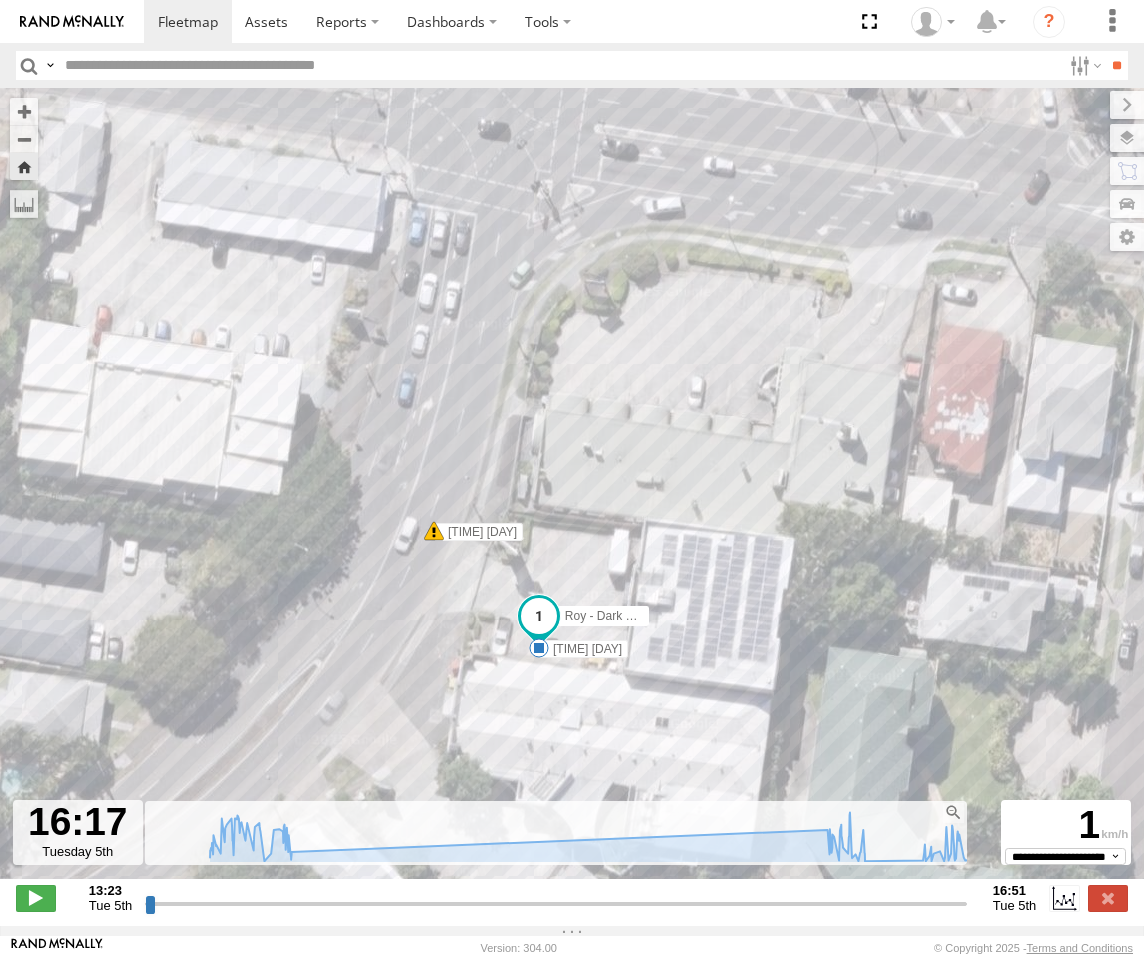 click on "Satellite + Roadmap" at bounding box center [0, 0] 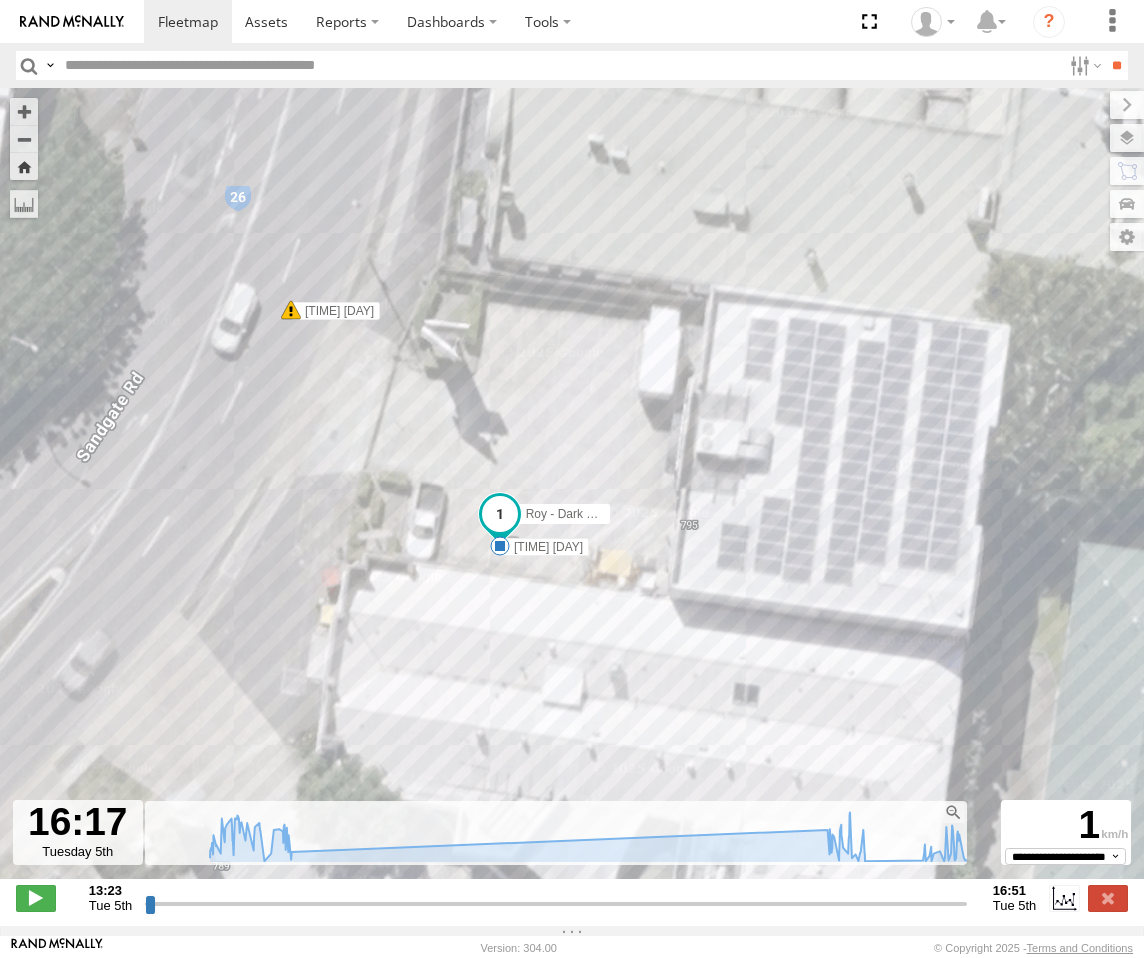 drag, startPoint x: 721, startPoint y: 567, endPoint x: 748, endPoint y: 478, distance: 93.00538 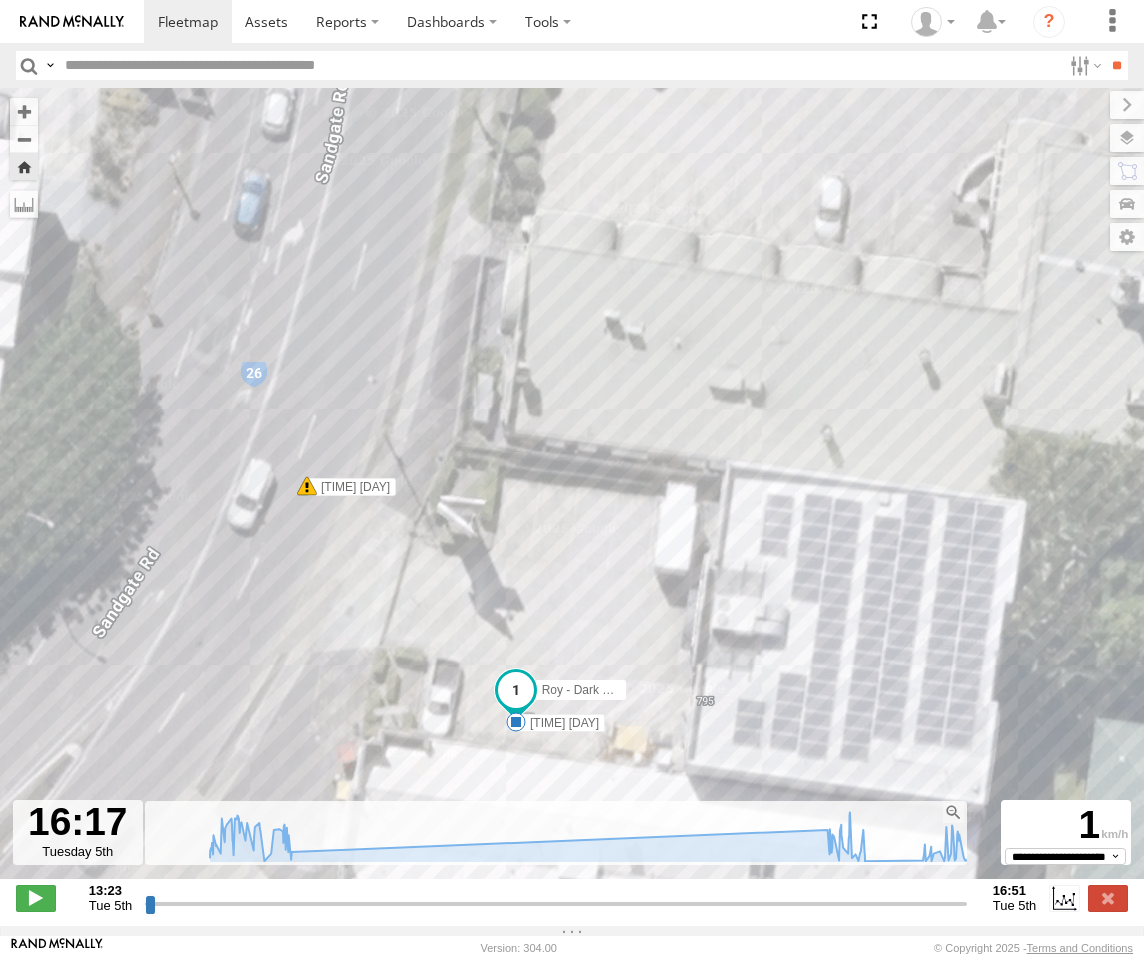 drag, startPoint x: 595, startPoint y: 381, endPoint x: 603, endPoint y: 578, distance: 197.16237 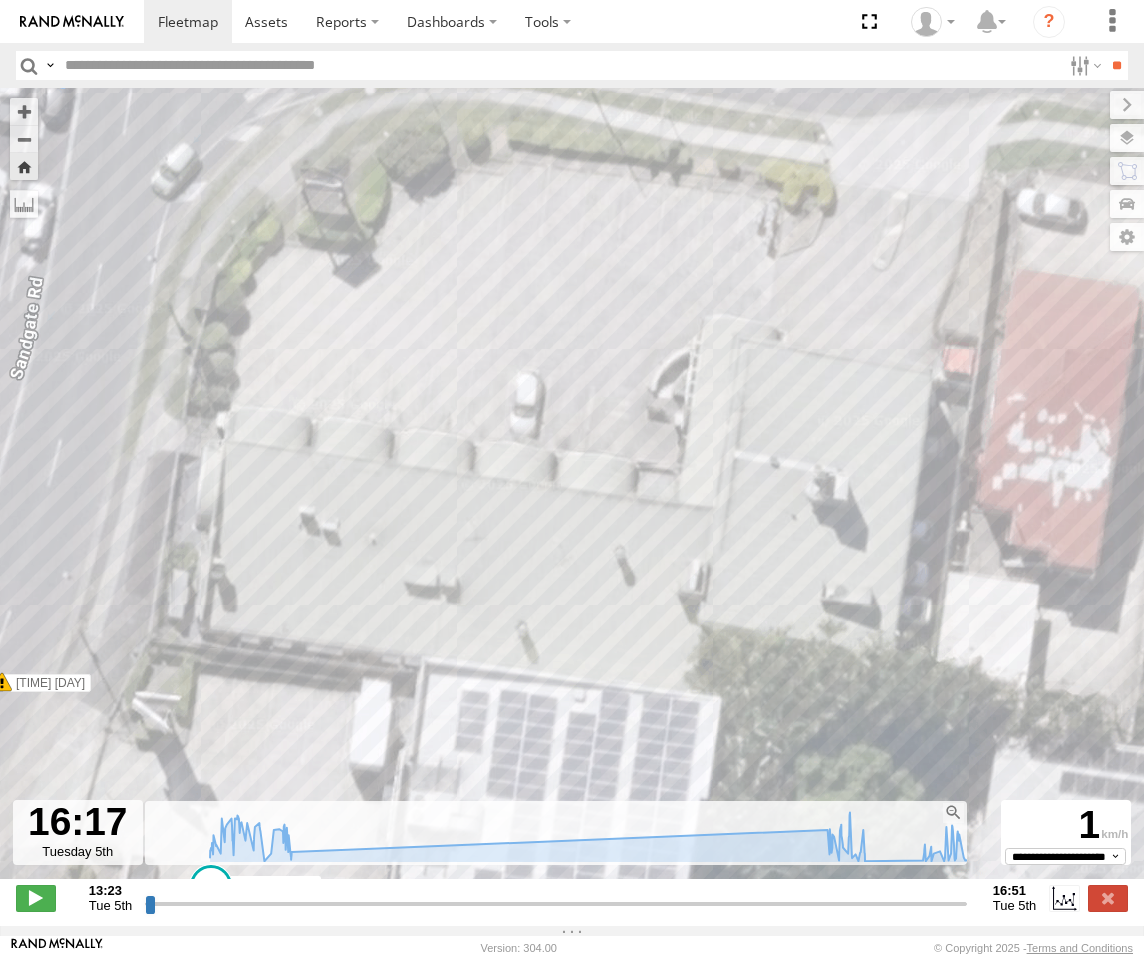 drag, startPoint x: 587, startPoint y: 487, endPoint x: 435, endPoint y: 494, distance: 152.1611 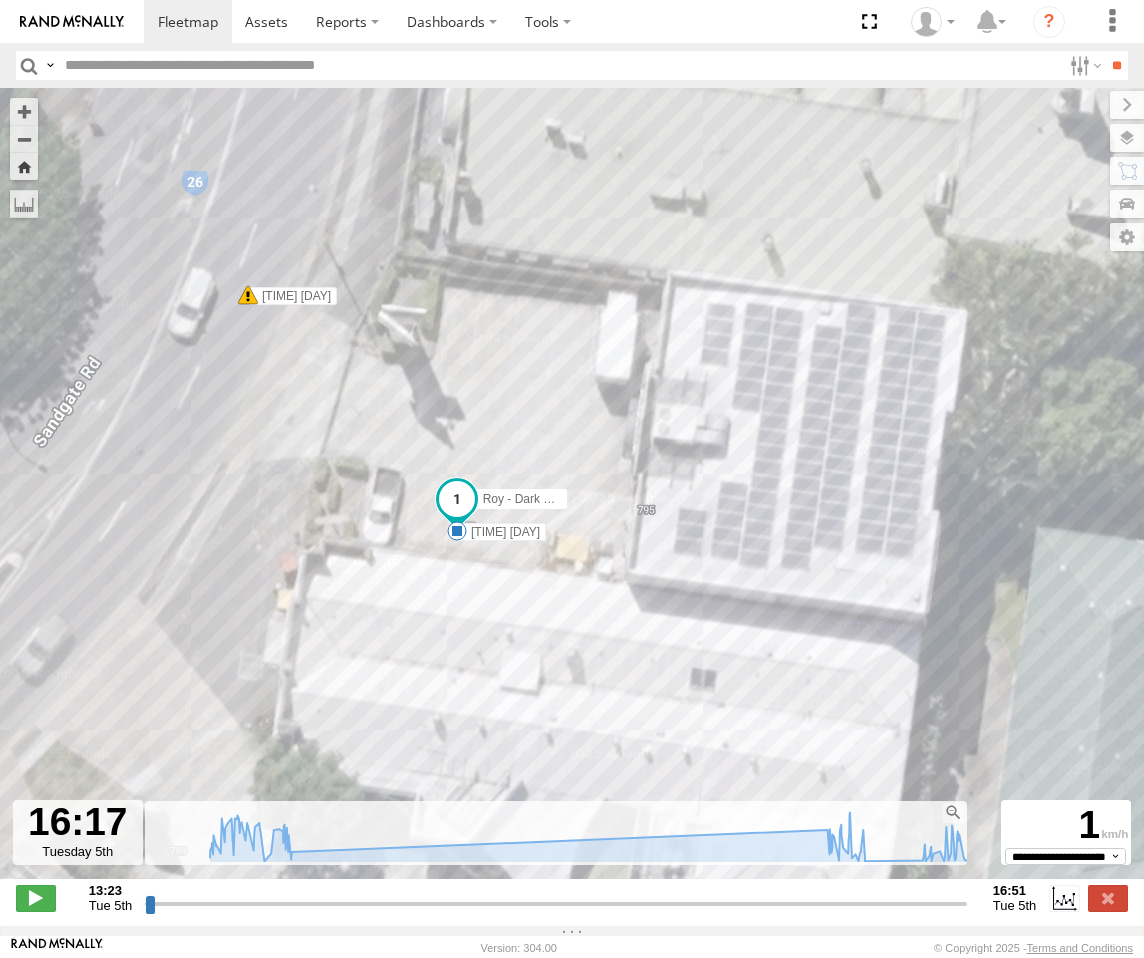 drag, startPoint x: 685, startPoint y: 320, endPoint x: 727, endPoint y: 175, distance: 150.96027 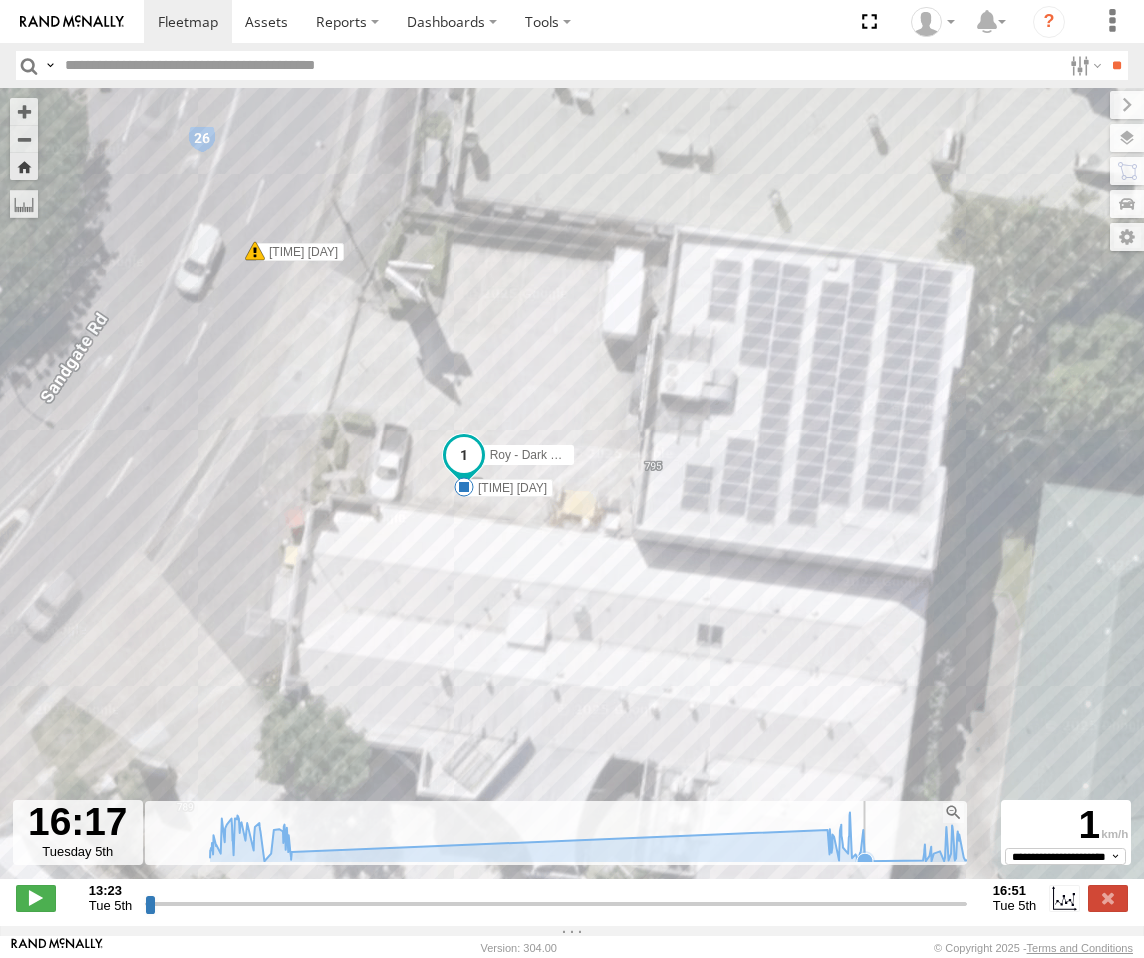 click 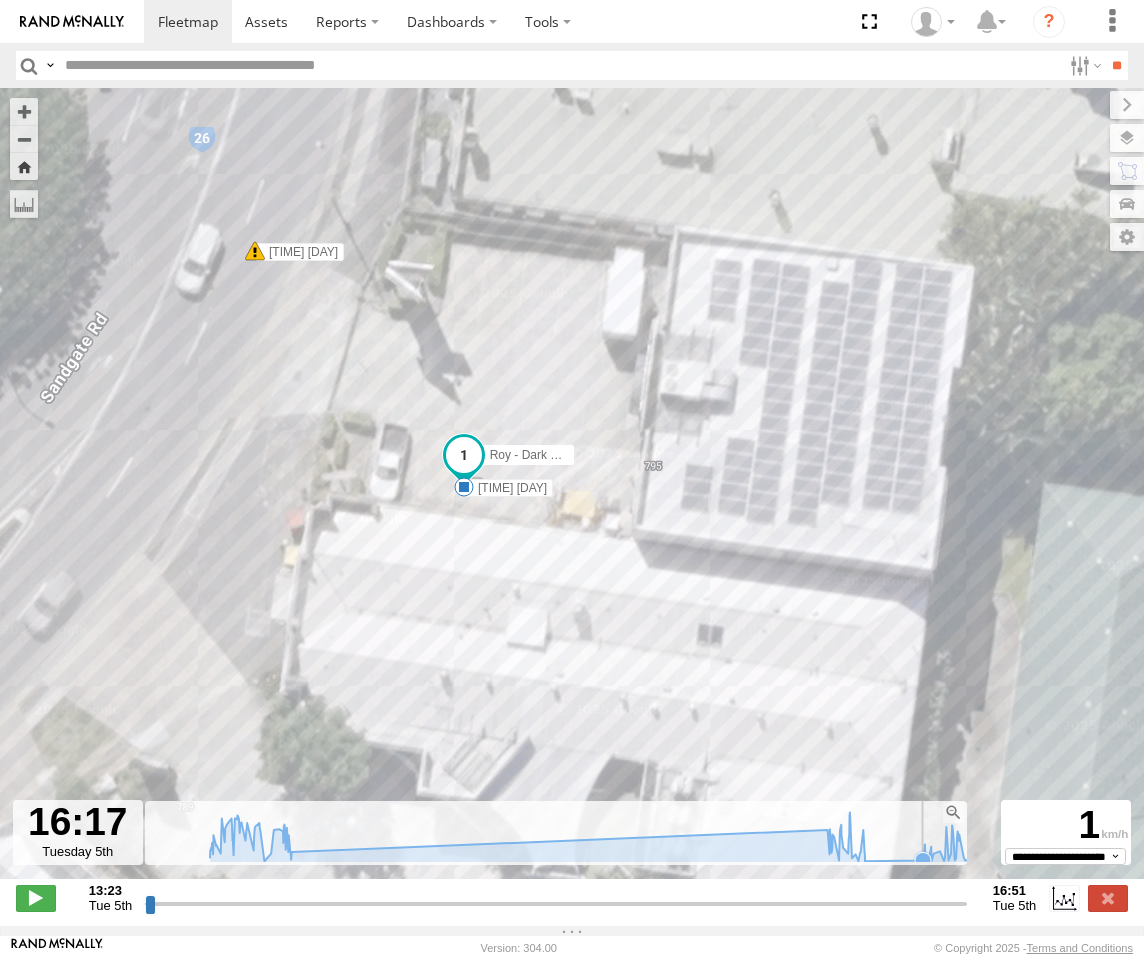 click 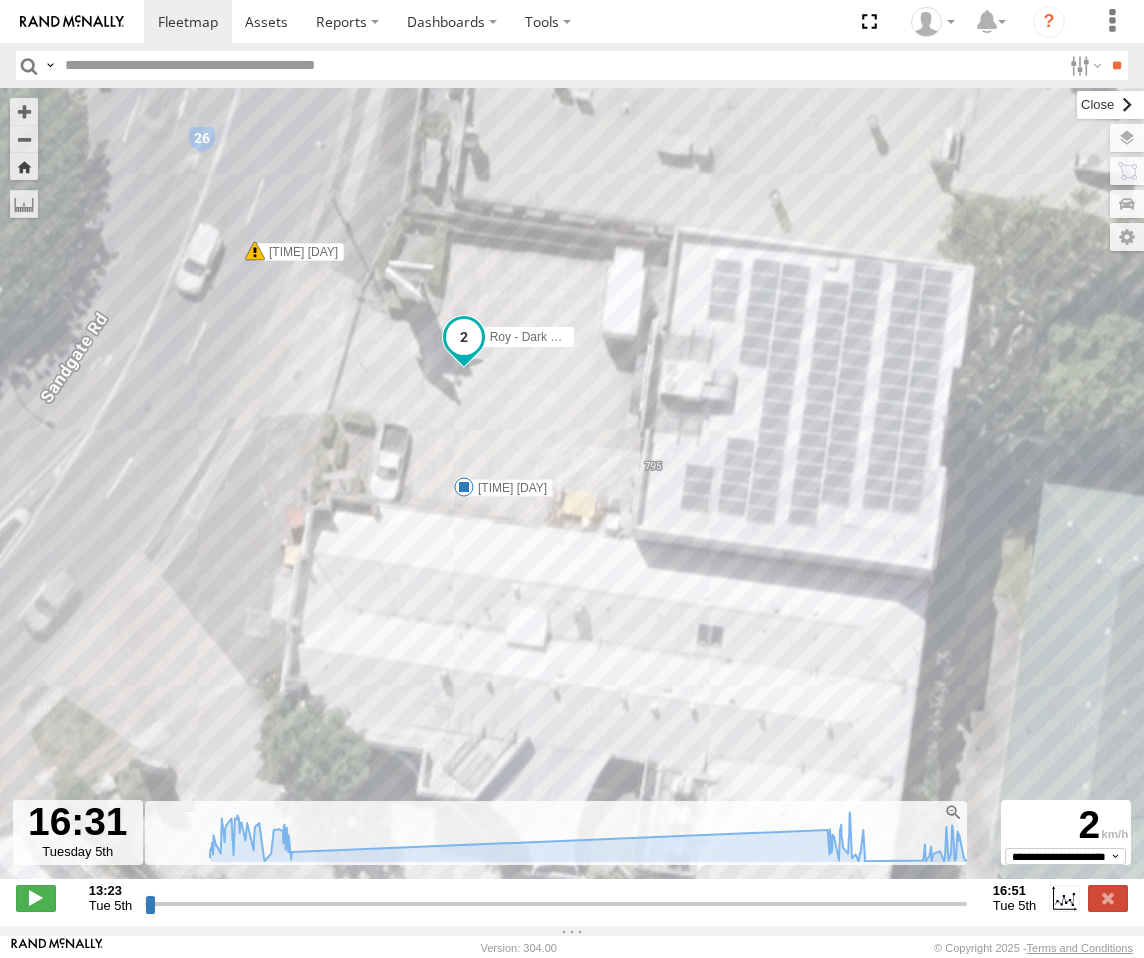 click at bounding box center (1110, 105) 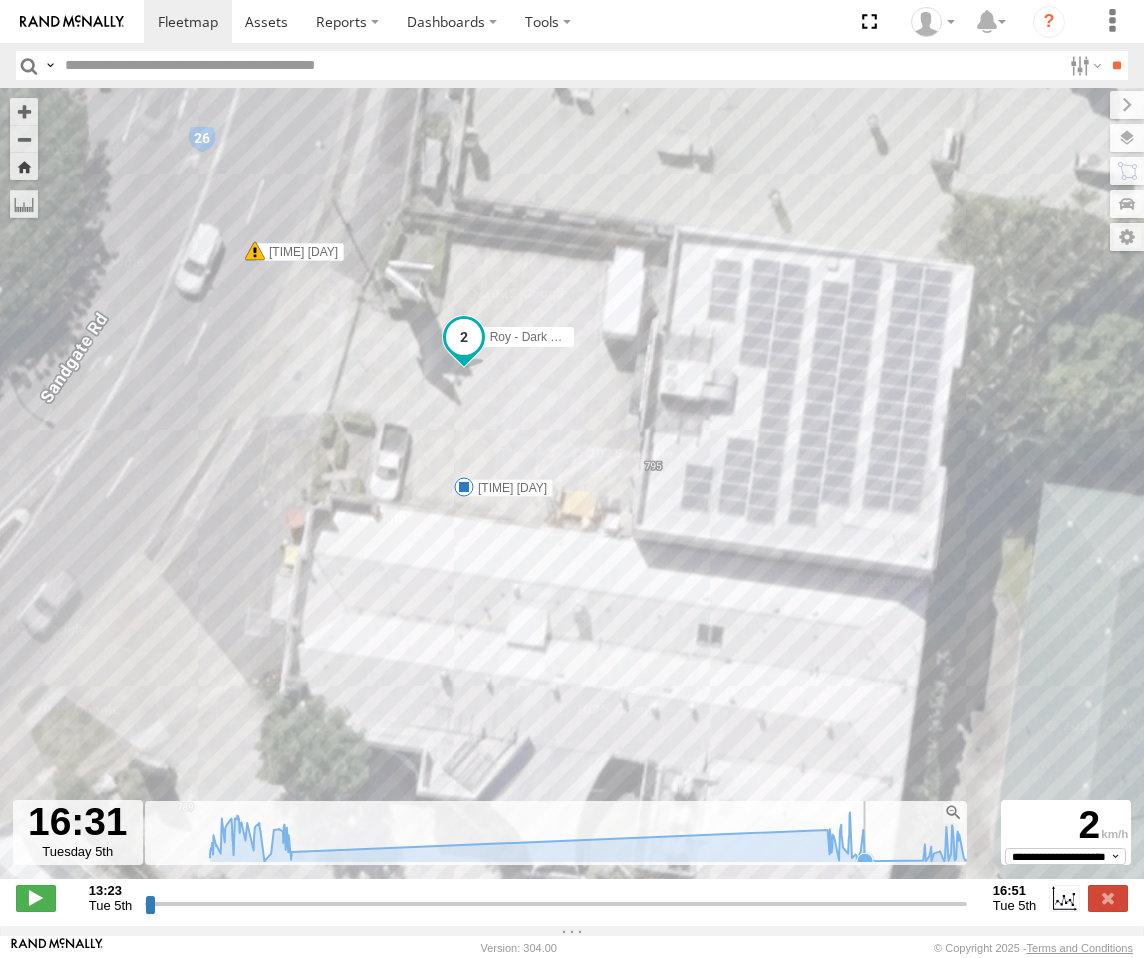 click 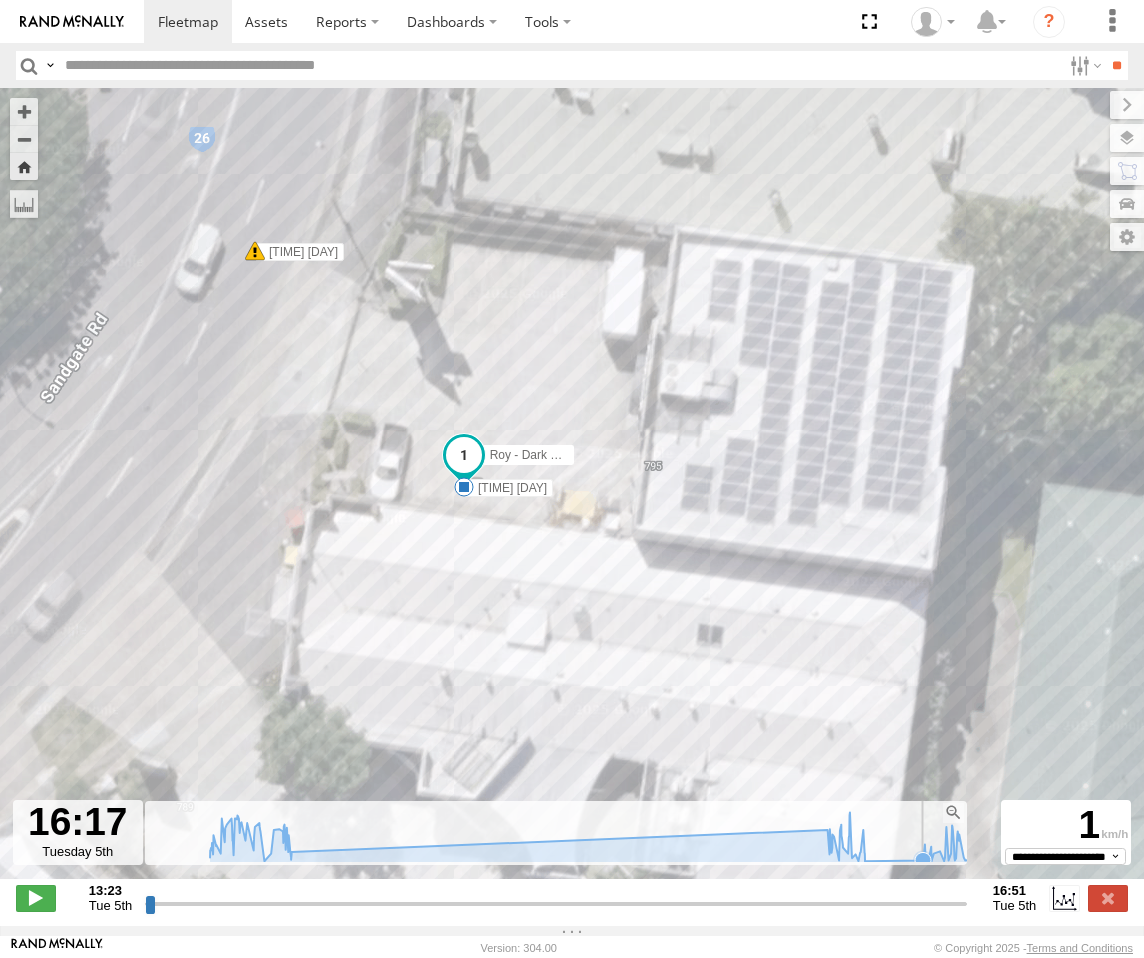 click 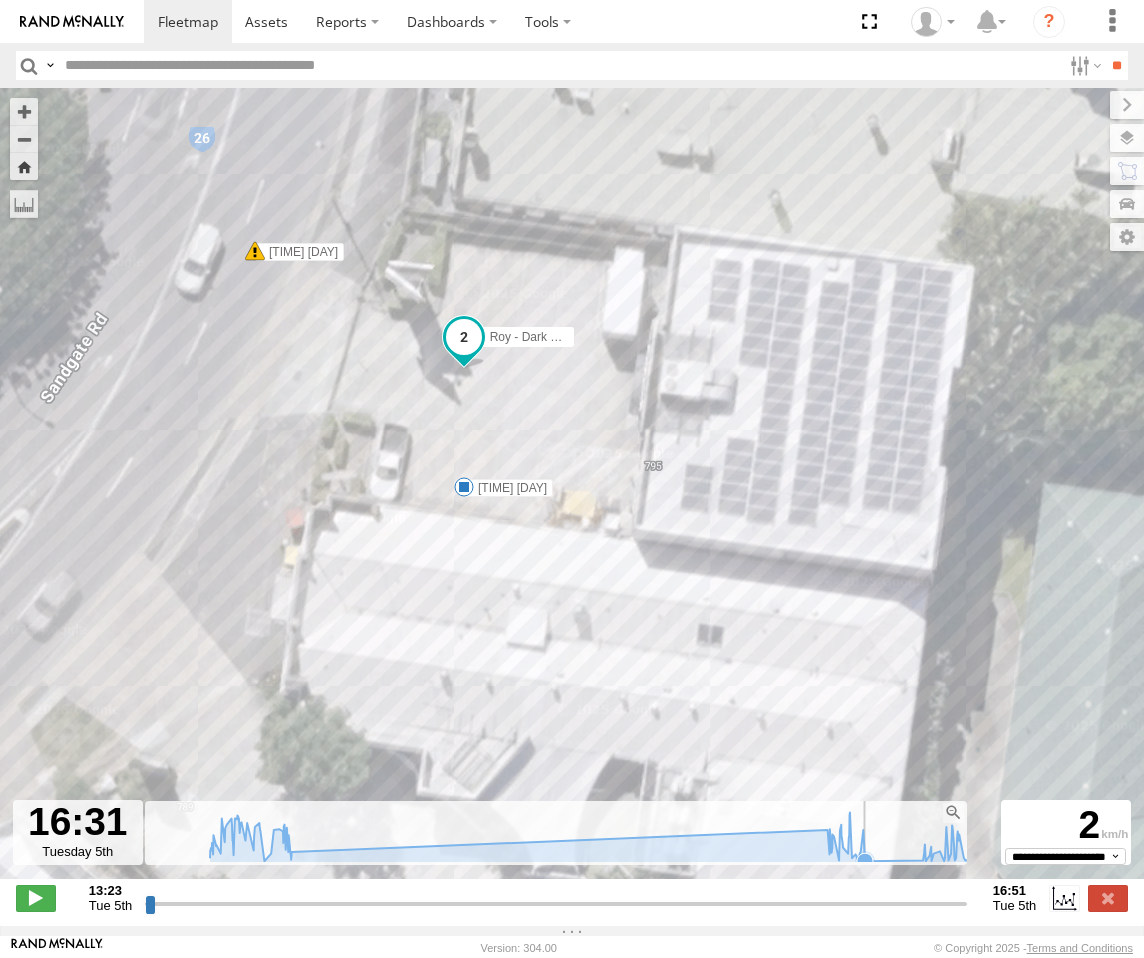 click 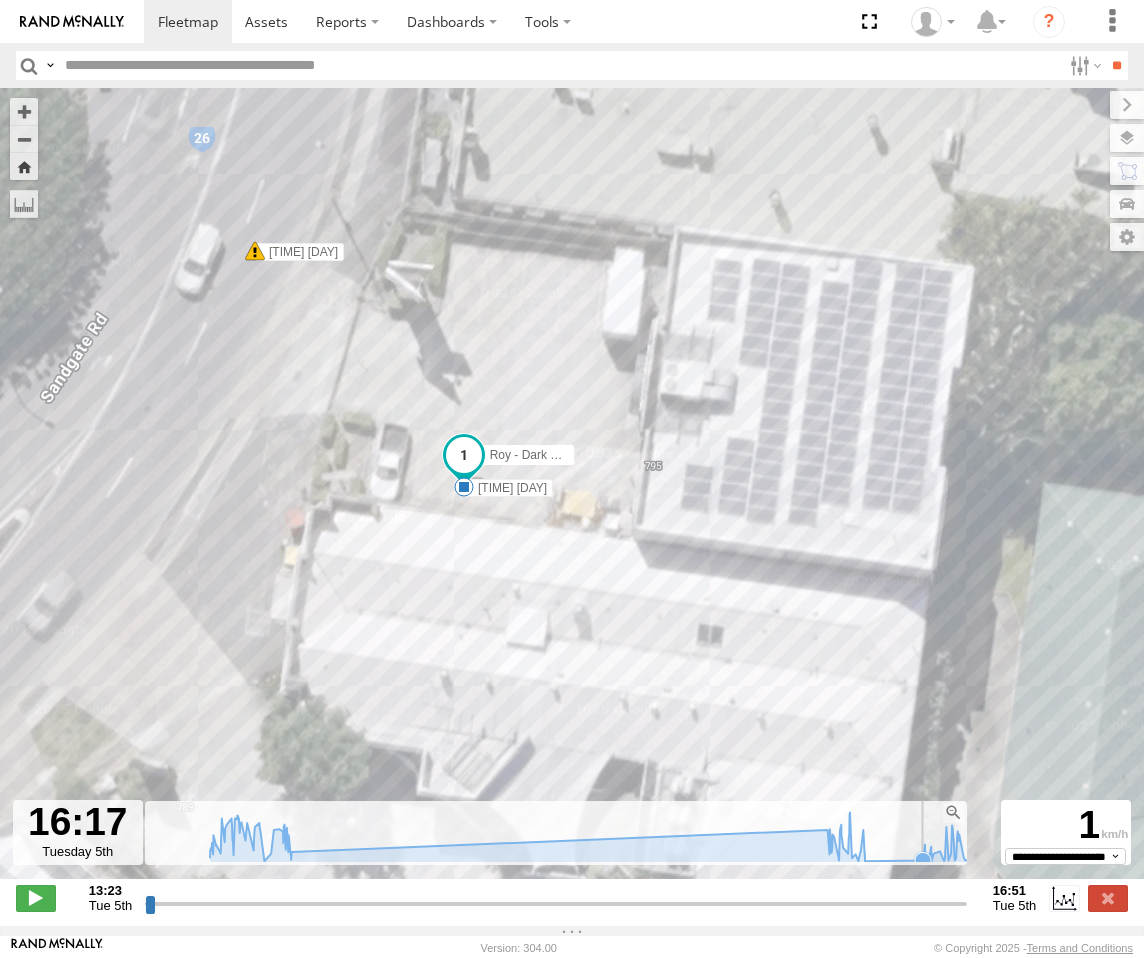 click 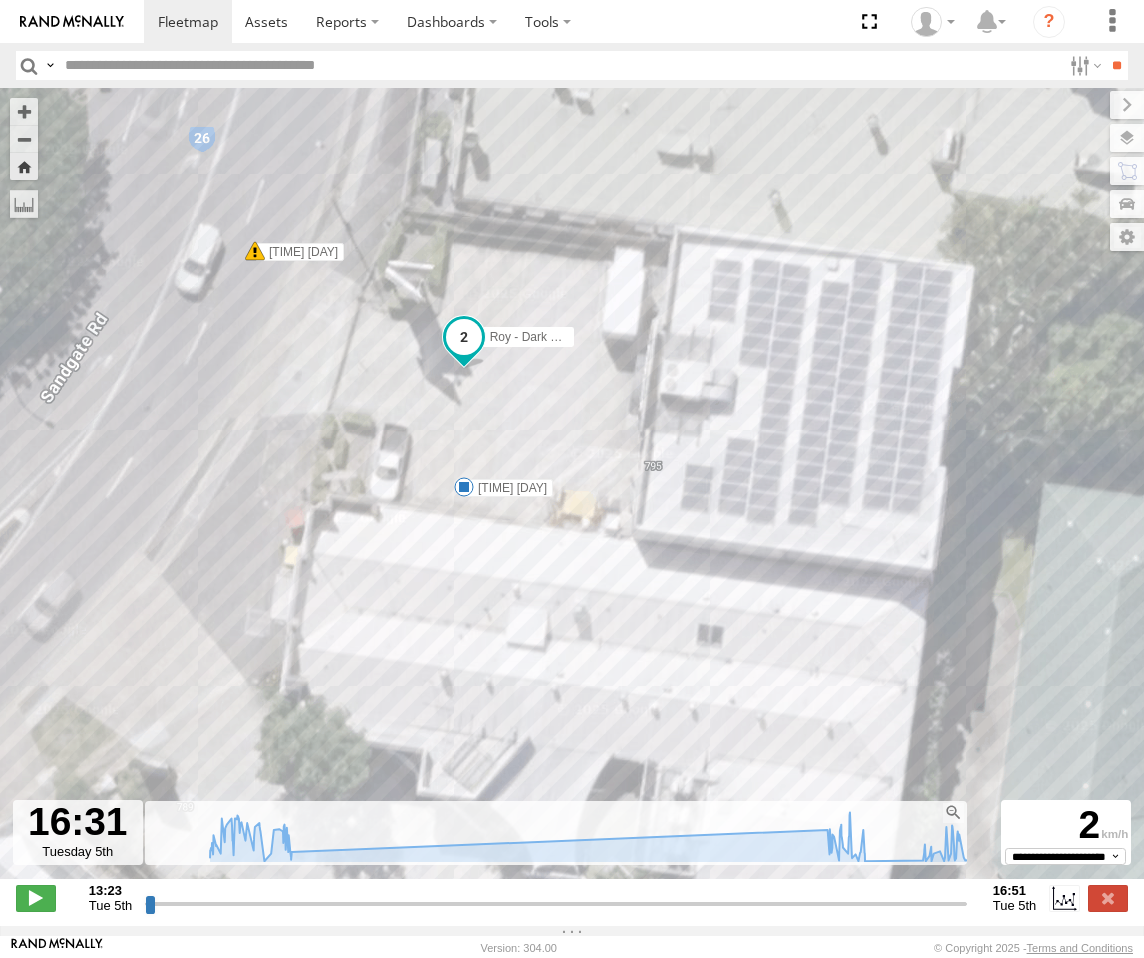 click on "Created with Highcharts 6.0.7 Reset zoom level 1:1 Reset zoom Highcharts.com" at bounding box center [556, 833] 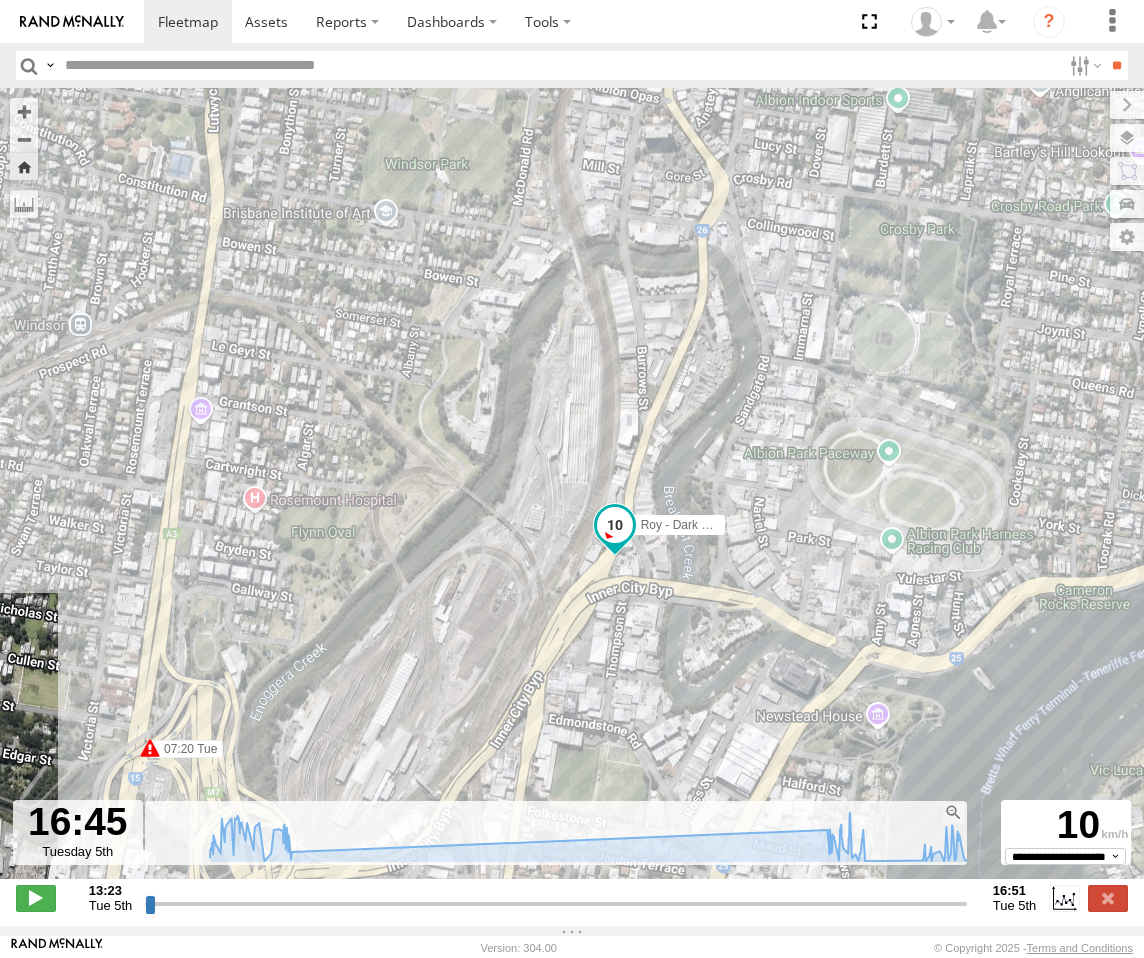 drag, startPoint x: 674, startPoint y: 407, endPoint x: 679, endPoint y: 485, distance: 78.160095 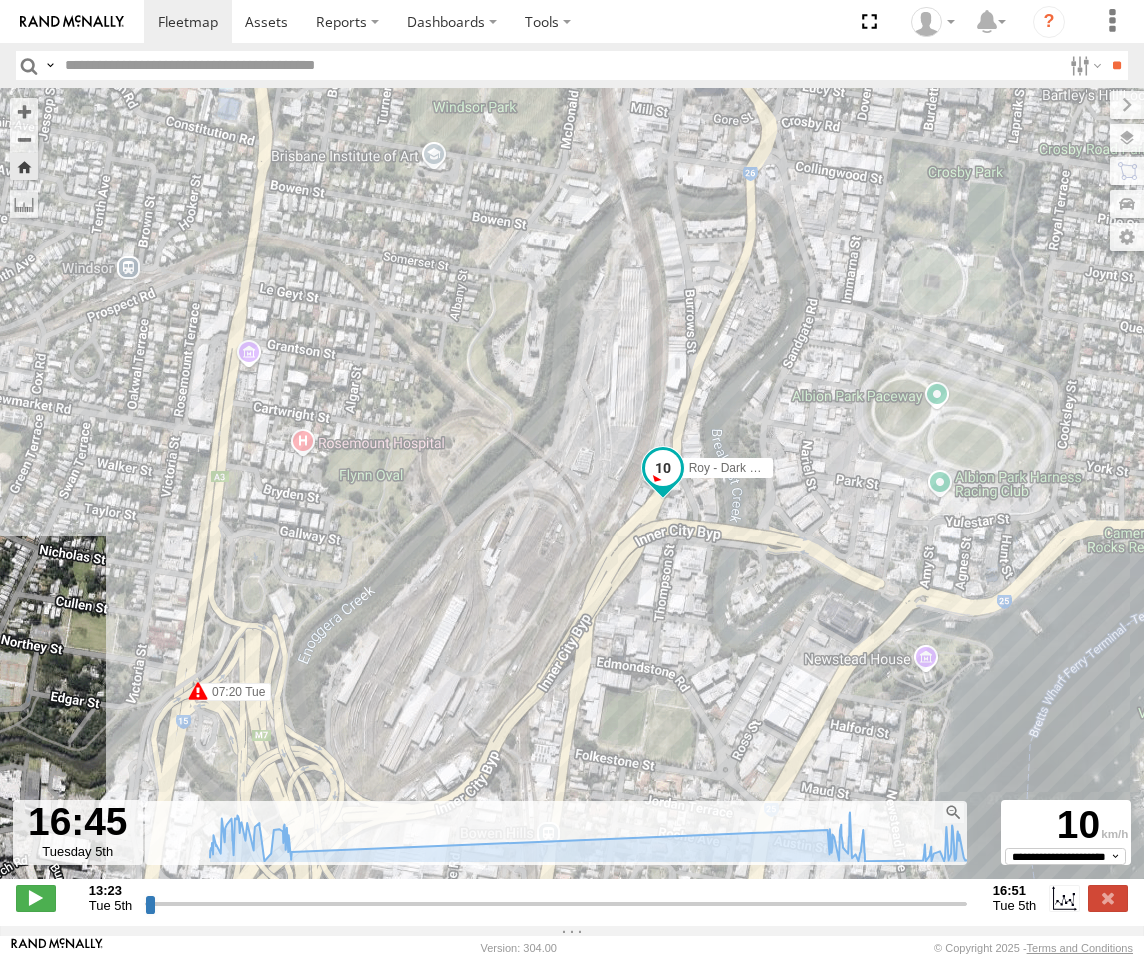 drag, startPoint x: 742, startPoint y: 446, endPoint x: 770, endPoint y: 390, distance: 62.609905 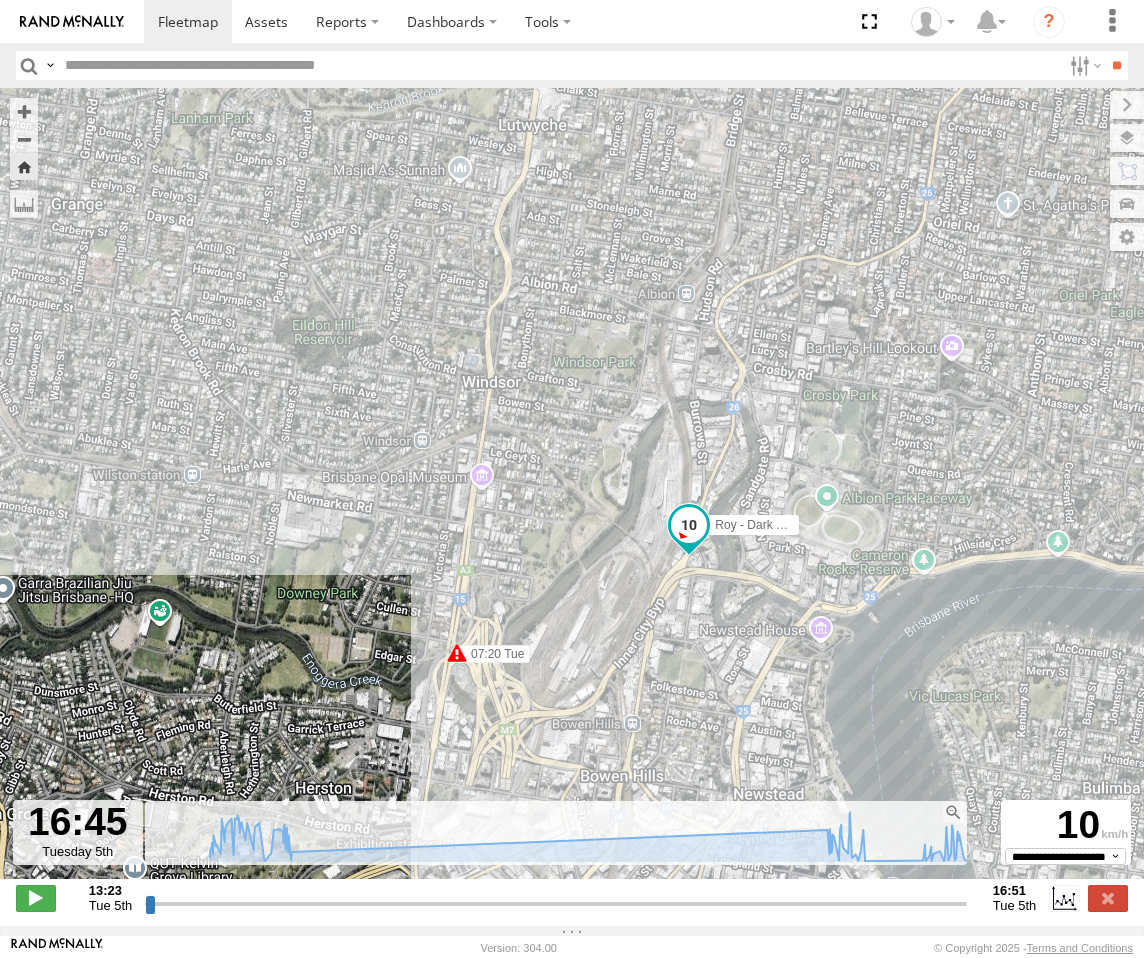 drag, startPoint x: 746, startPoint y: 500, endPoint x: 710, endPoint y: 633, distance: 137.78607 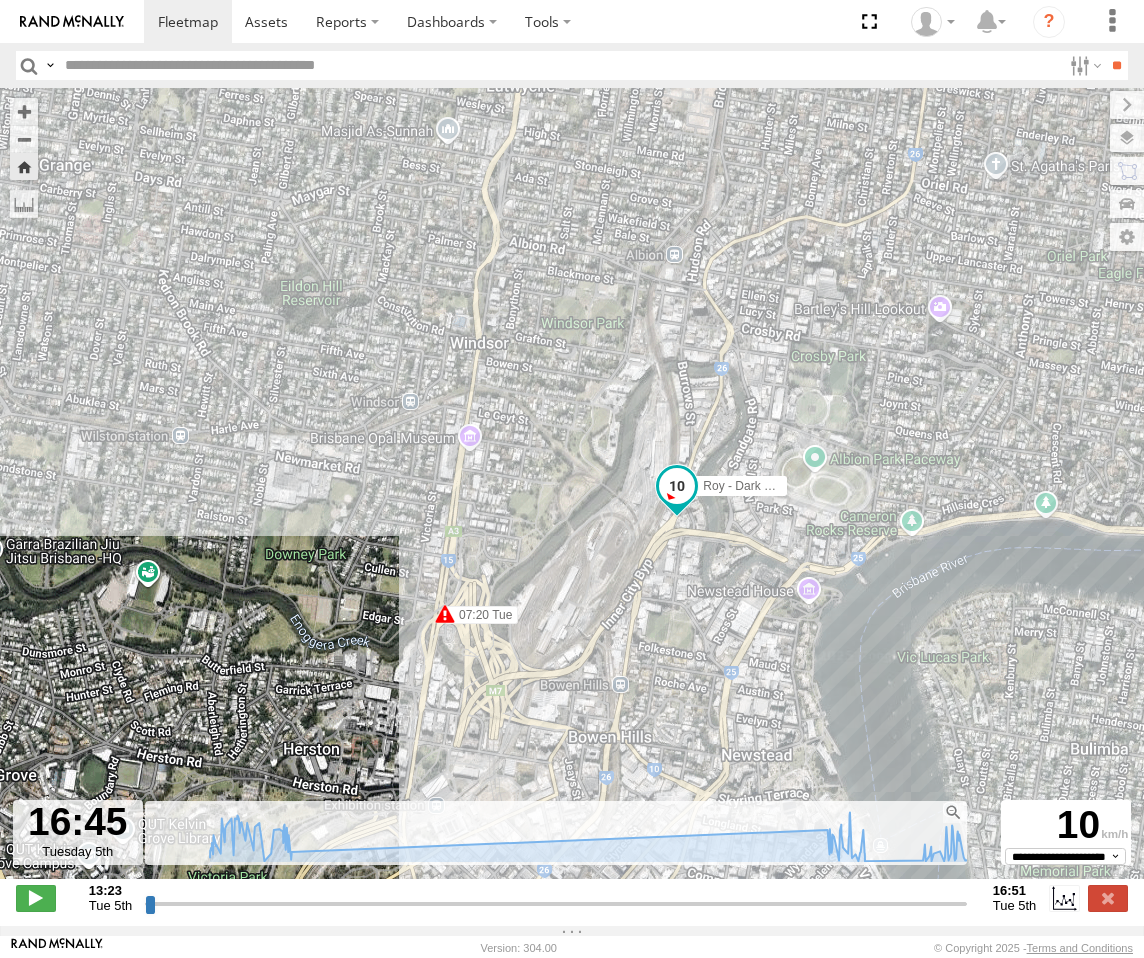 drag, startPoint x: 754, startPoint y: 474, endPoint x: 754, endPoint y: 398, distance: 76 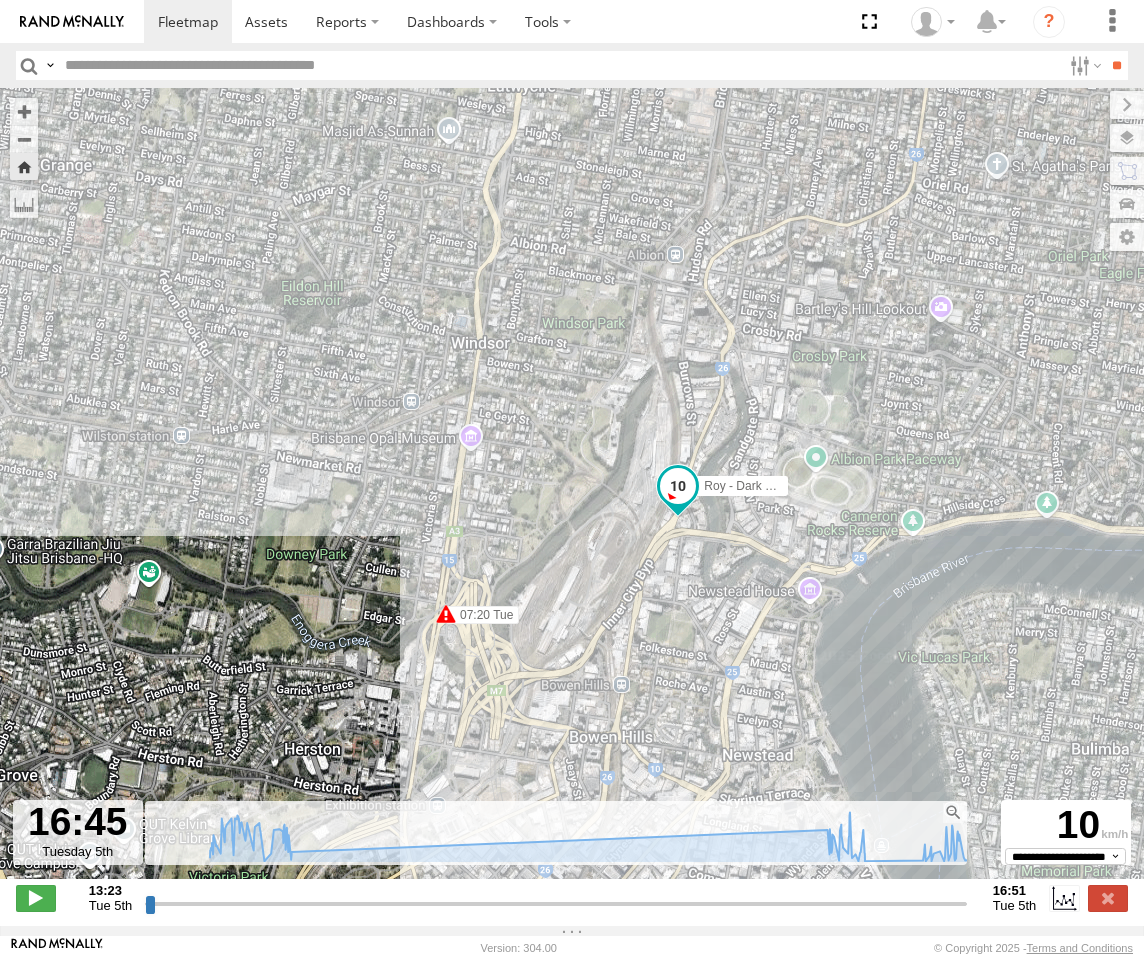 click on "Roy - Dark Green 05:31 Tue 05:50 Tue 07:40 Tue 07:53 Tue 13:57 Tue 13:59 Tue 16:09 Tue 16:11 Tue 16:17 Tue 16:17 Tue 07:20 Tue 07:30 Tue 07:35 Tue 07:52 Tue 13:37 Tue" at bounding box center [572, 494] 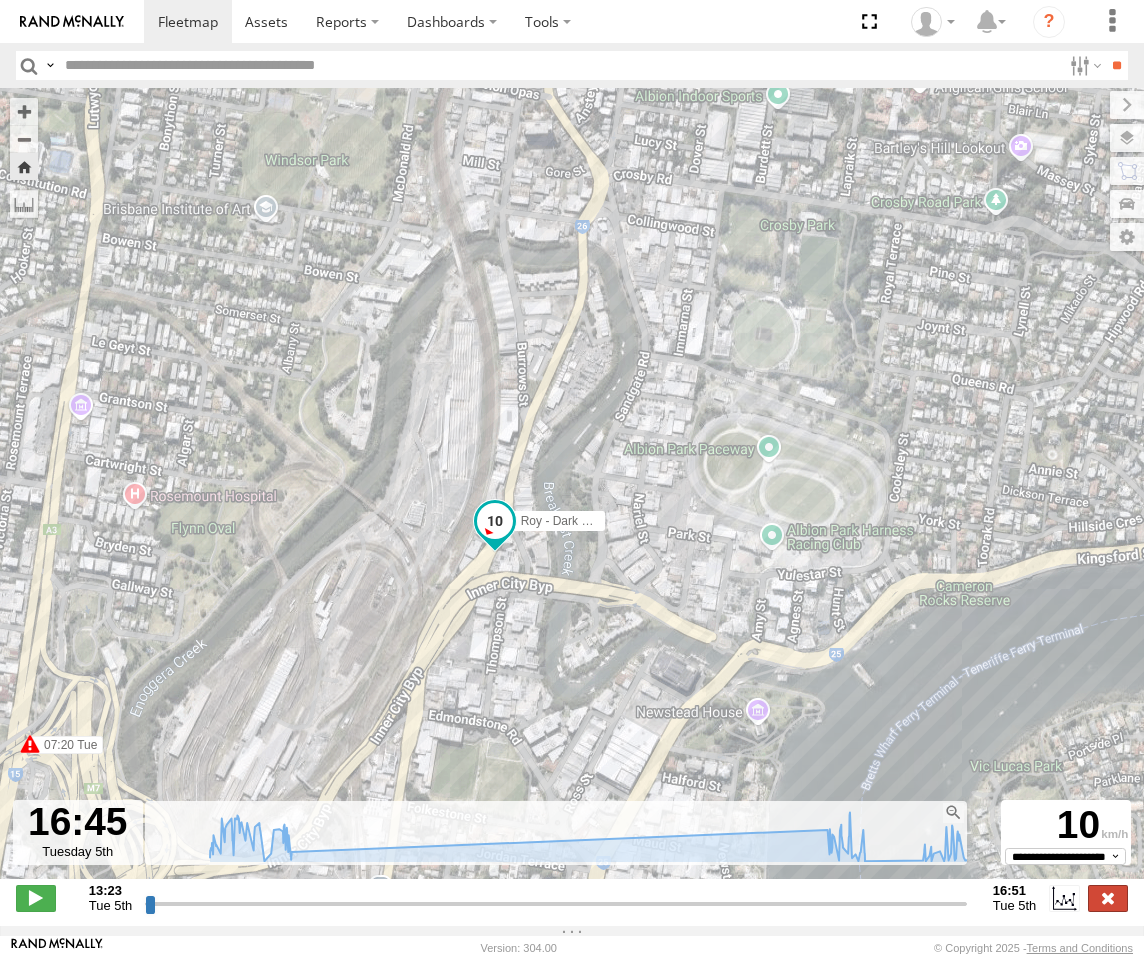 click at bounding box center [1108, 898] 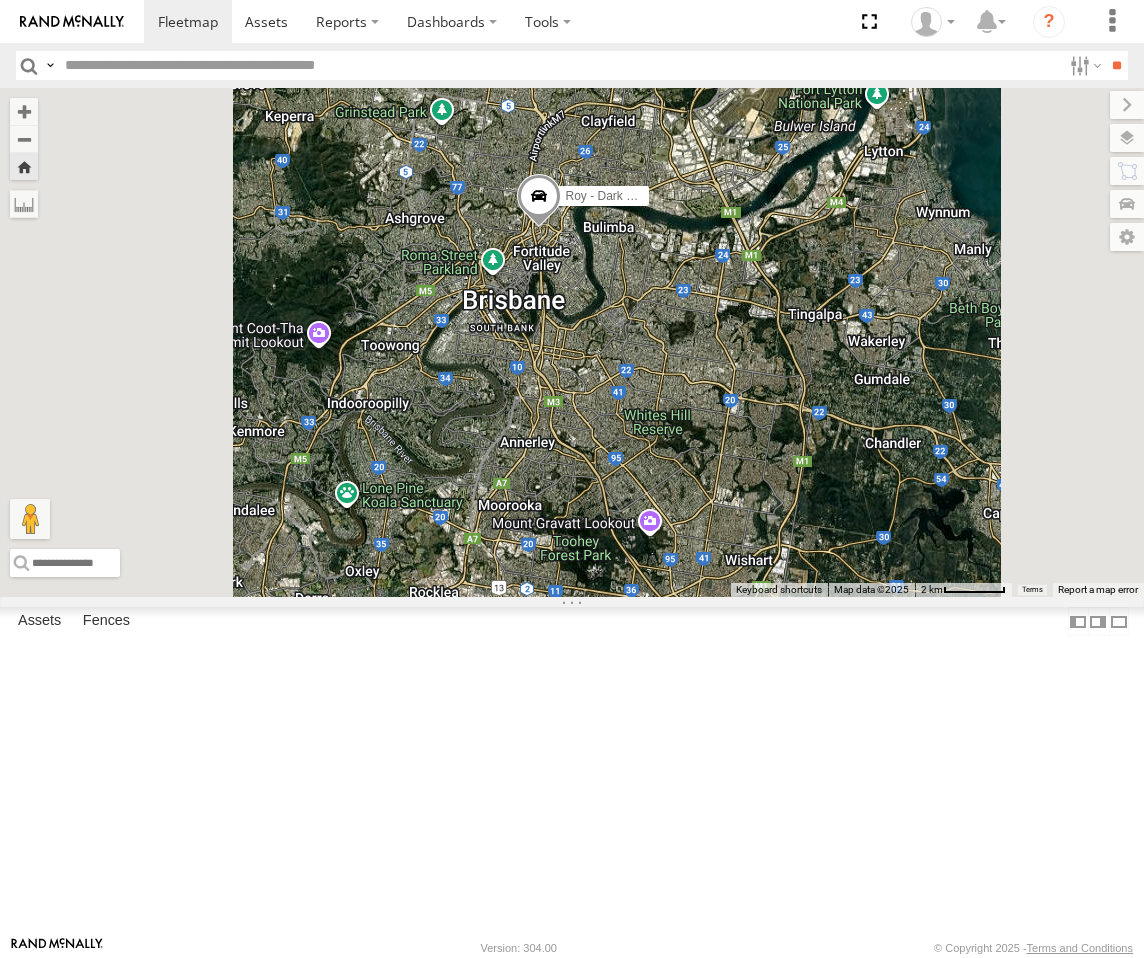 click at bounding box center (539, 201) 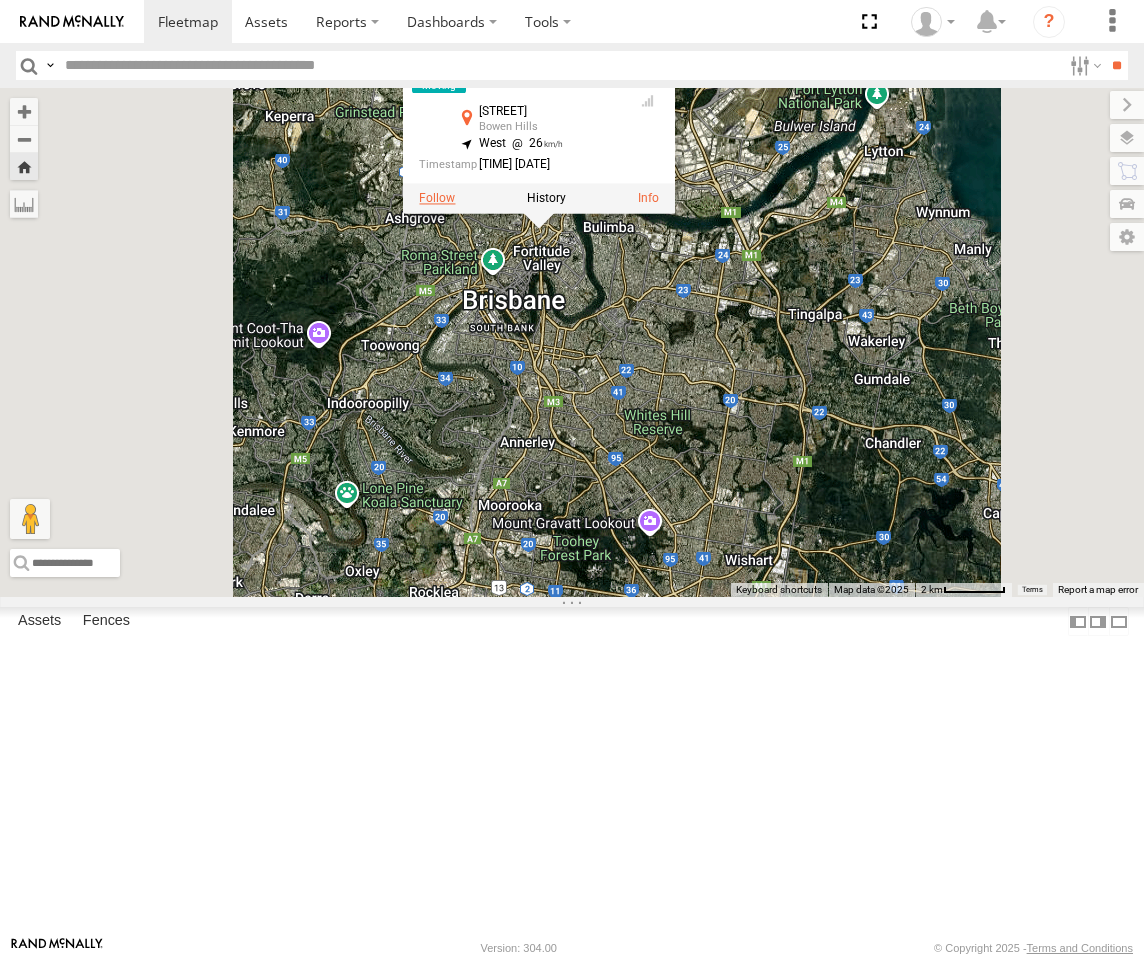 click at bounding box center (437, 198) 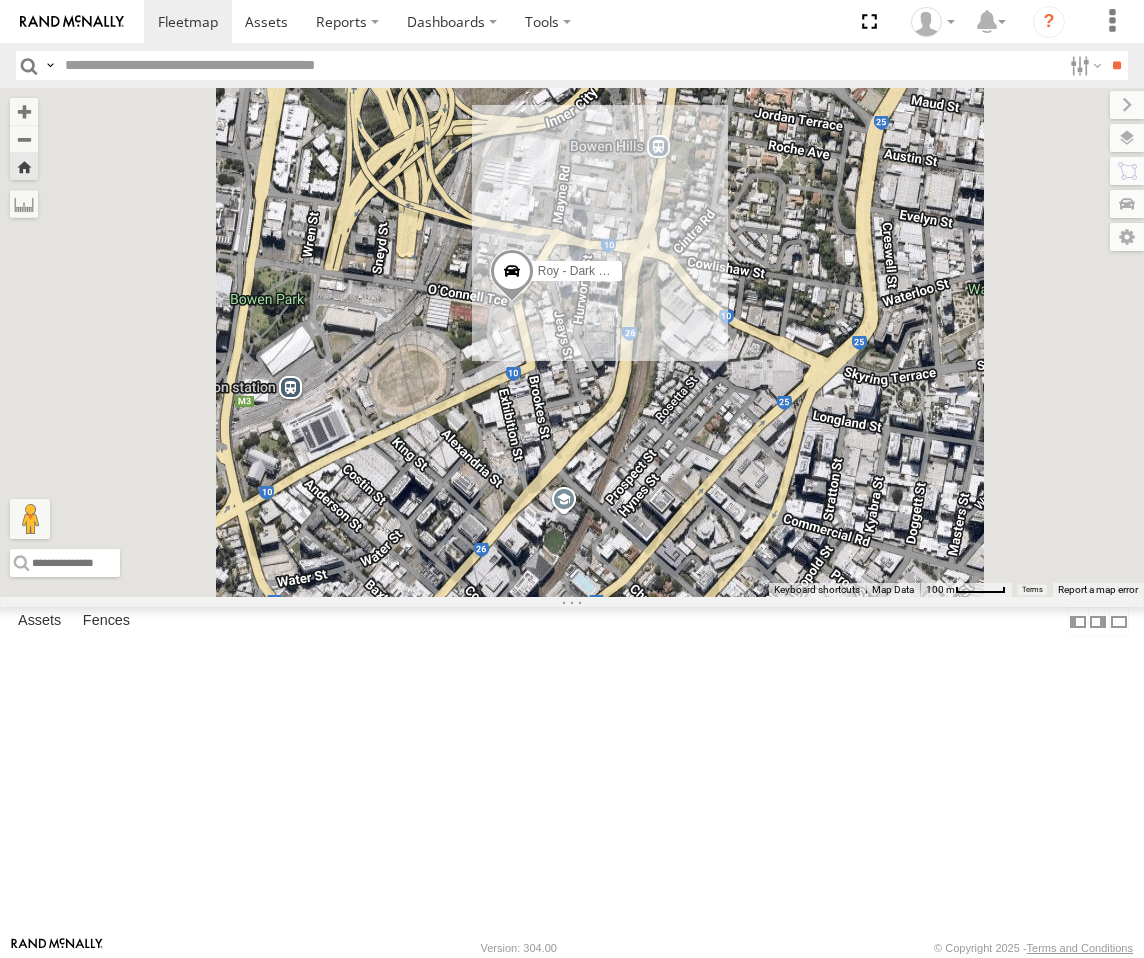 click at bounding box center [1127, 138] 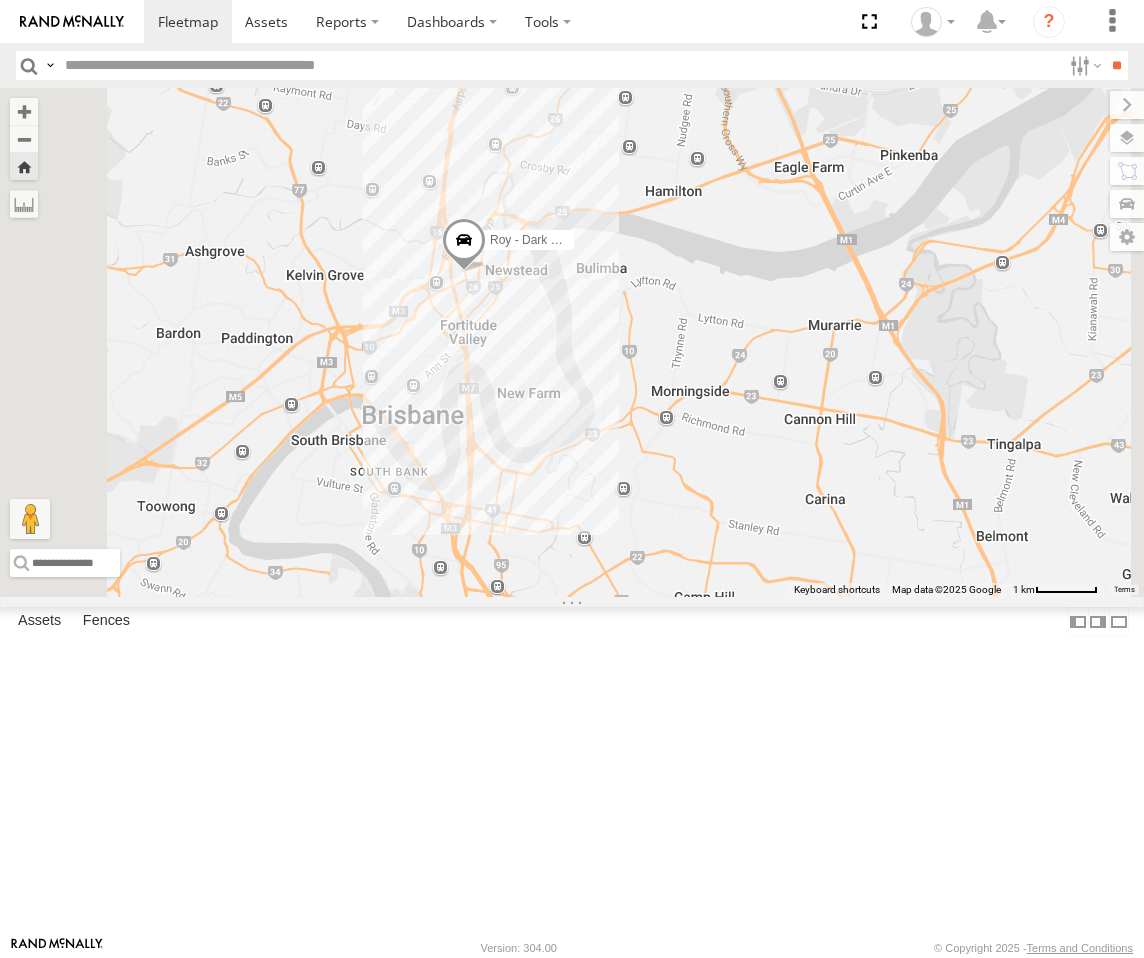 drag, startPoint x: 787, startPoint y: 593, endPoint x: 743, endPoint y: 503, distance: 100.17984 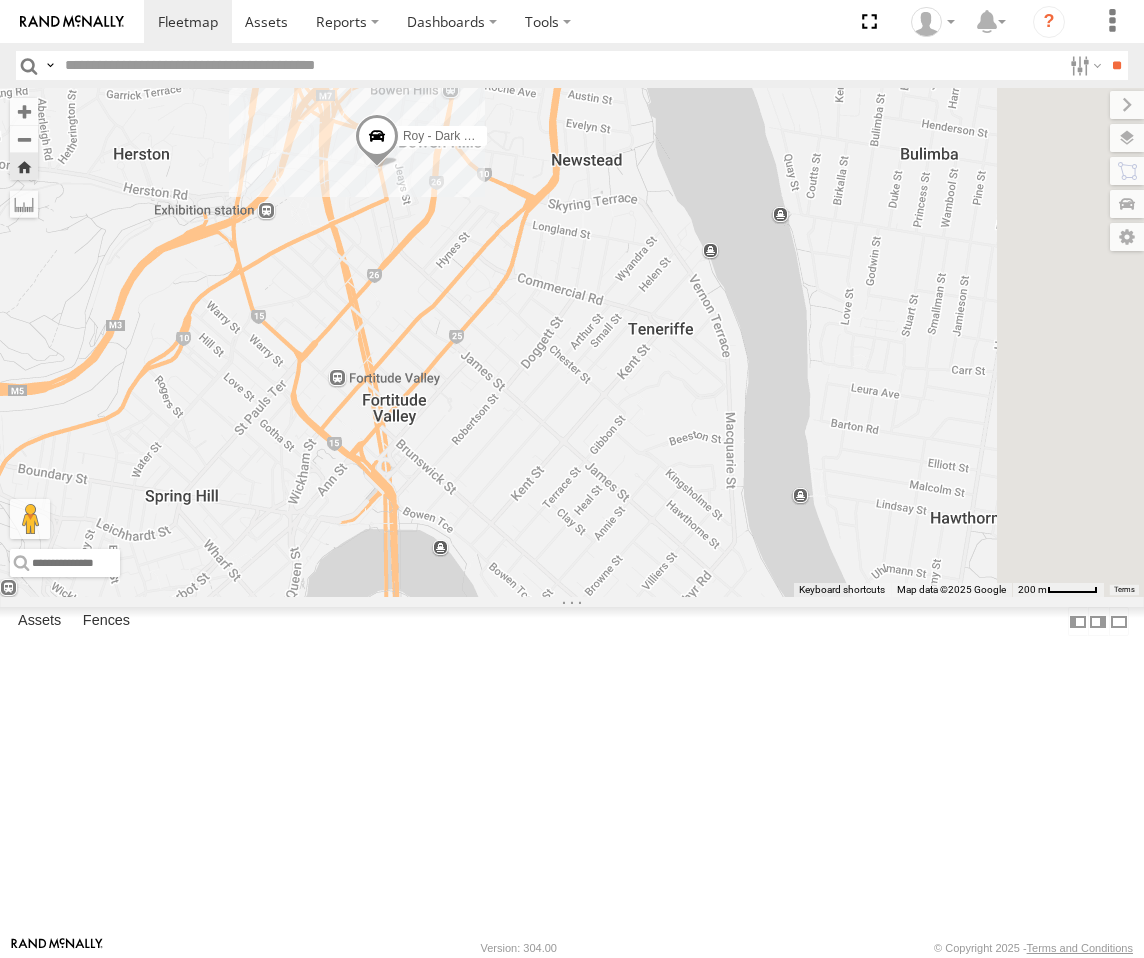 drag, startPoint x: 766, startPoint y: 461, endPoint x: 636, endPoint y: 409, distance: 140.01428 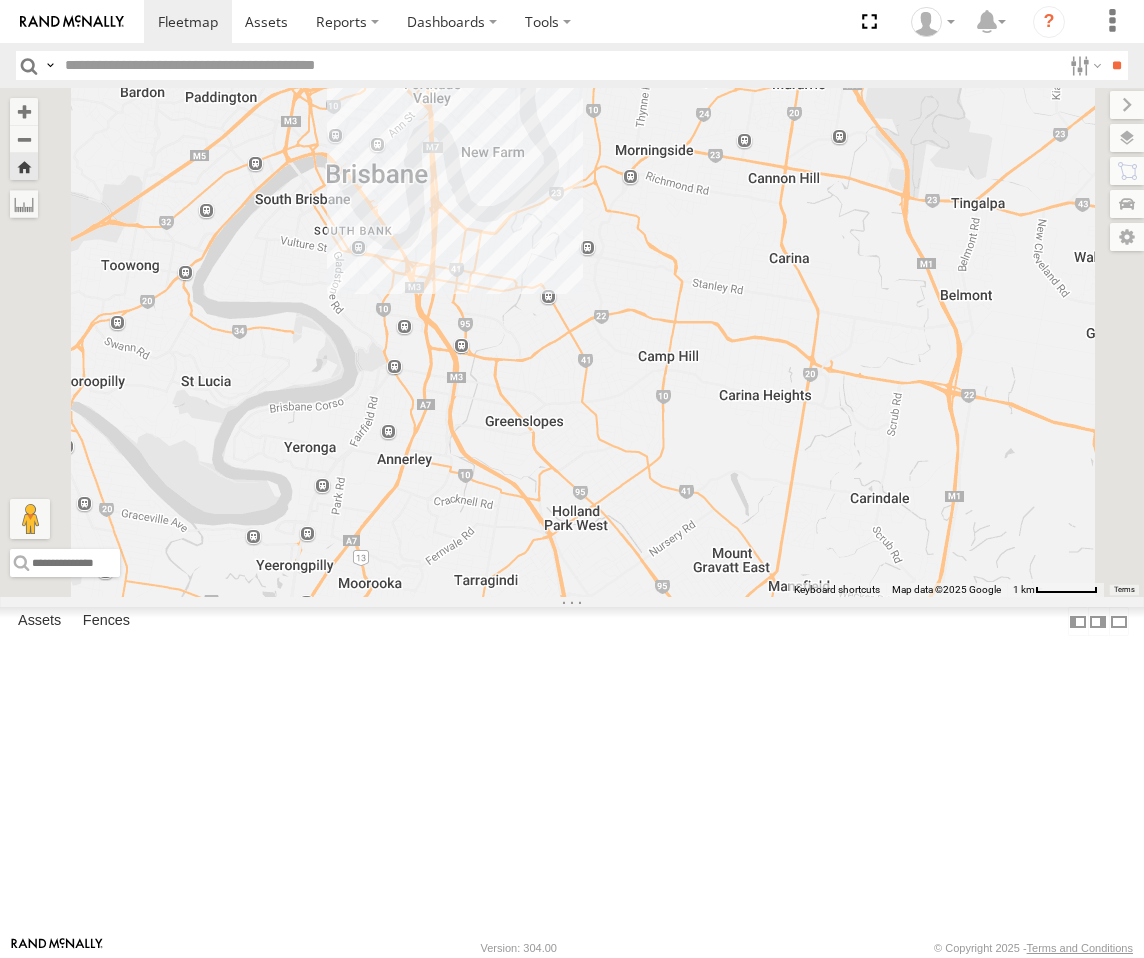 drag, startPoint x: 733, startPoint y: 573, endPoint x: 760, endPoint y: 367, distance: 207.76189 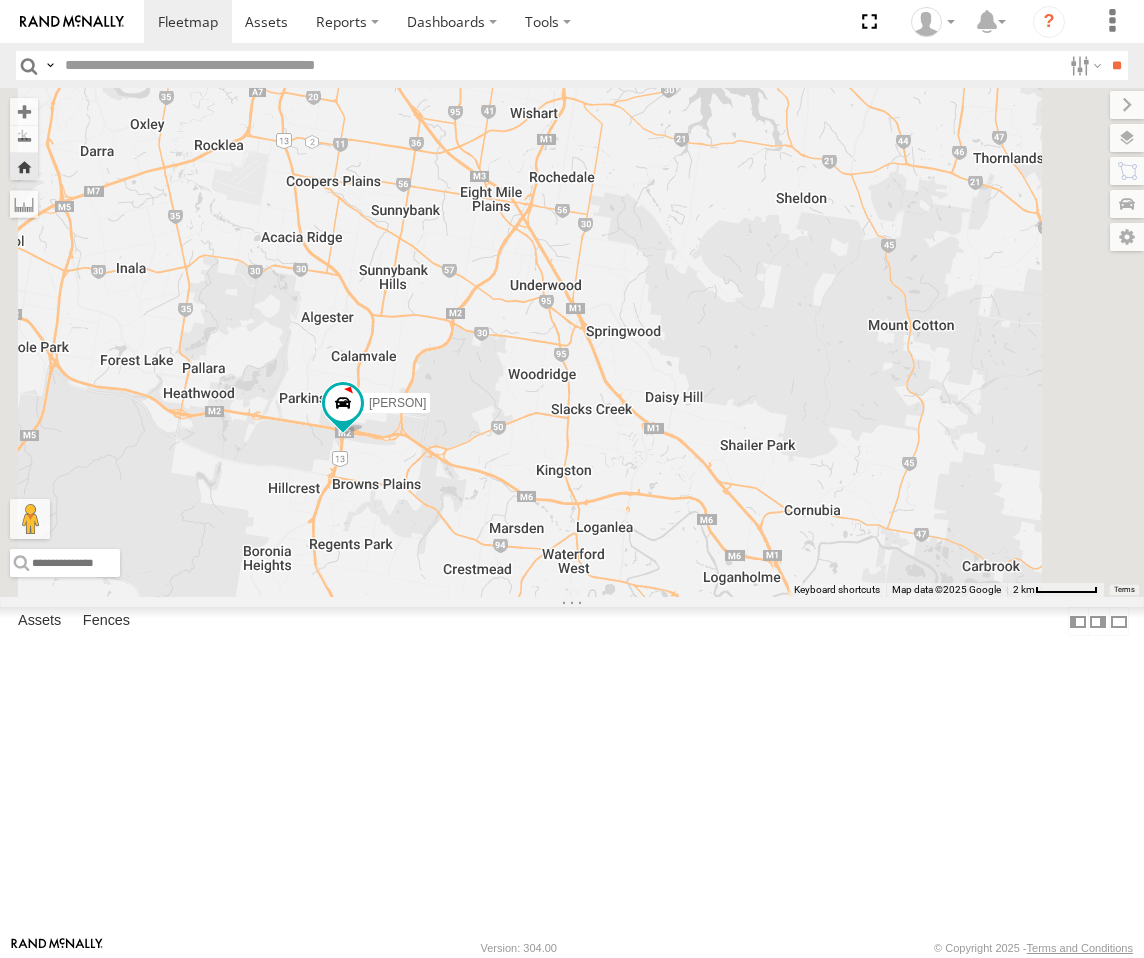 click on "Brisbane" at bounding box center [0, 0] 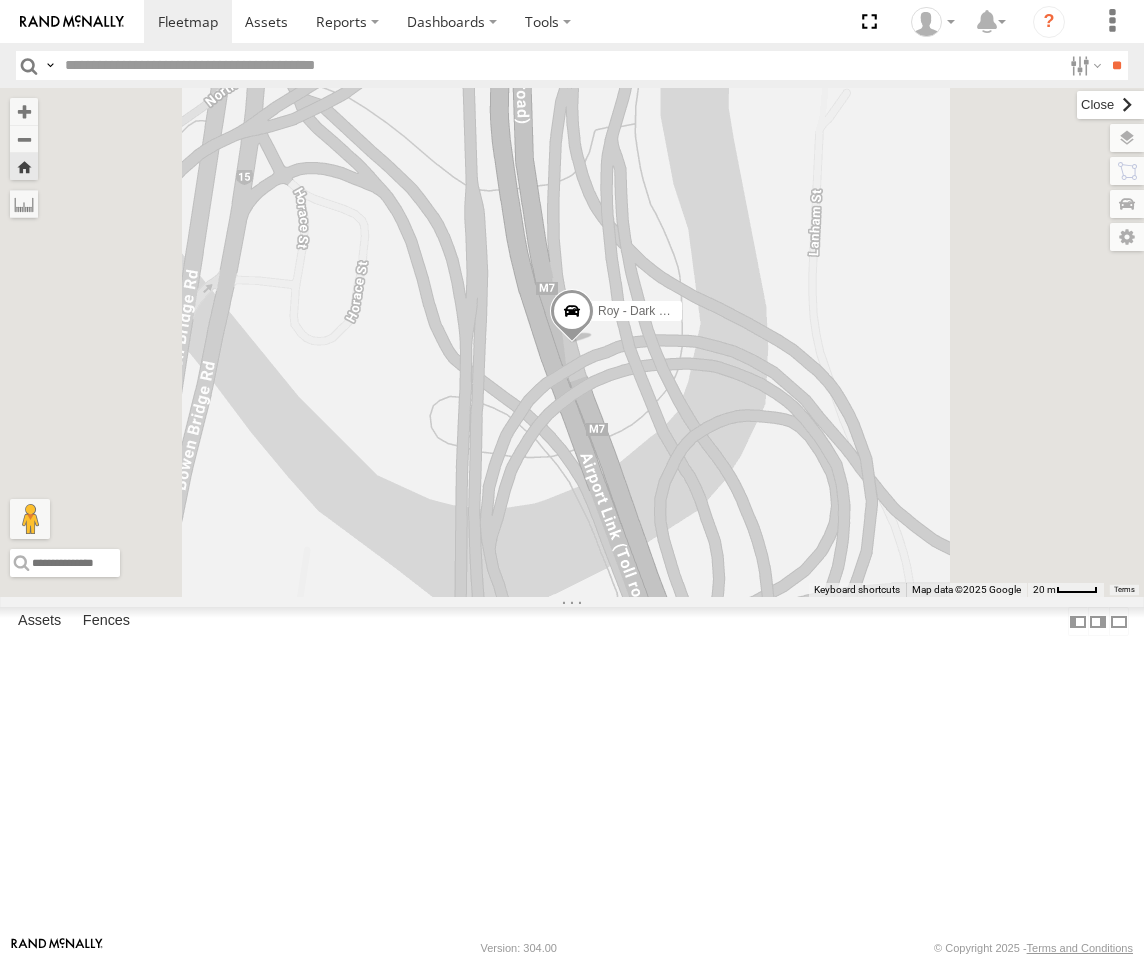 click at bounding box center (1110, 105) 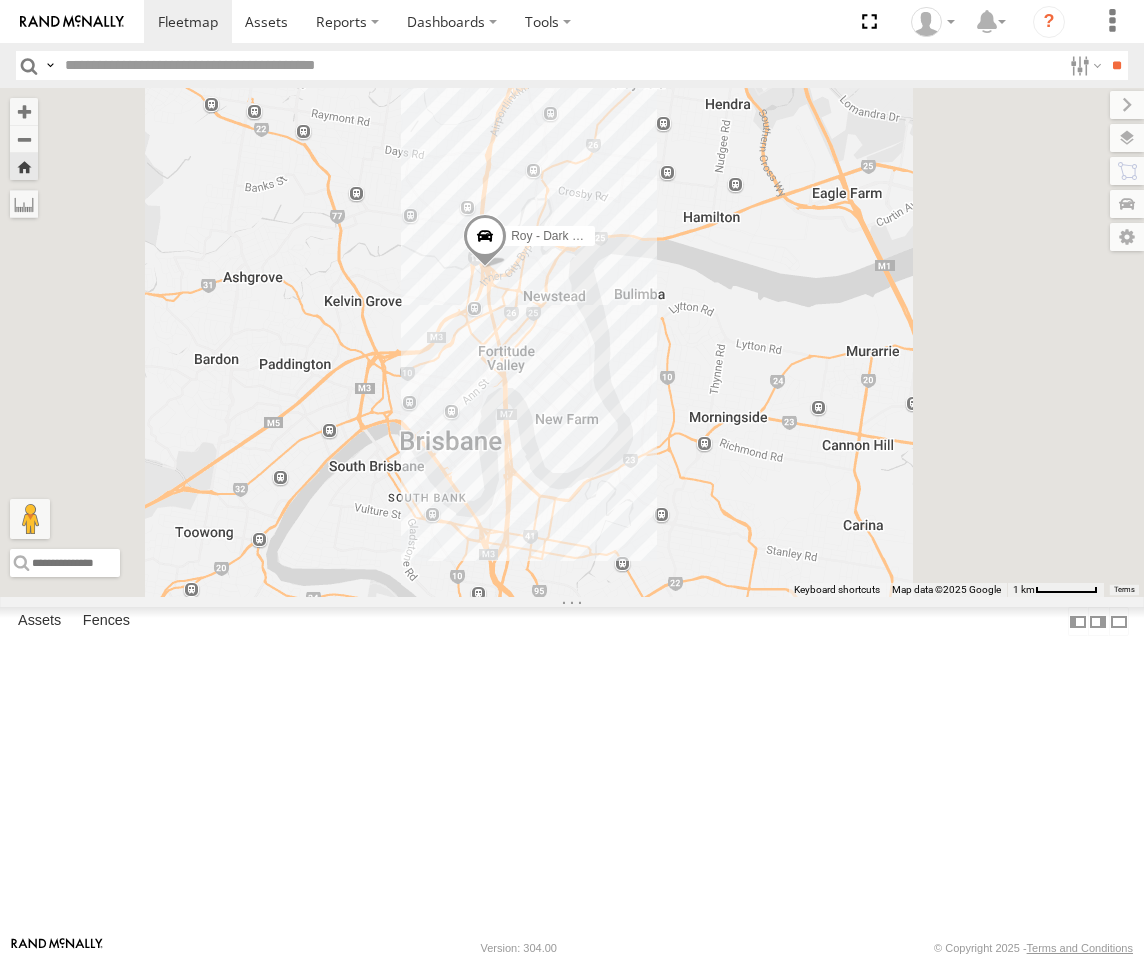 drag, startPoint x: 858, startPoint y: 804, endPoint x: 800, endPoint y: 543, distance: 267.3668 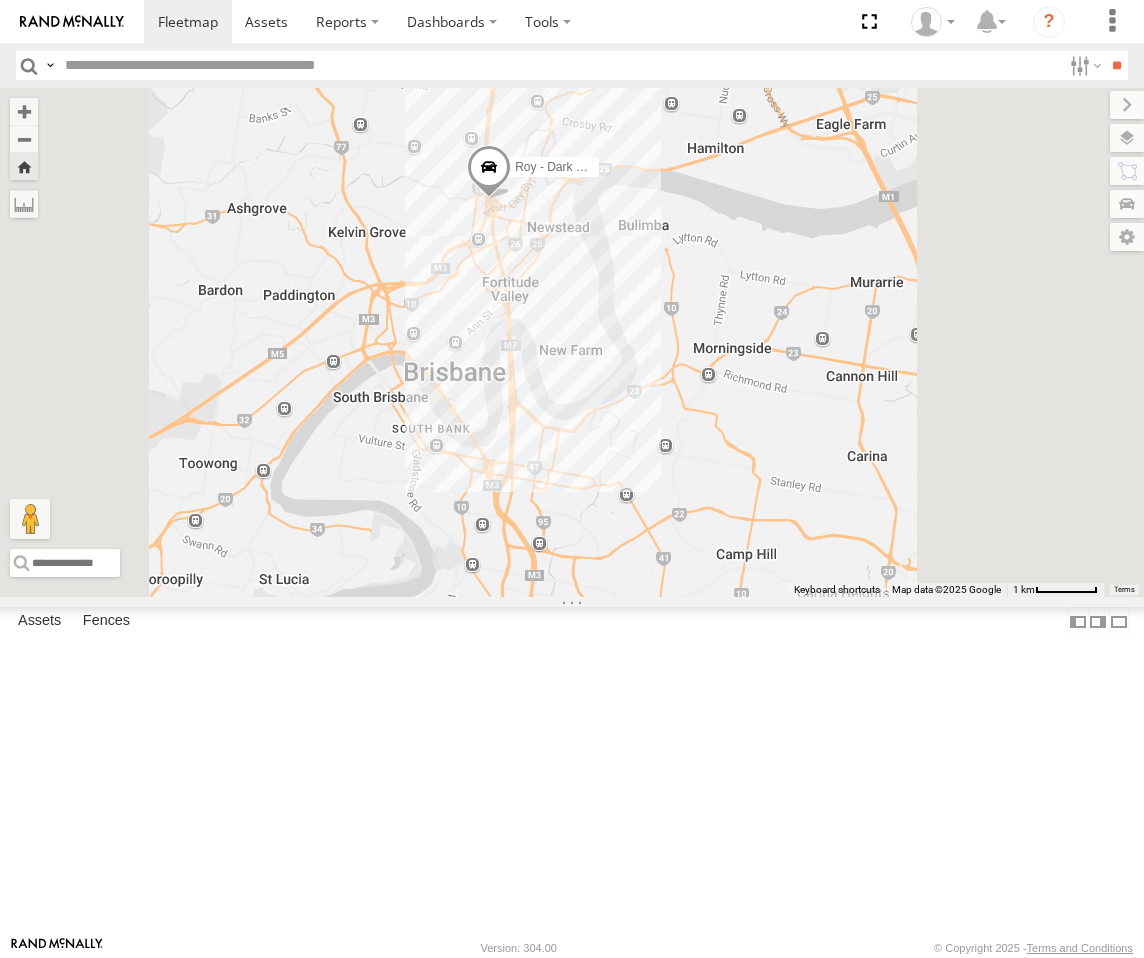 drag, startPoint x: 817, startPoint y: 617, endPoint x: 818, endPoint y: 607, distance: 10.049875 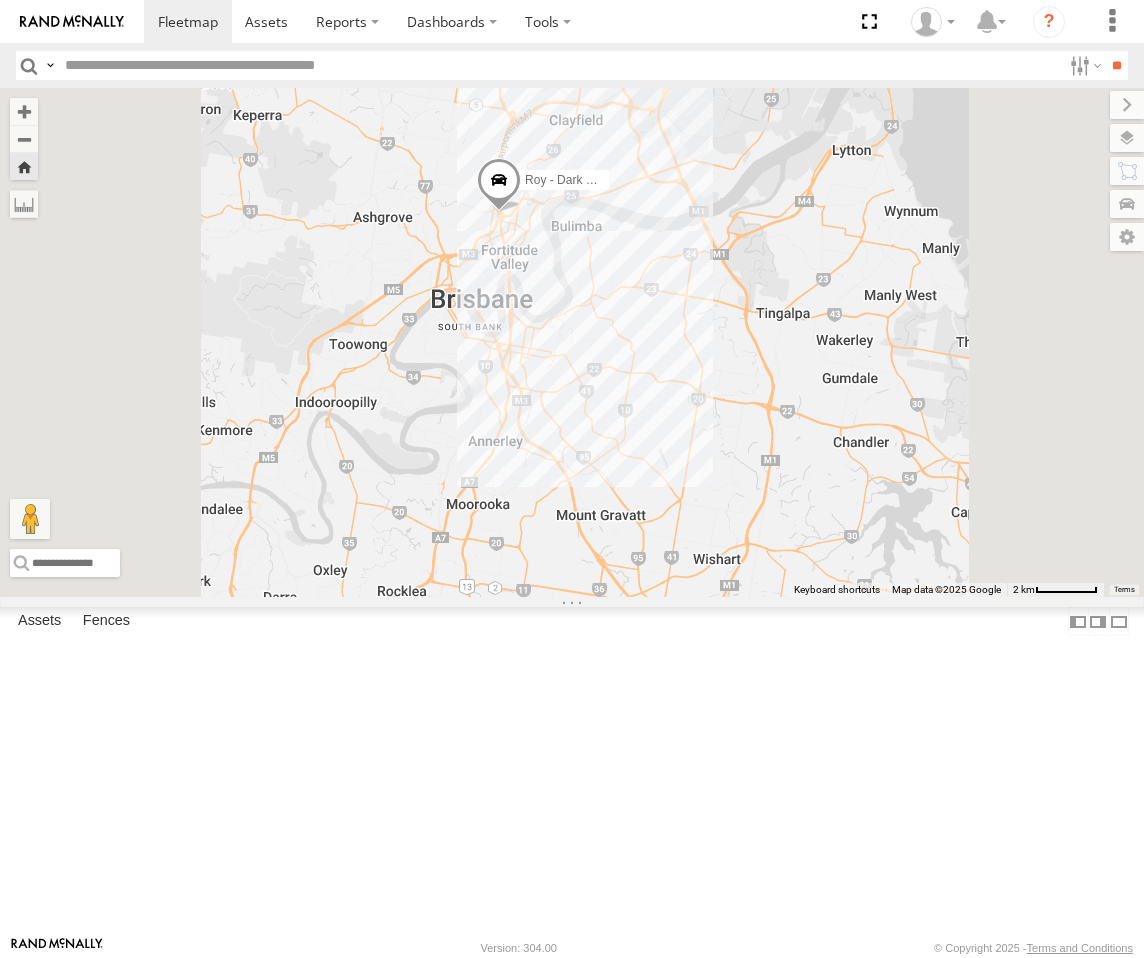 drag, startPoint x: 878, startPoint y: 689, endPoint x: 847, endPoint y: 585, distance: 108.52189 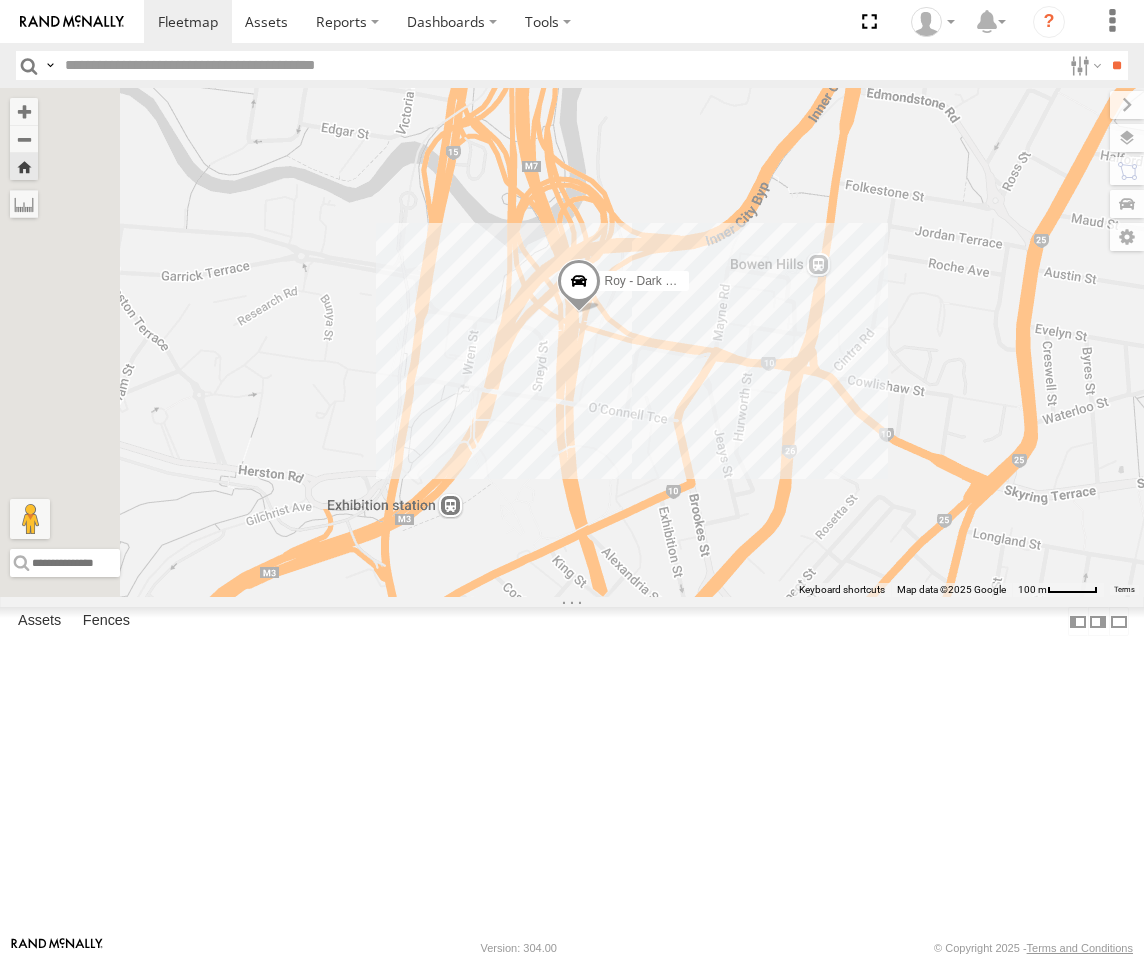 click at bounding box center [579, 286] 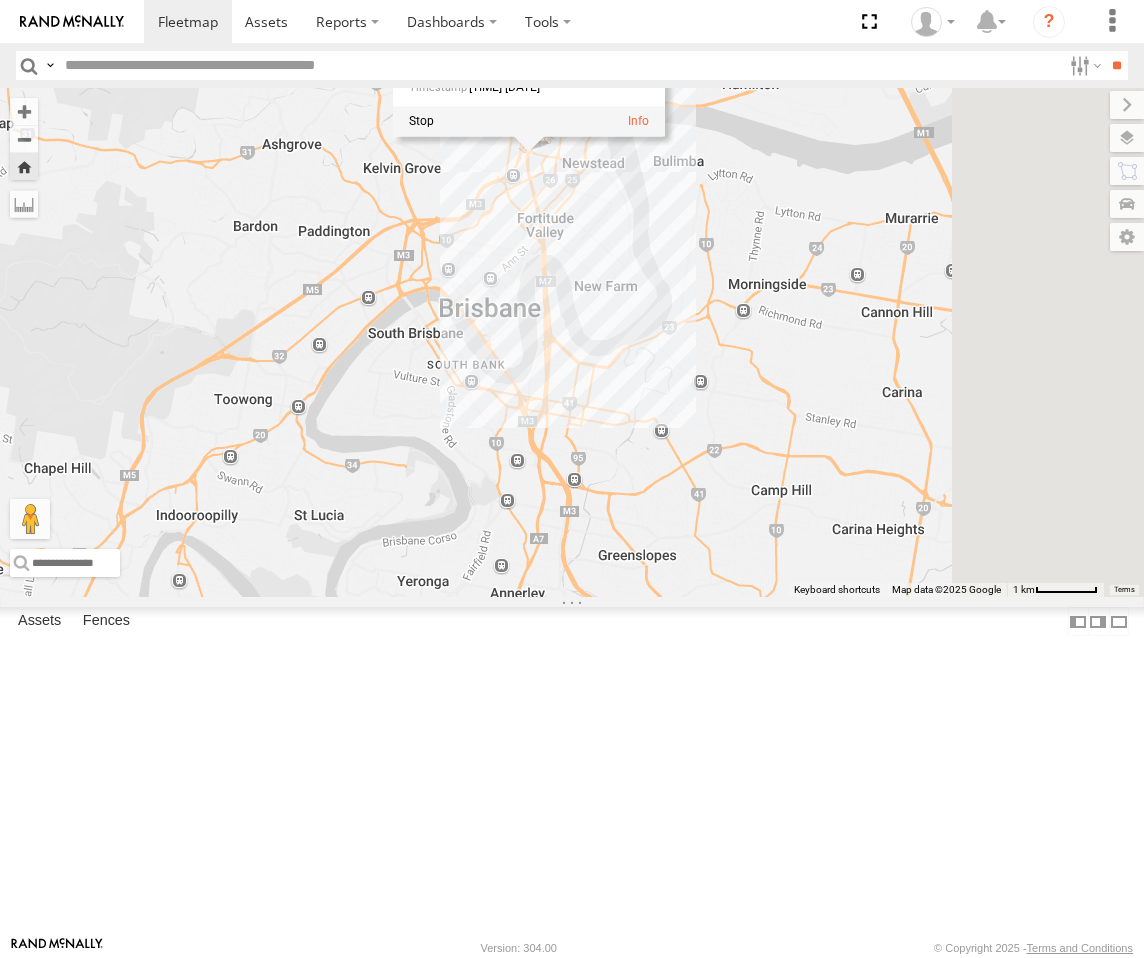 drag, startPoint x: 920, startPoint y: 710, endPoint x: 820, endPoint y: 409, distance: 317.1766 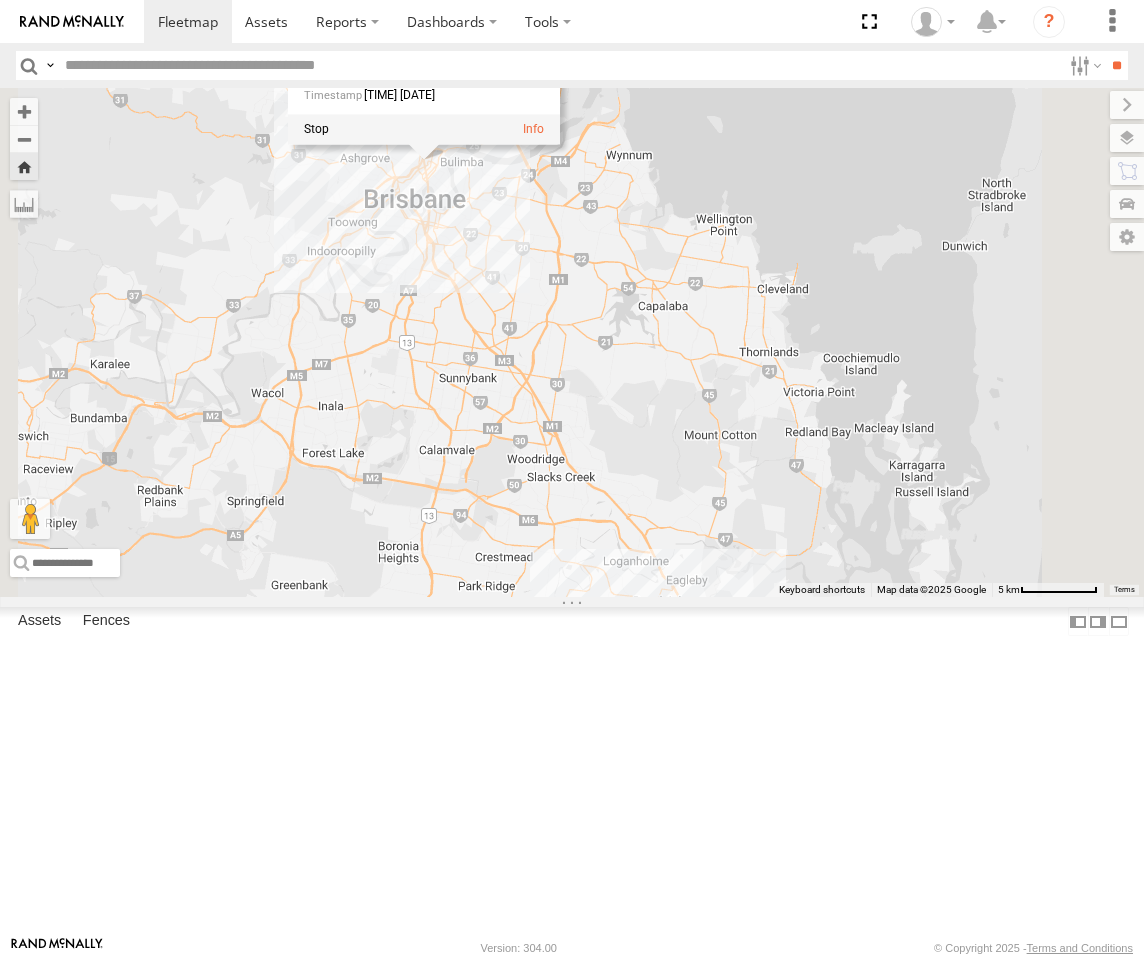 drag, startPoint x: 859, startPoint y: 521, endPoint x: 817, endPoint y: 575, distance: 68.41052 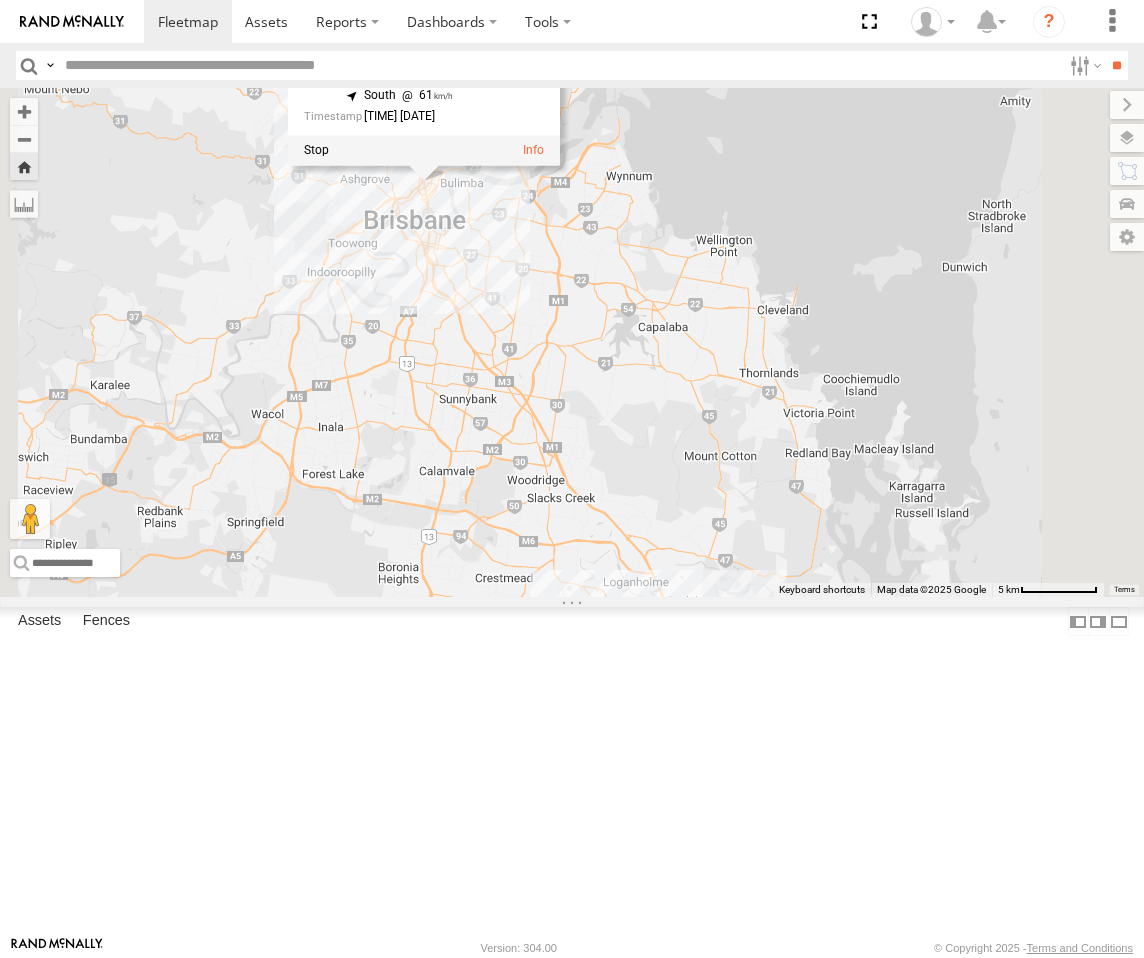 drag, startPoint x: 744, startPoint y: 472, endPoint x: 733, endPoint y: 283, distance: 189.31984 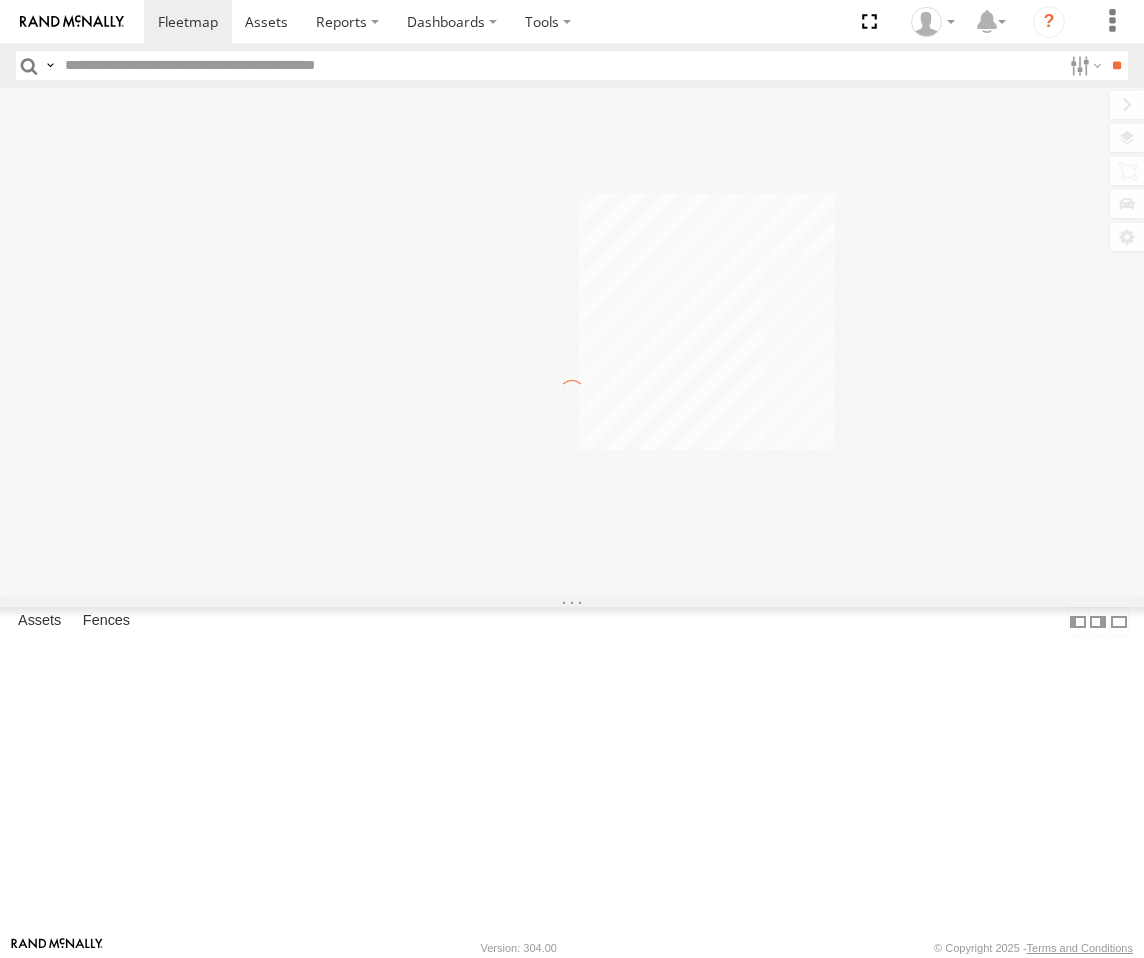 scroll, scrollTop: 0, scrollLeft: 0, axis: both 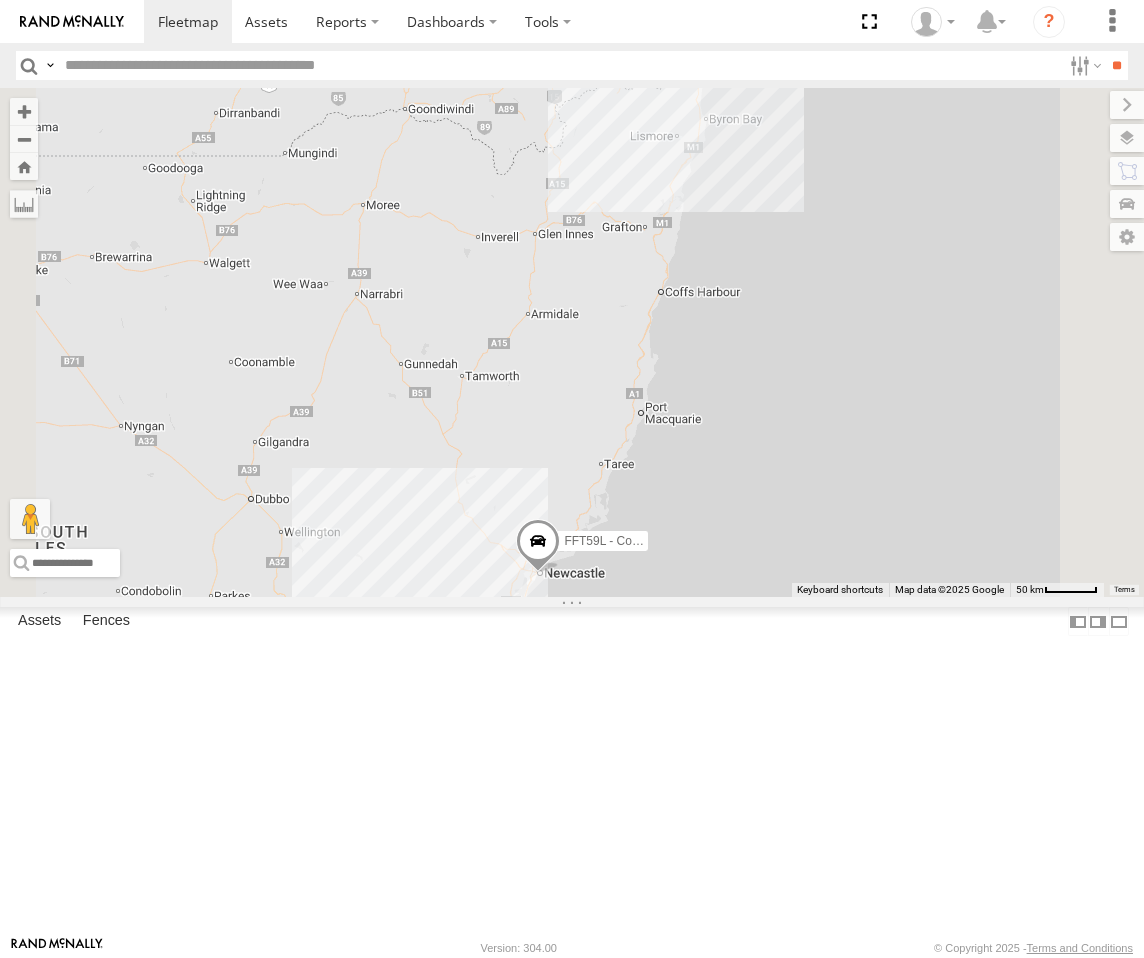 click on "Roy - Dark Green" at bounding box center [0, 0] 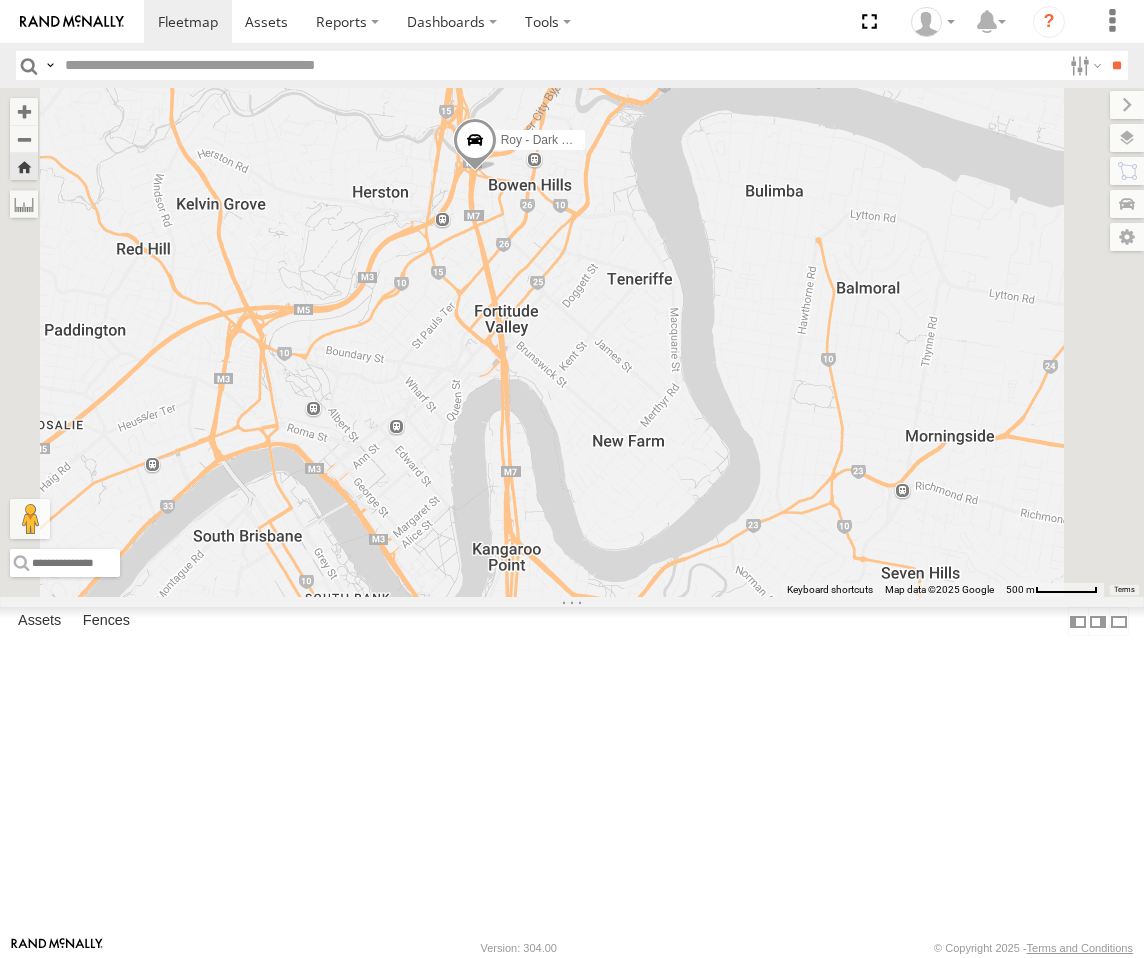 drag, startPoint x: 877, startPoint y: 770, endPoint x: 807, endPoint y: 403, distance: 373.61612 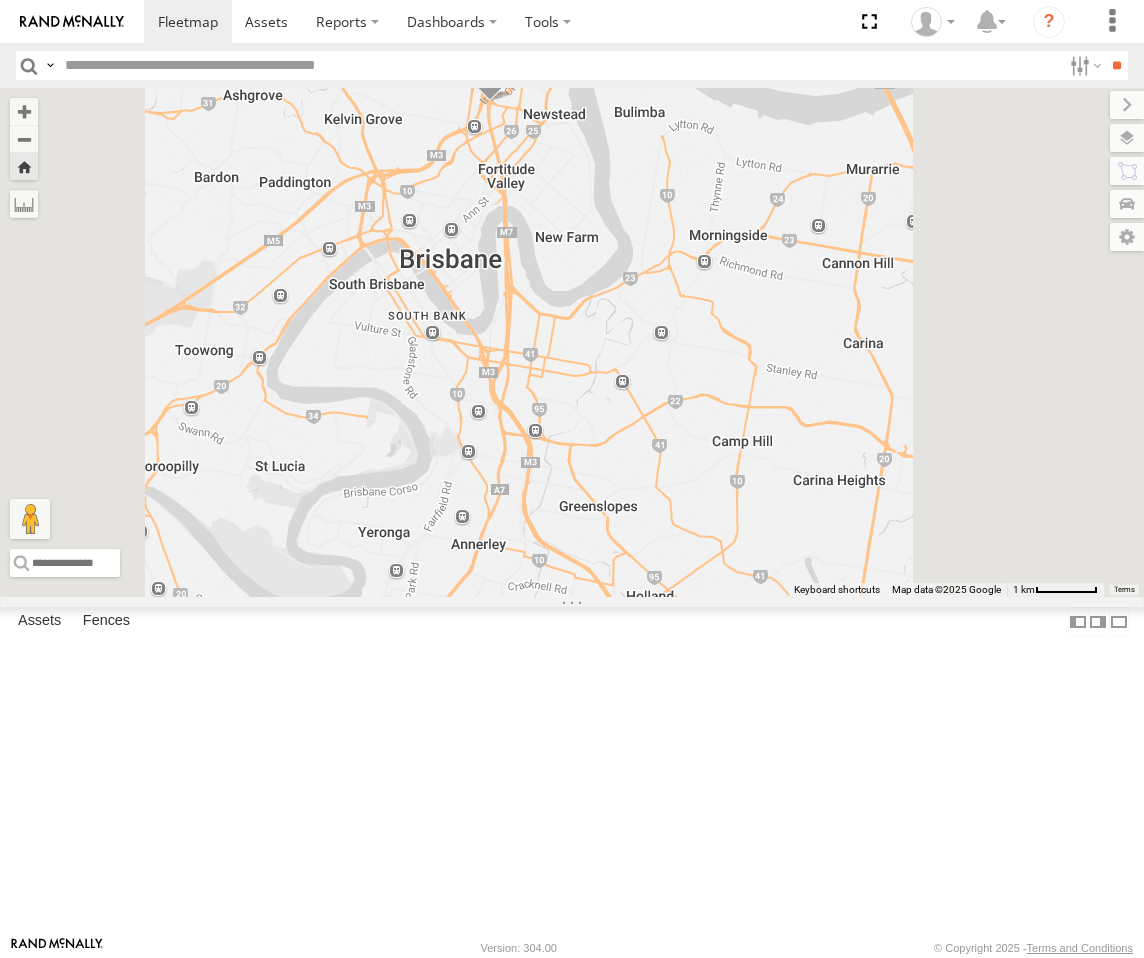 drag, startPoint x: 883, startPoint y: 589, endPoint x: 733, endPoint y: 371, distance: 264.62048 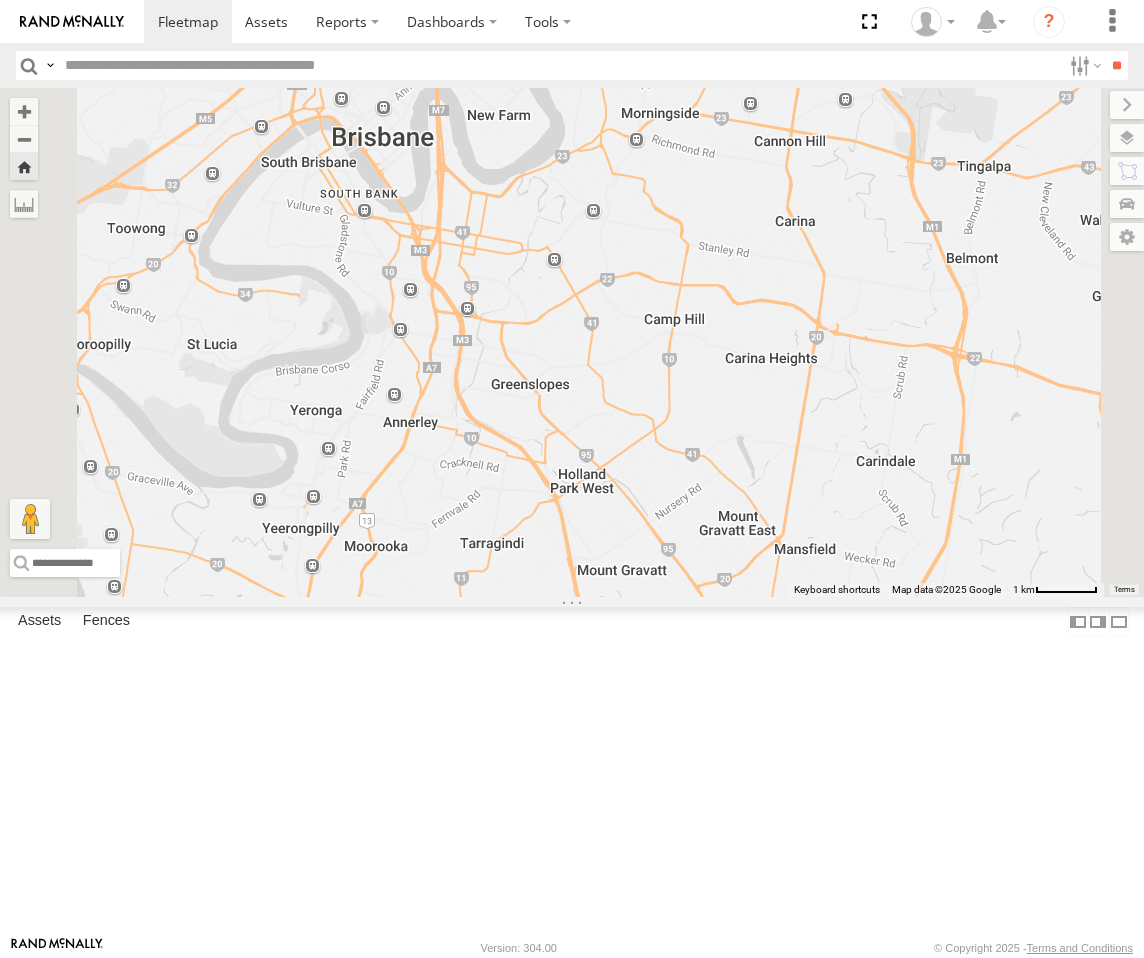 drag, startPoint x: 699, startPoint y: 301, endPoint x: 834, endPoint y: 442, distance: 195.20758 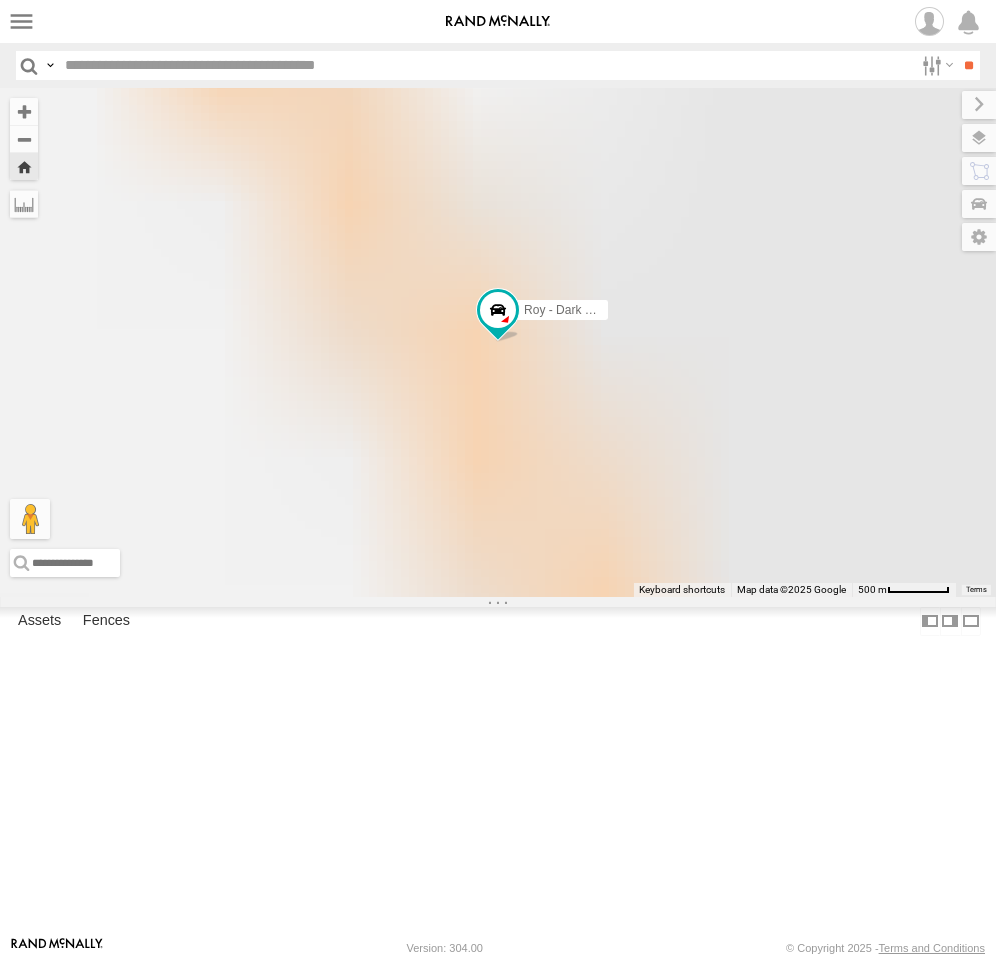 scroll, scrollTop: 0, scrollLeft: 0, axis: both 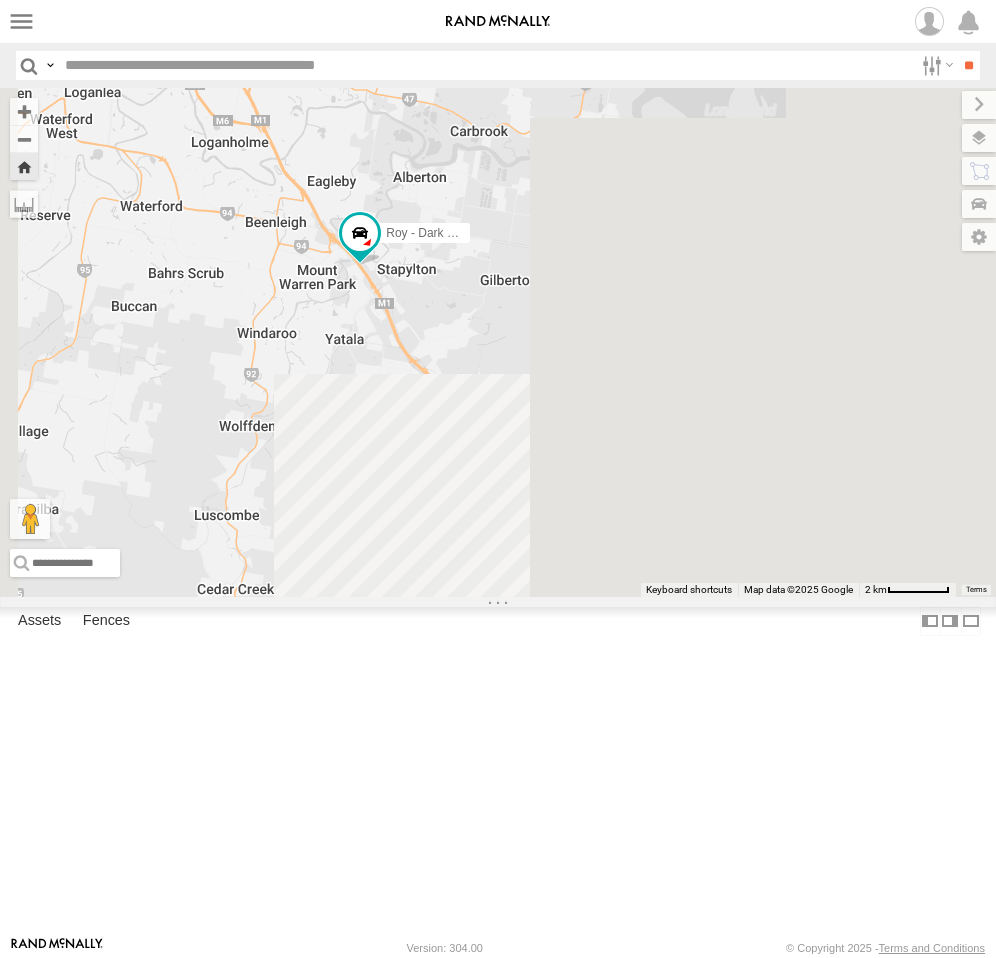 drag, startPoint x: 714, startPoint y: 638, endPoint x: 640, endPoint y: 524, distance: 135.91174 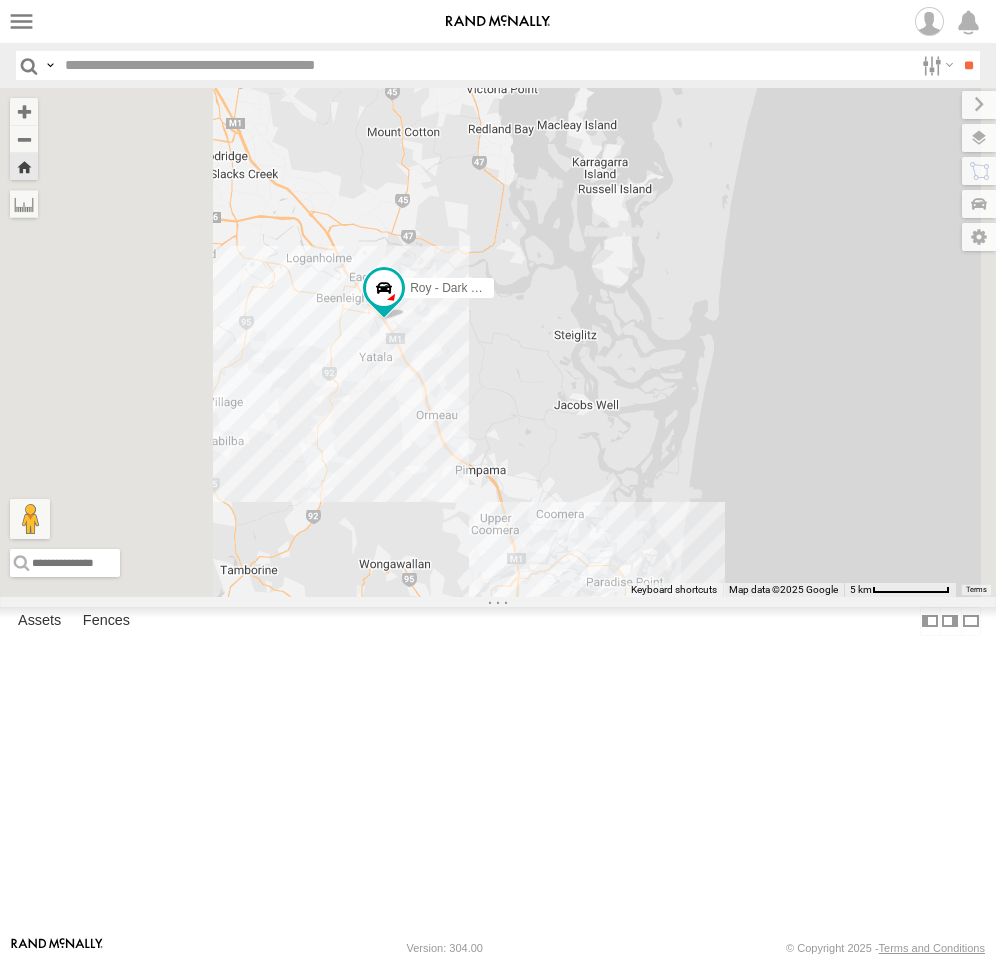 drag, startPoint x: 692, startPoint y: 642, endPoint x: 703, endPoint y: 625, distance: 20.248457 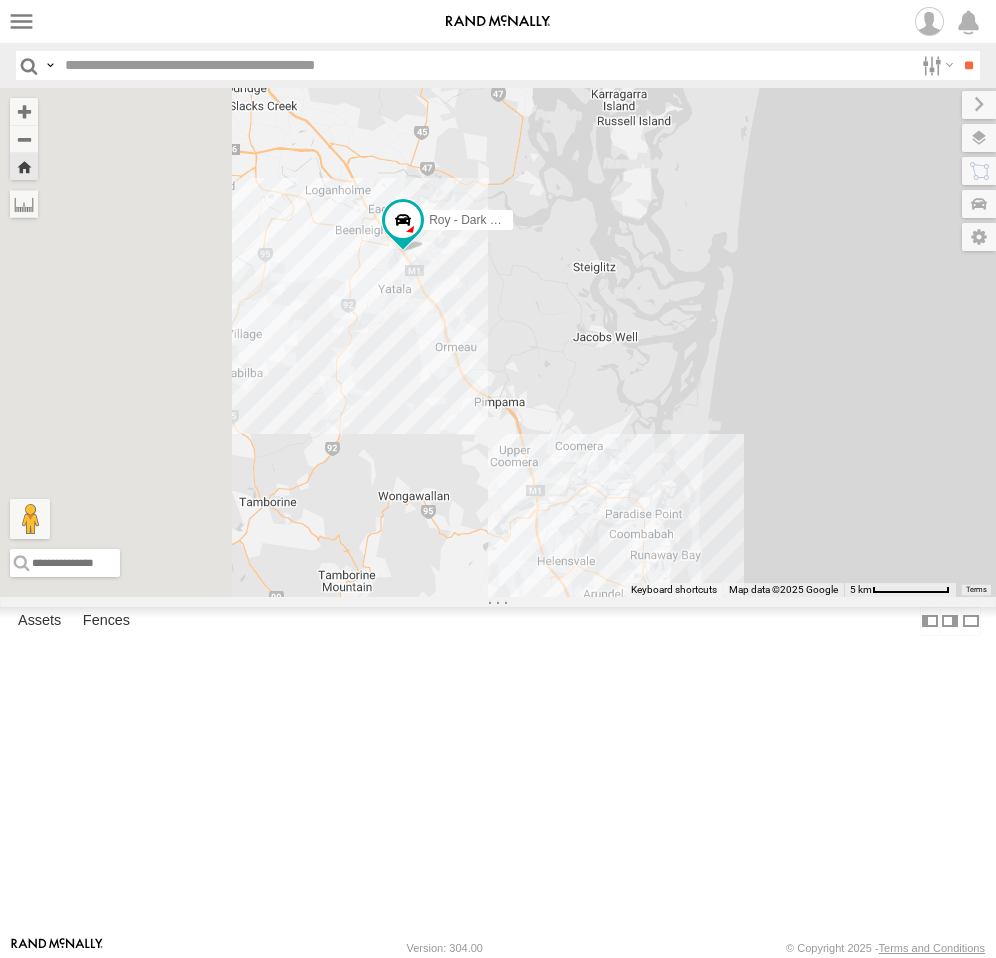 drag, startPoint x: 694, startPoint y: 646, endPoint x: 702, endPoint y: 593, distance: 53.600372 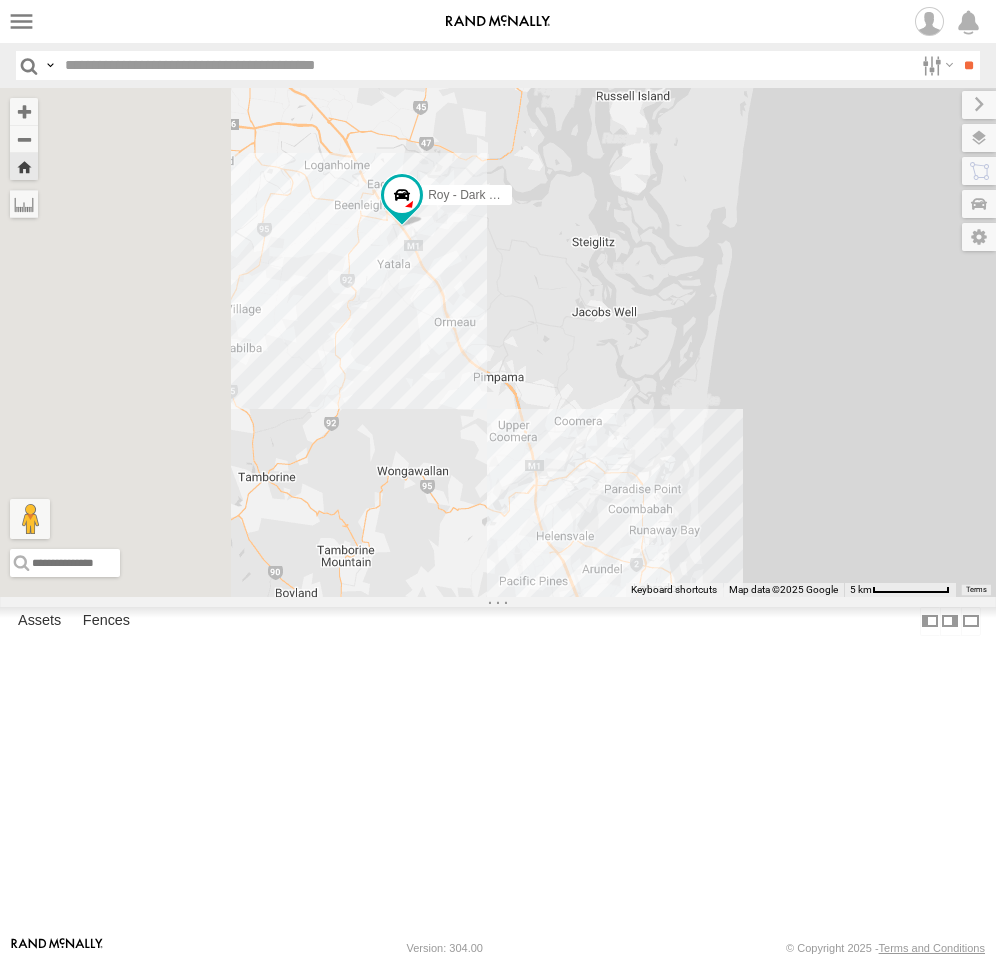 drag, startPoint x: 690, startPoint y: 562, endPoint x: 689, endPoint y: 538, distance: 24.020824 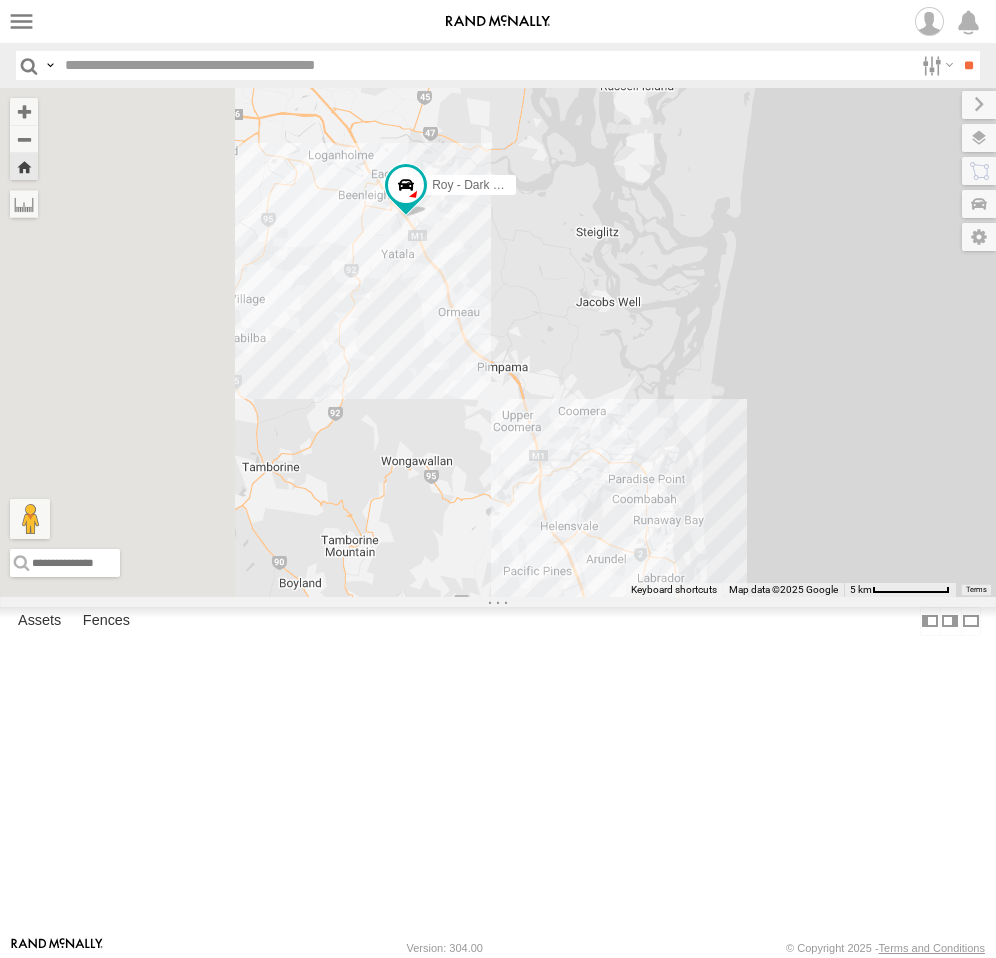 click on "Roy - Dark Green" at bounding box center [498, 342] 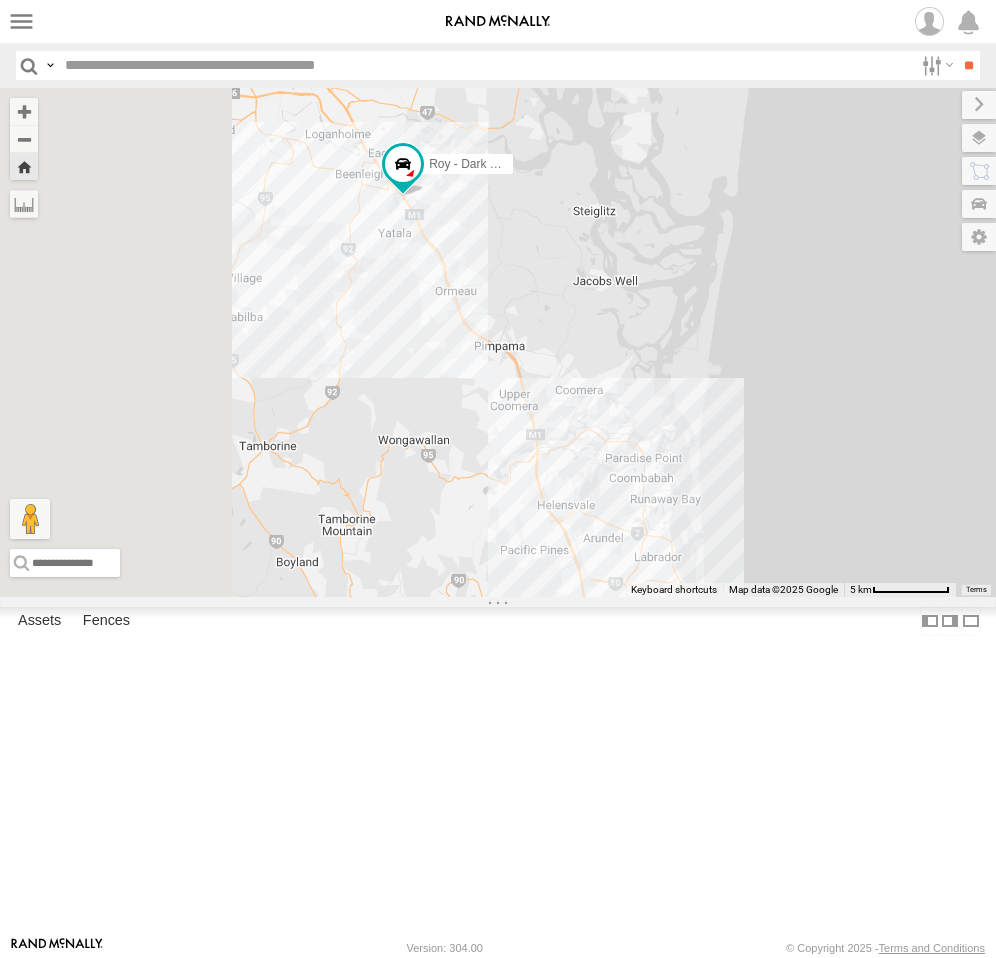 drag, startPoint x: 696, startPoint y: 559, endPoint x: 692, endPoint y: 536, distance: 23.345236 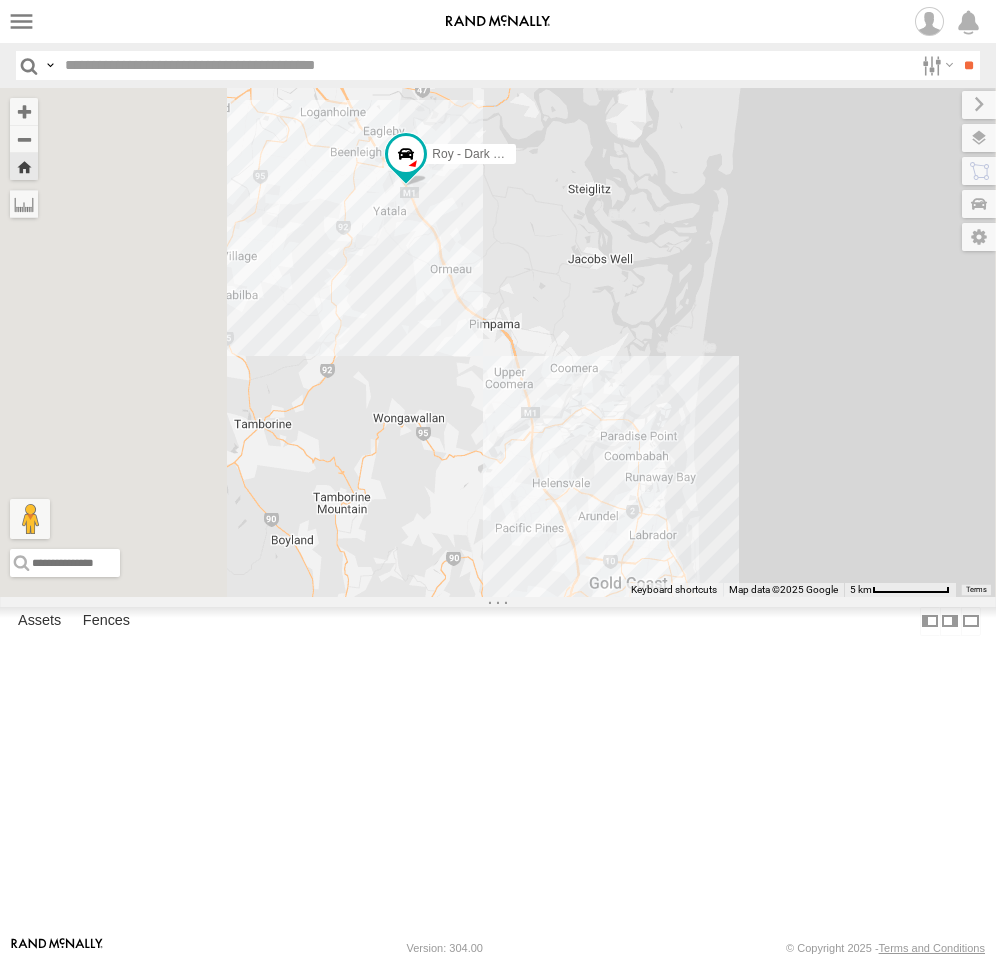 click on "Roy - Dark Green" at bounding box center [498, 342] 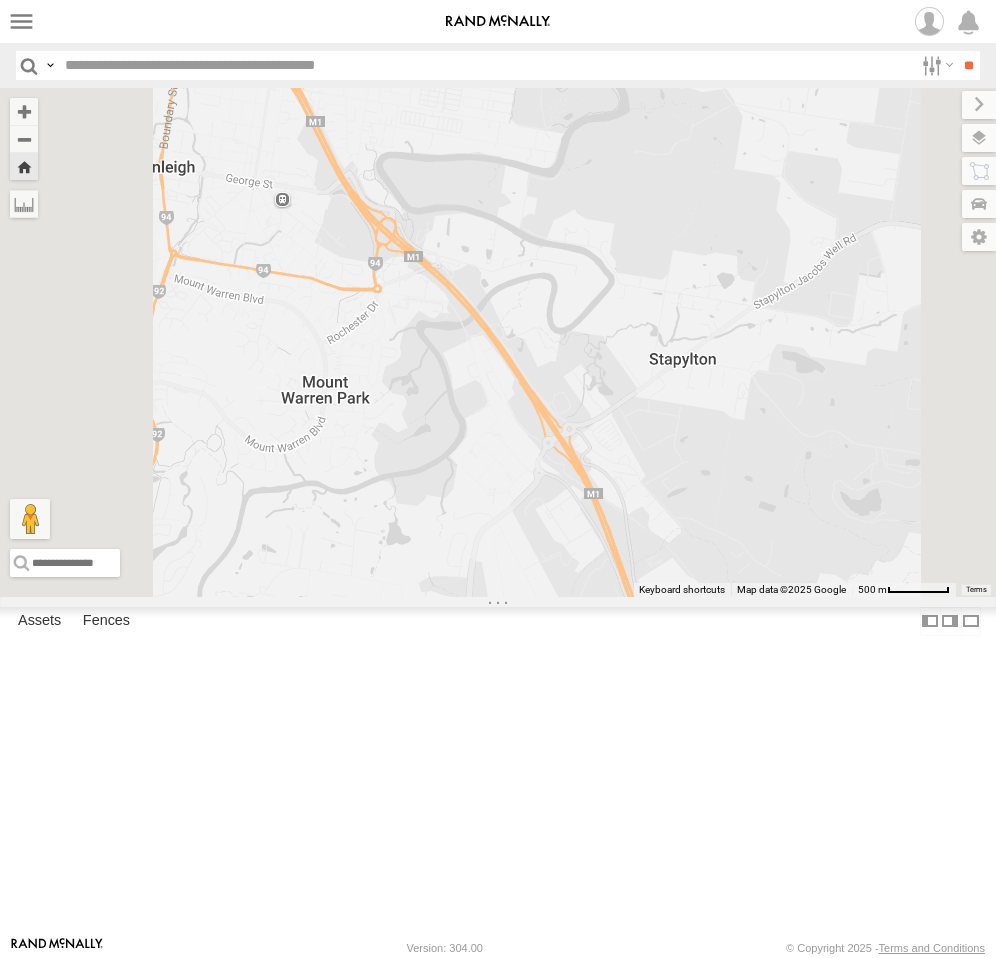 click on "Roy - Dark Green" at bounding box center (0, 0) 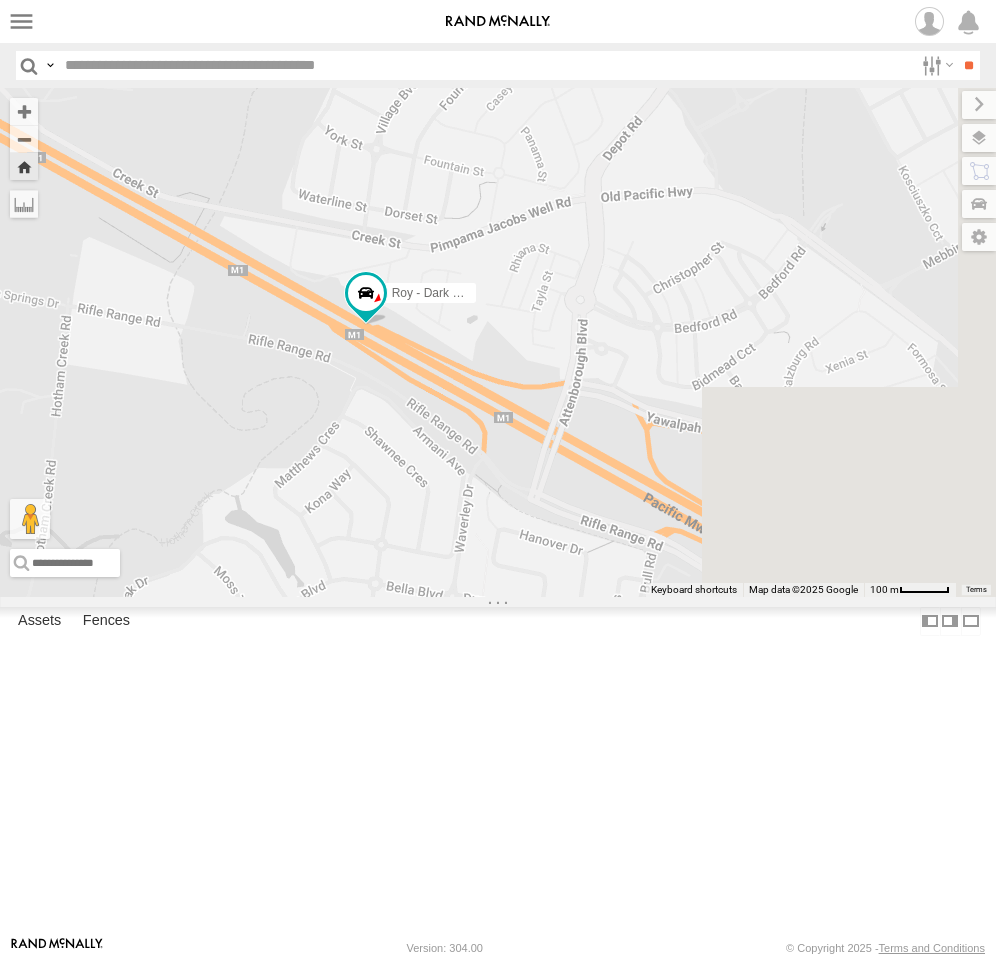 drag, startPoint x: 798, startPoint y: 641, endPoint x: 654, endPoint y: 606, distance: 148.19244 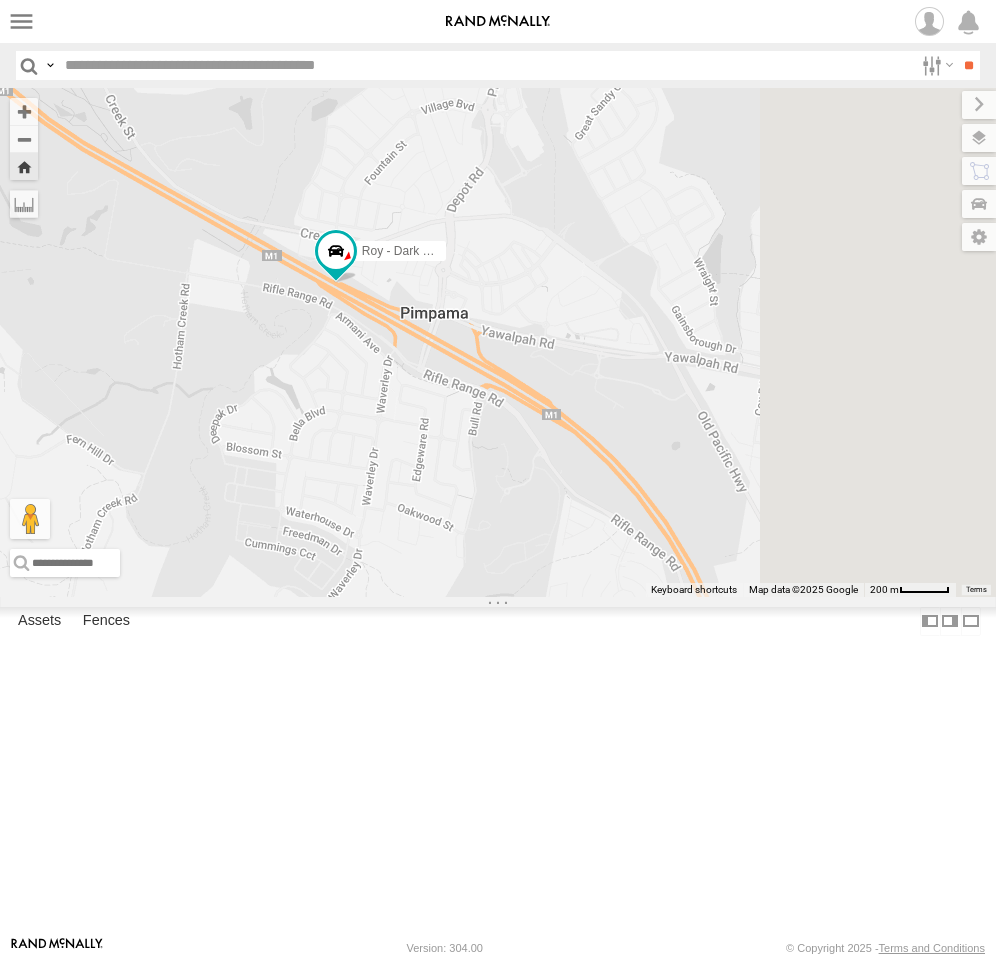 drag, startPoint x: 775, startPoint y: 625, endPoint x: 724, endPoint y: 525, distance: 112.25417 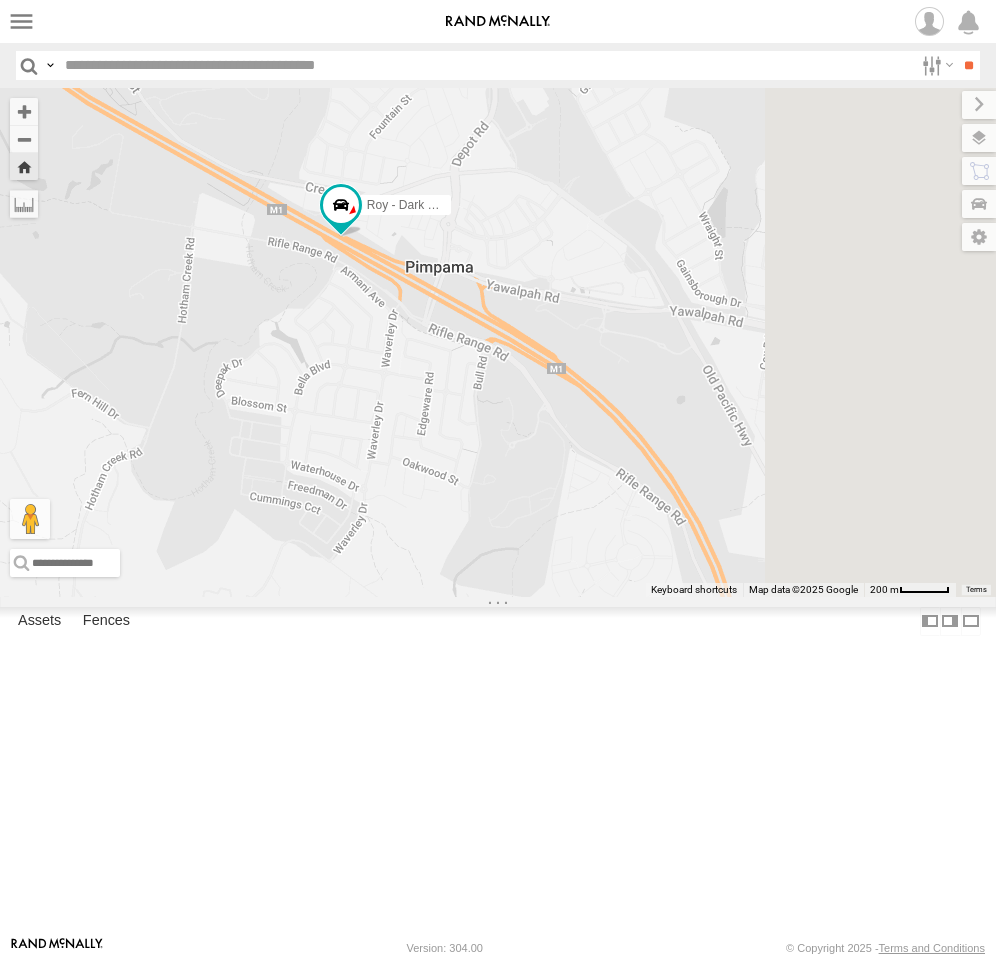 click on "Roy - Dark Green" at bounding box center (498, 342) 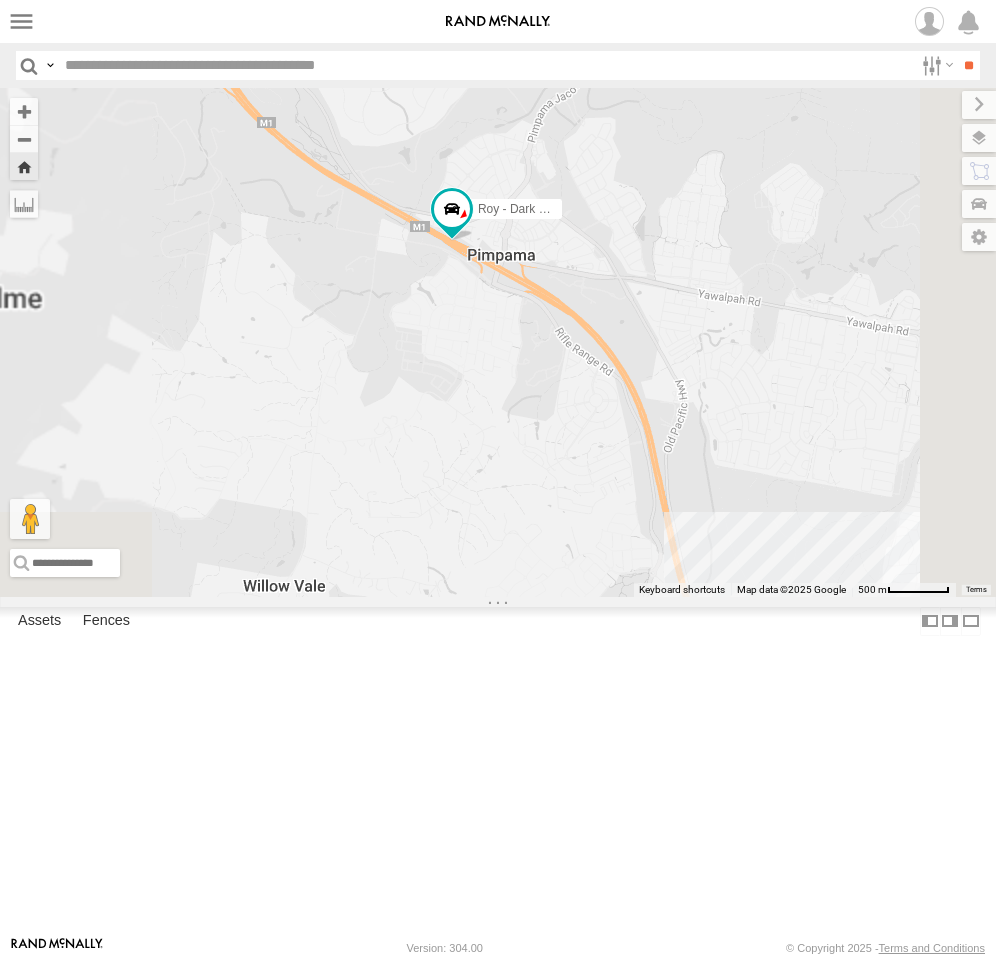 drag, startPoint x: 773, startPoint y: 639, endPoint x: 779, endPoint y: 619, distance: 20.880613 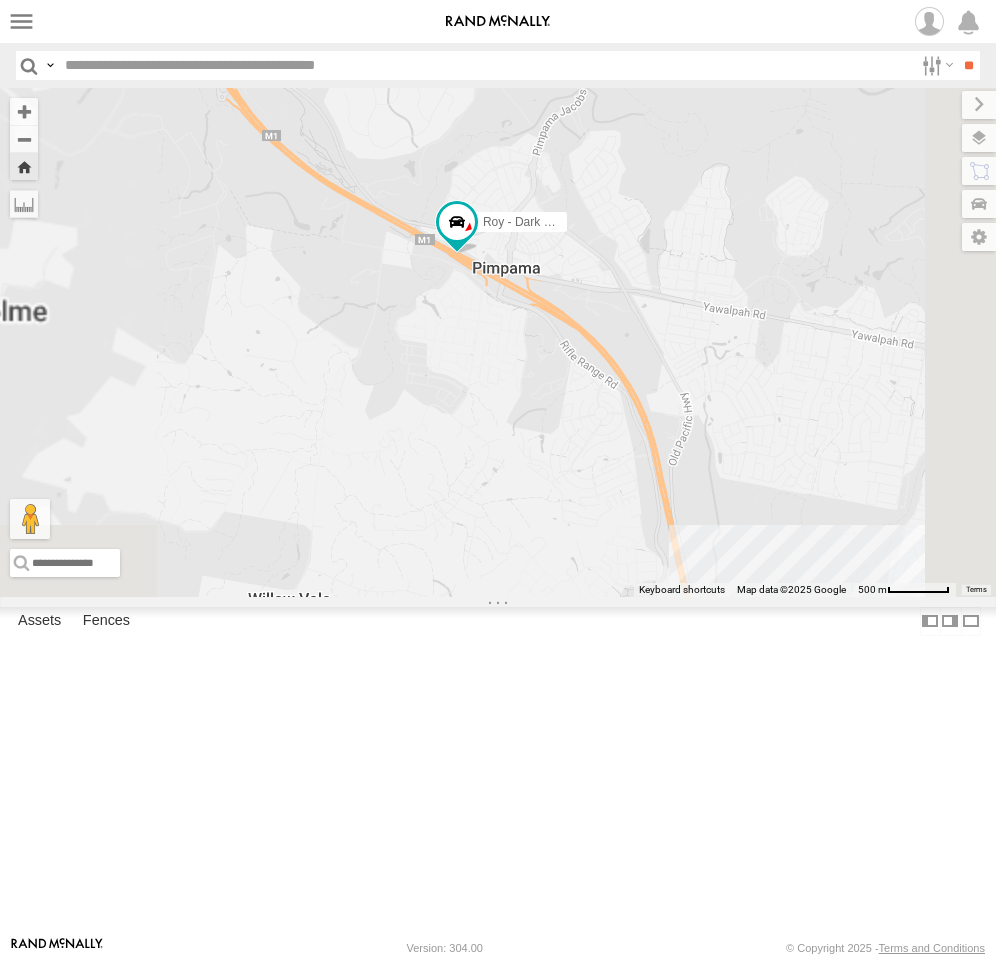 click on "Roy - Dark Green" at bounding box center [498, 342] 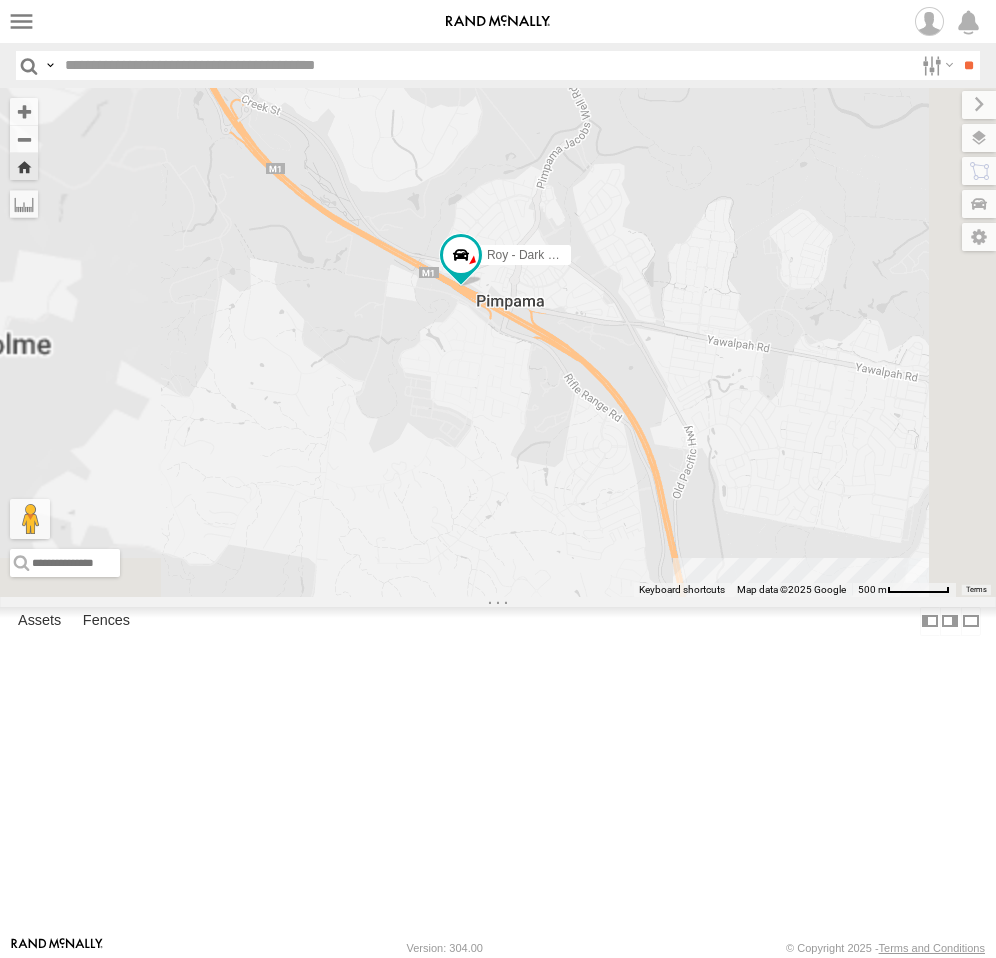 drag, startPoint x: 724, startPoint y: 477, endPoint x: 729, endPoint y: 506, distance: 29.427877 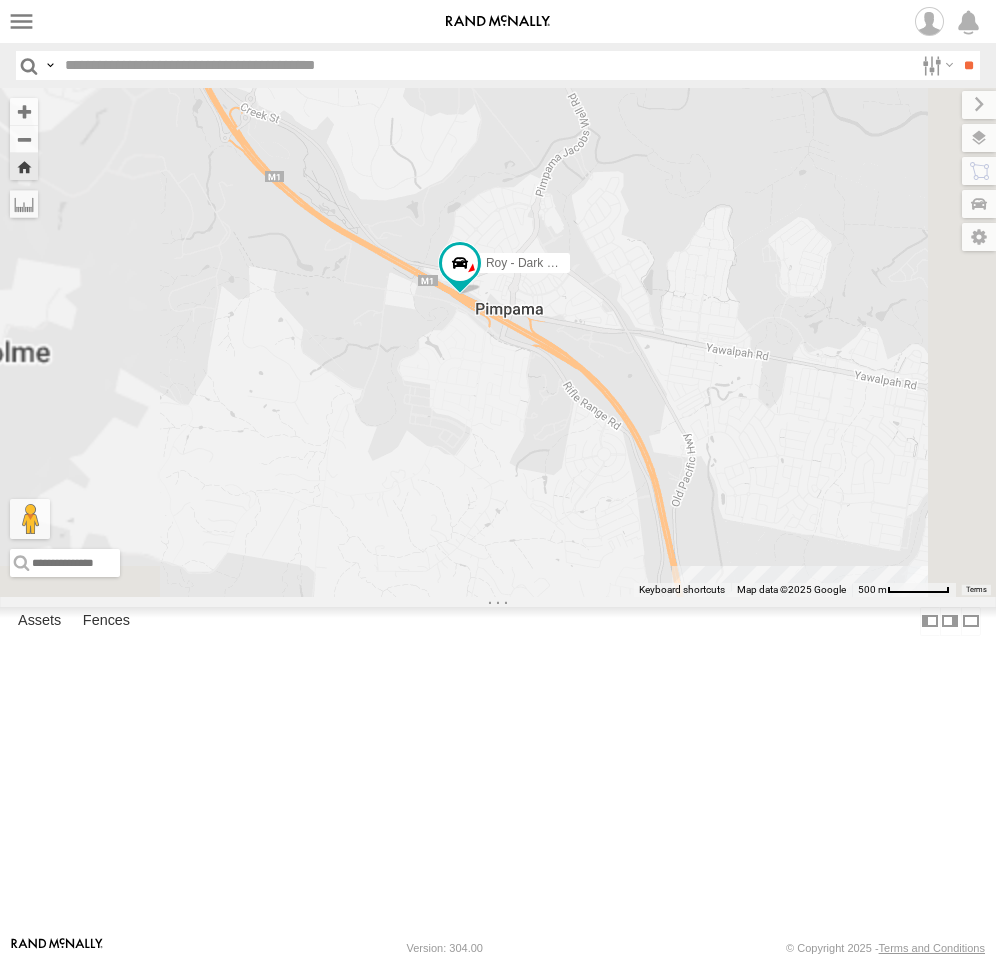click on "Roy - Dark Green" at bounding box center [498, 342] 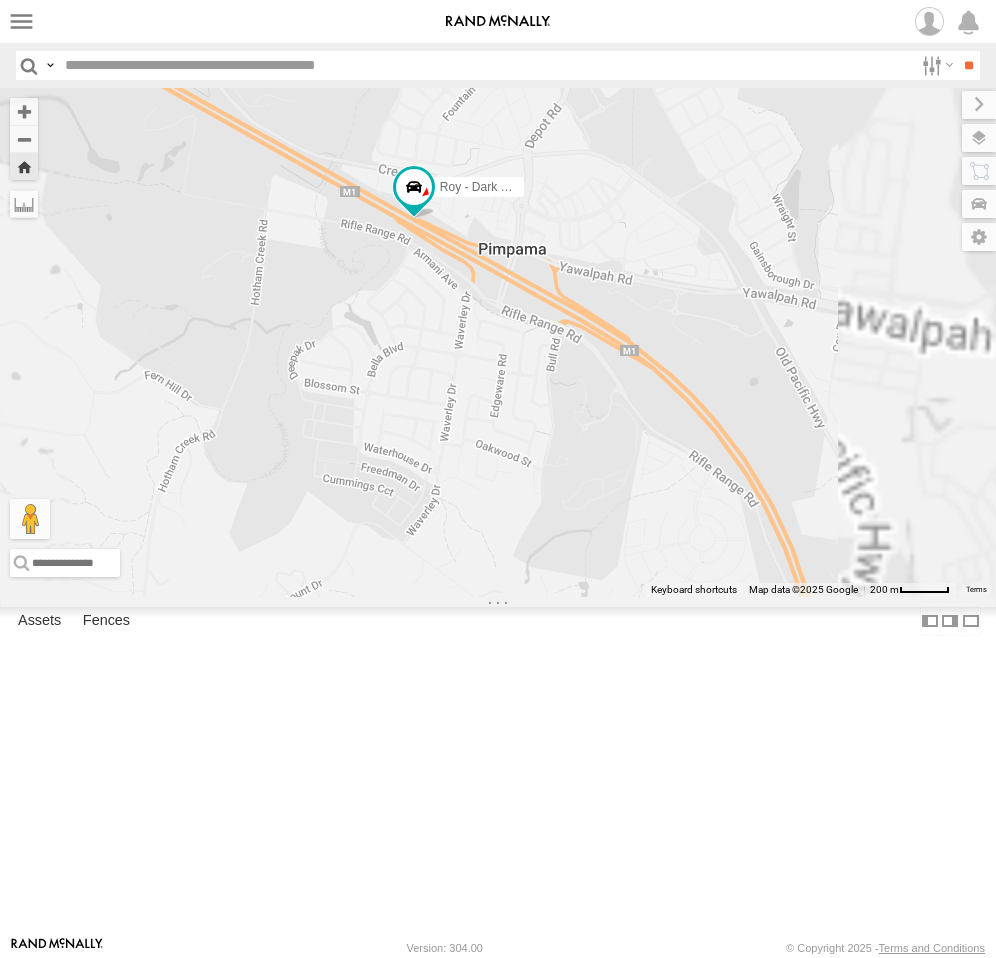 drag, startPoint x: 798, startPoint y: 607, endPoint x: 770, endPoint y: 607, distance: 28 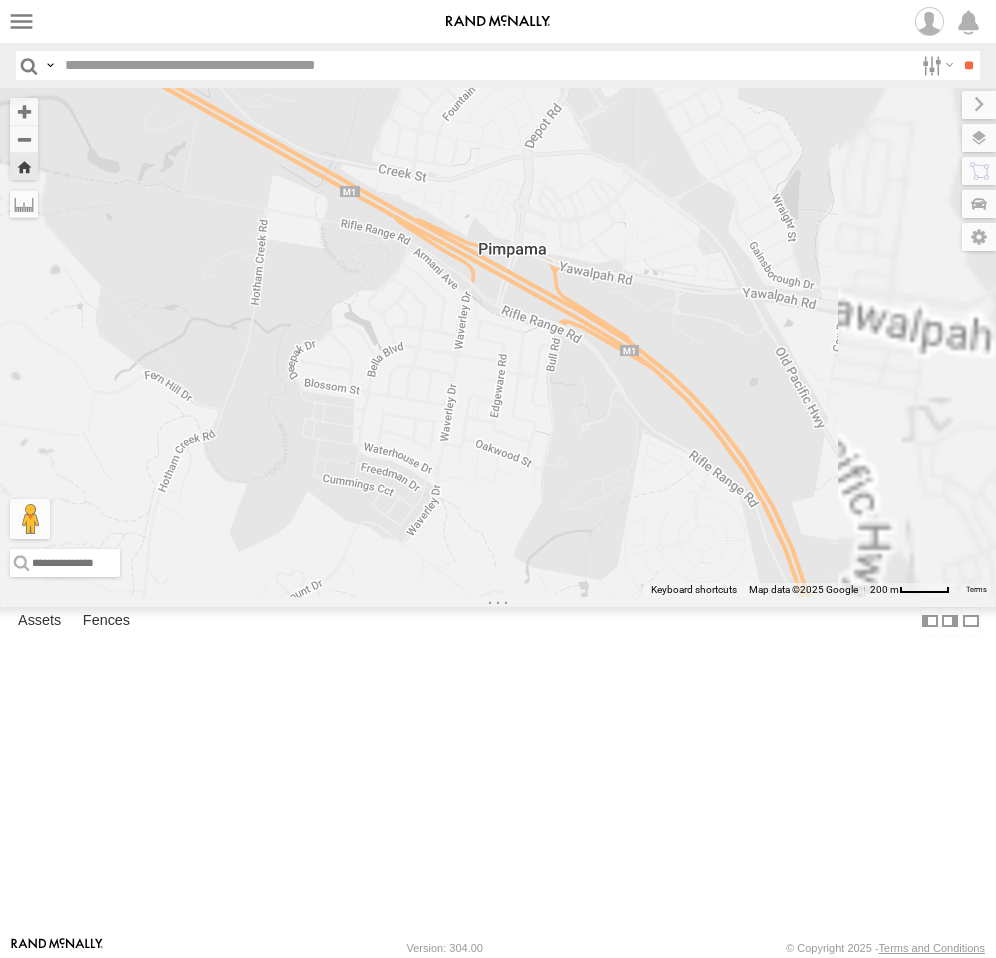 click on "Gus - Mint Green" at bounding box center (0, 0) 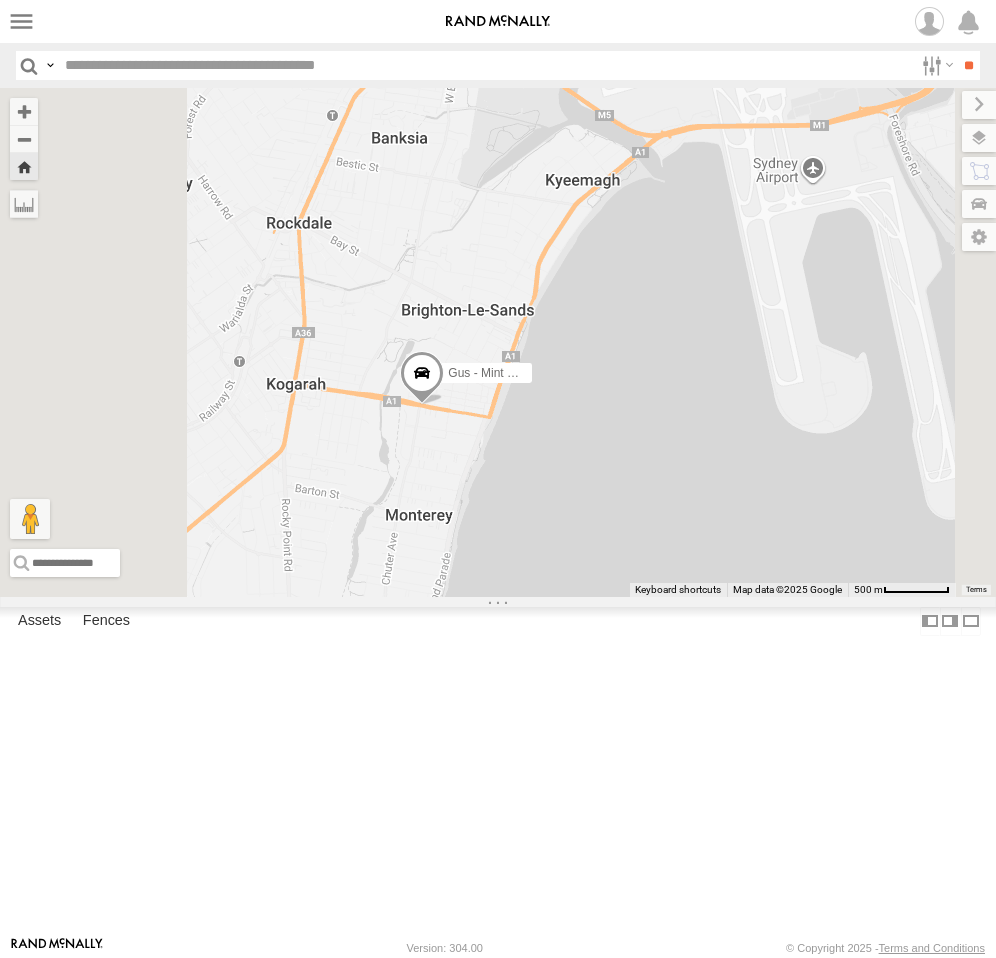 click on "Squeak - Dark Green" at bounding box center (0, 0) 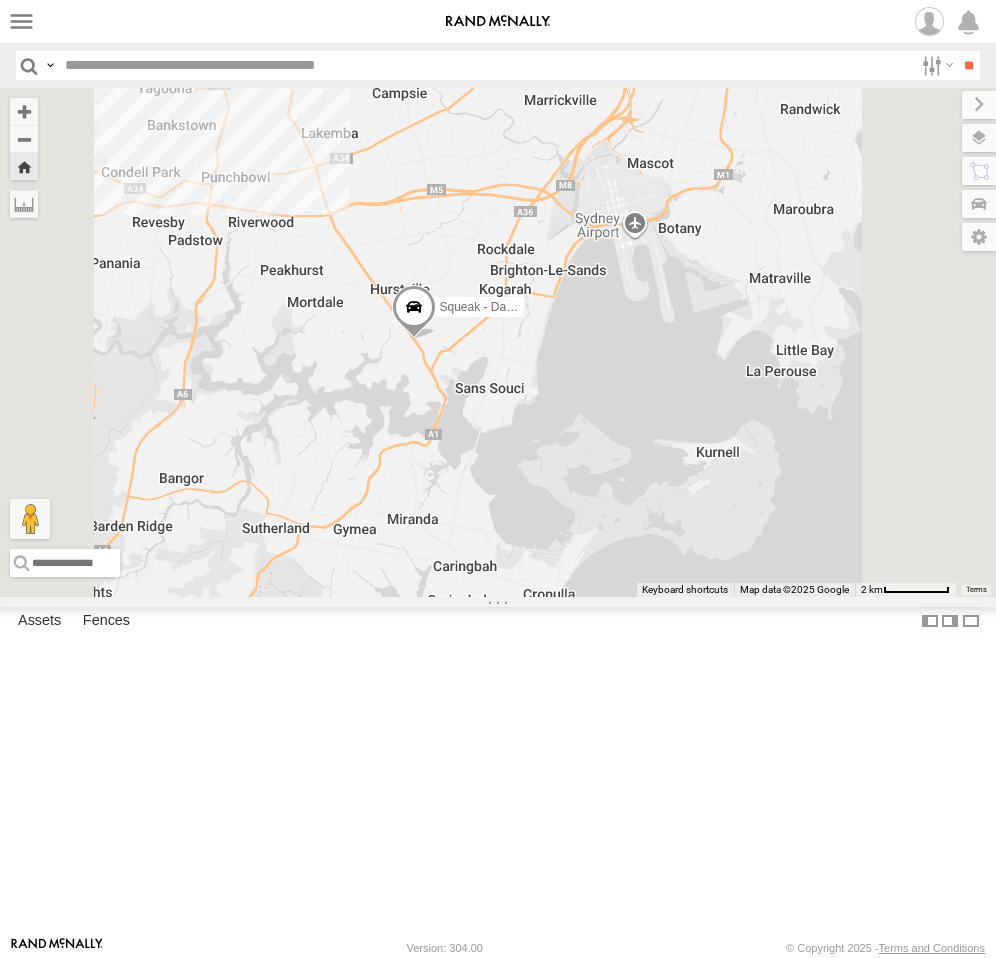 click on "Sydney" at bounding box center (0, 0) 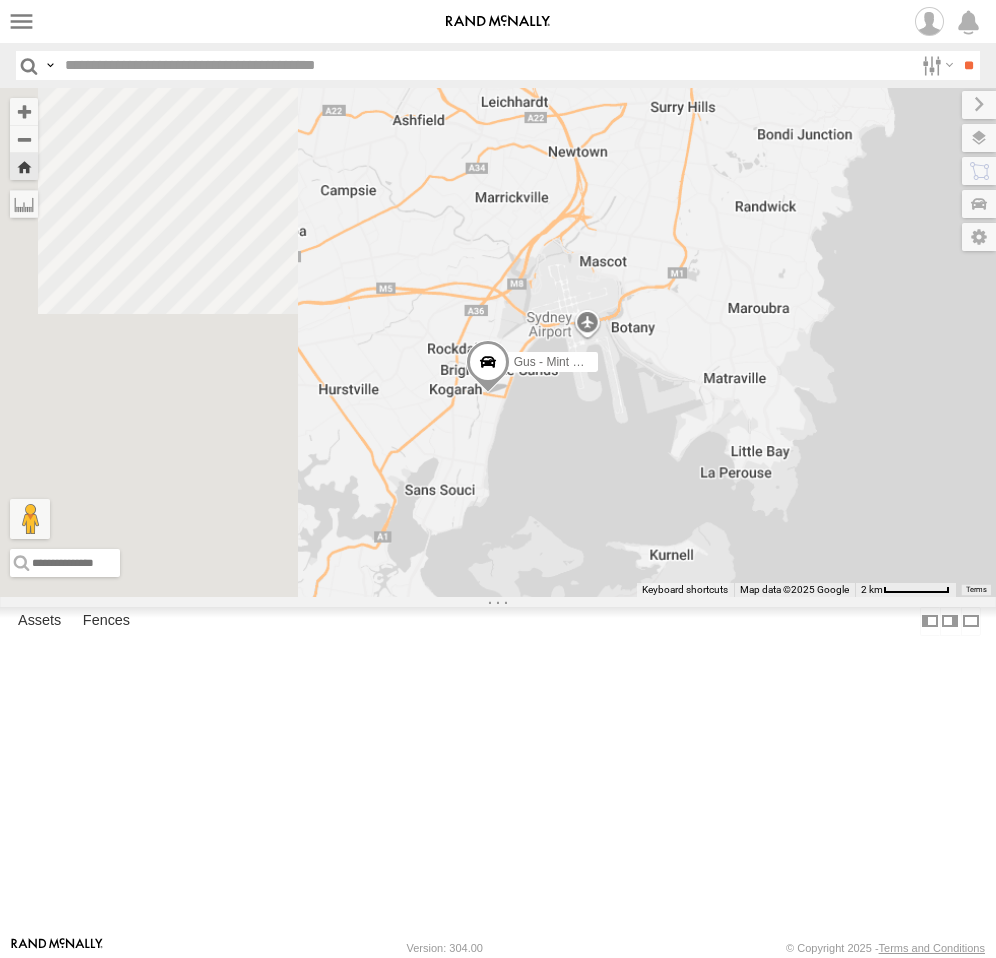 drag, startPoint x: 704, startPoint y: 626, endPoint x: 798, endPoint y: 584, distance: 102.9563 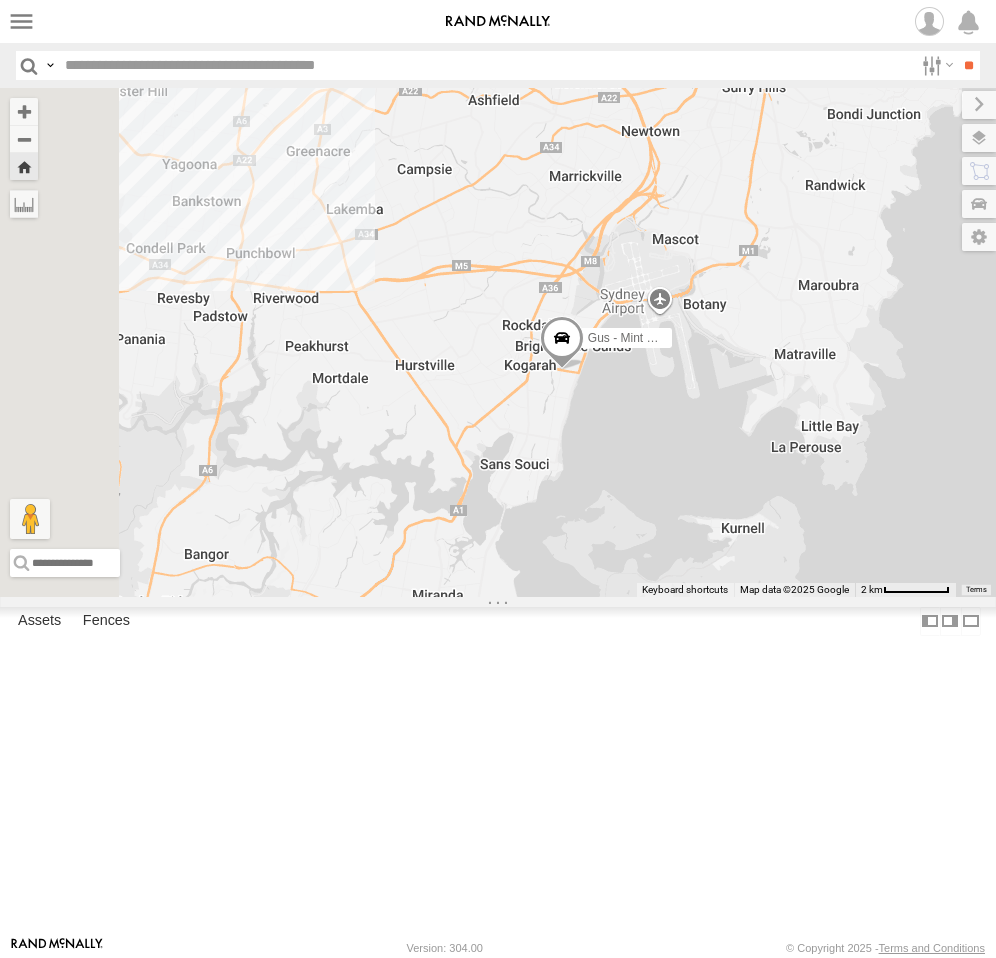 click on "Roy - Dark Green" at bounding box center (0, 0) 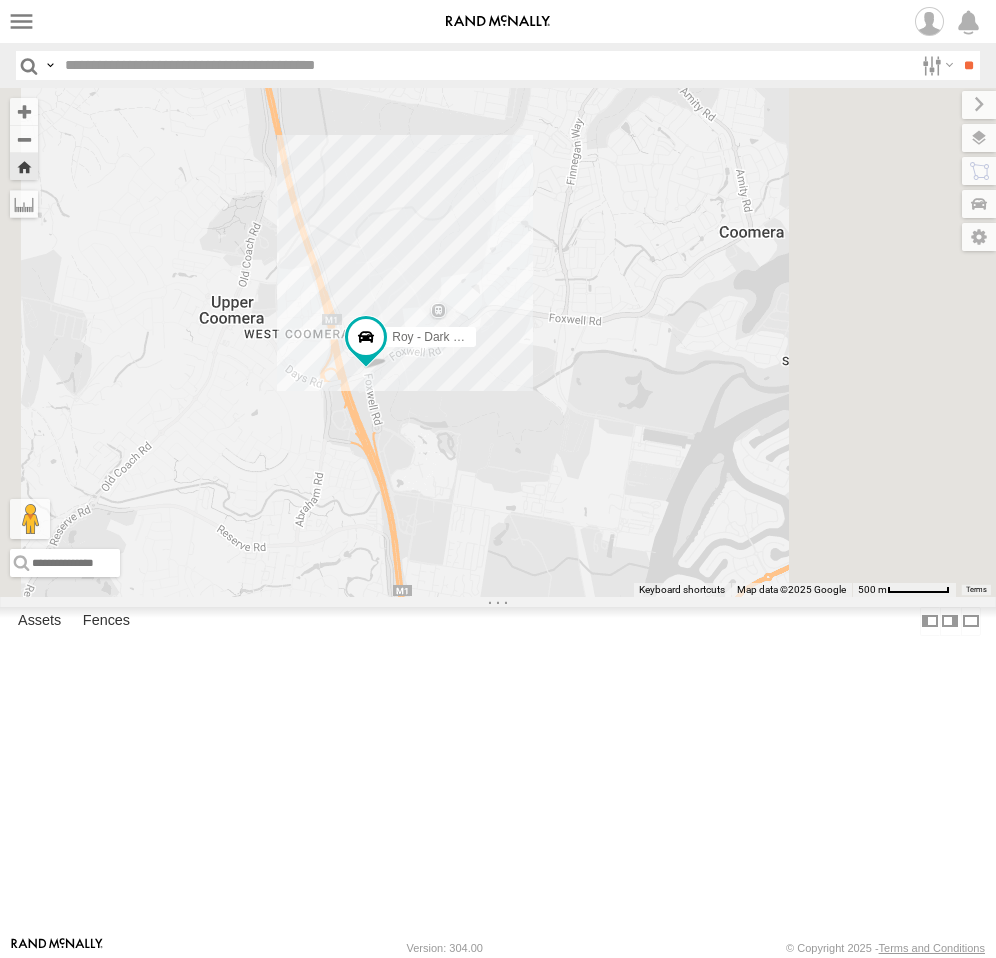 drag, startPoint x: 847, startPoint y: 735, endPoint x: 737, endPoint y: 697, distance: 116.37869 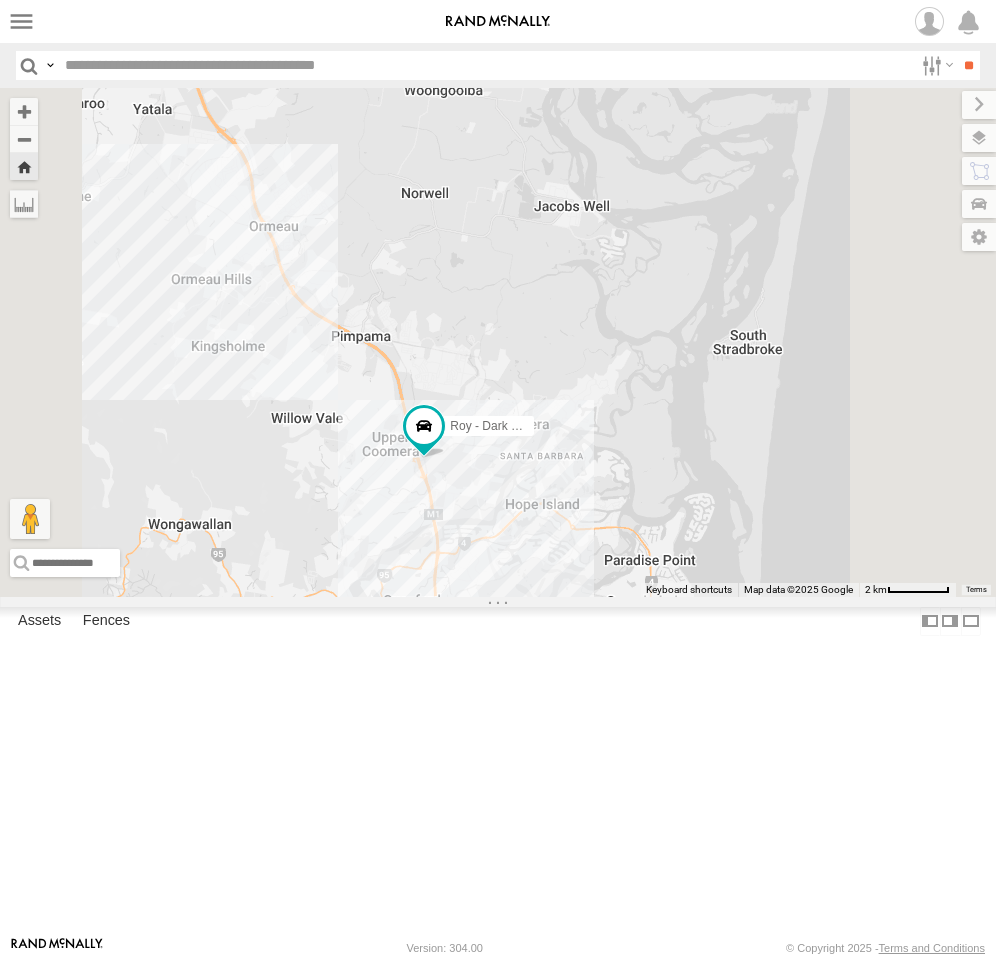 drag, startPoint x: 777, startPoint y: 752, endPoint x: 716, endPoint y: 643, distance: 124.90797 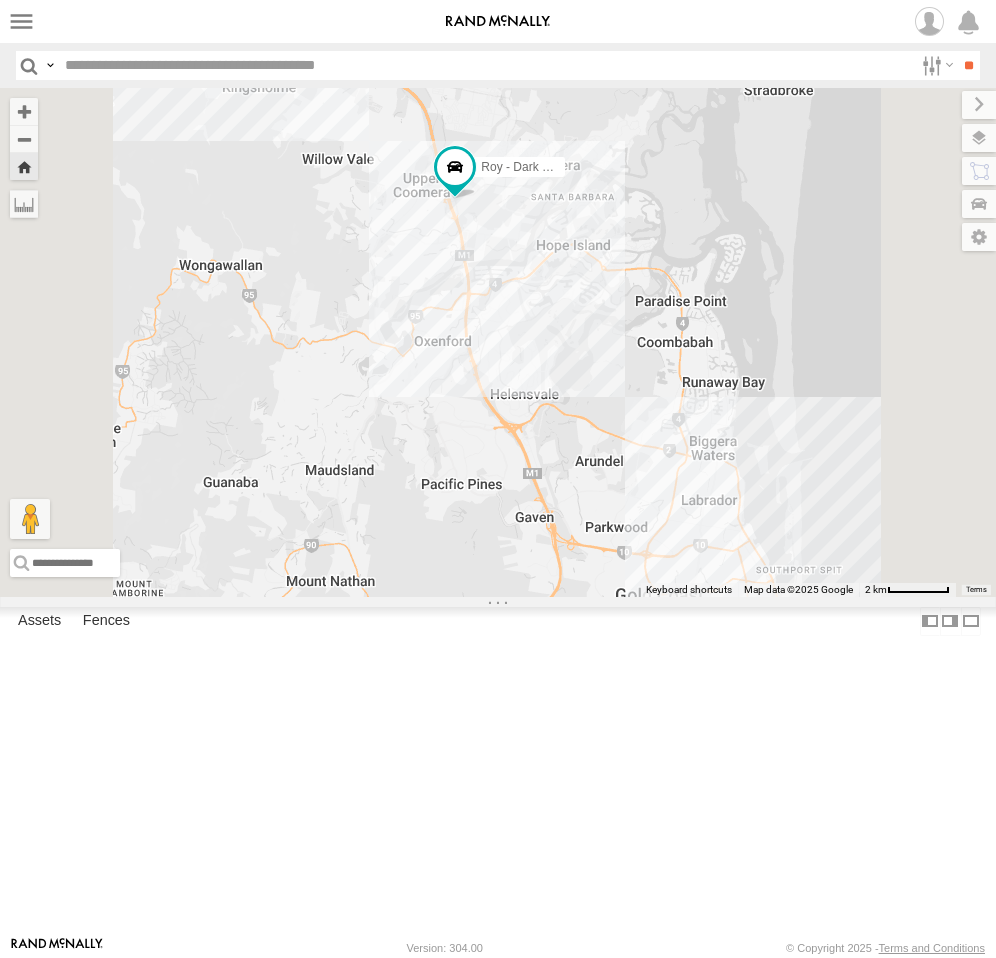 drag, startPoint x: 665, startPoint y: 696, endPoint x: 741, endPoint y: 522, distance: 189.87364 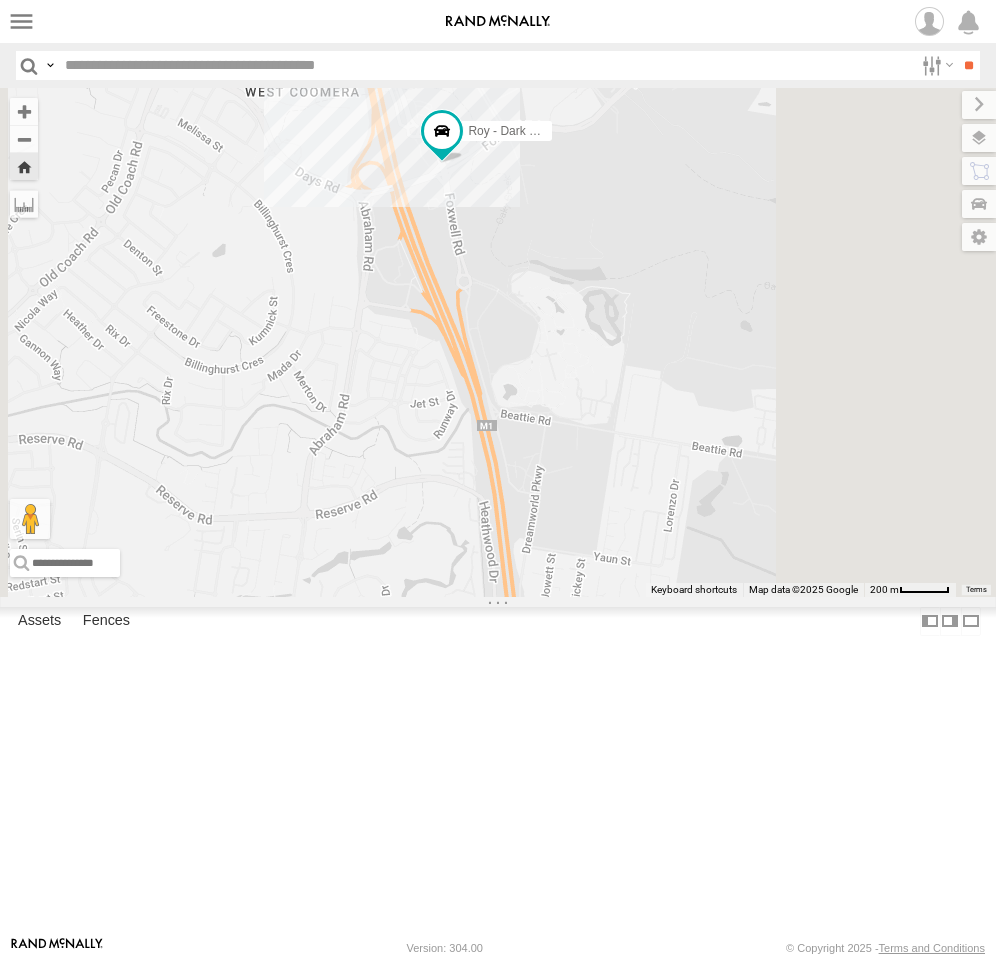 drag, startPoint x: 757, startPoint y: 426, endPoint x: 663, endPoint y: 452, distance: 97.52948 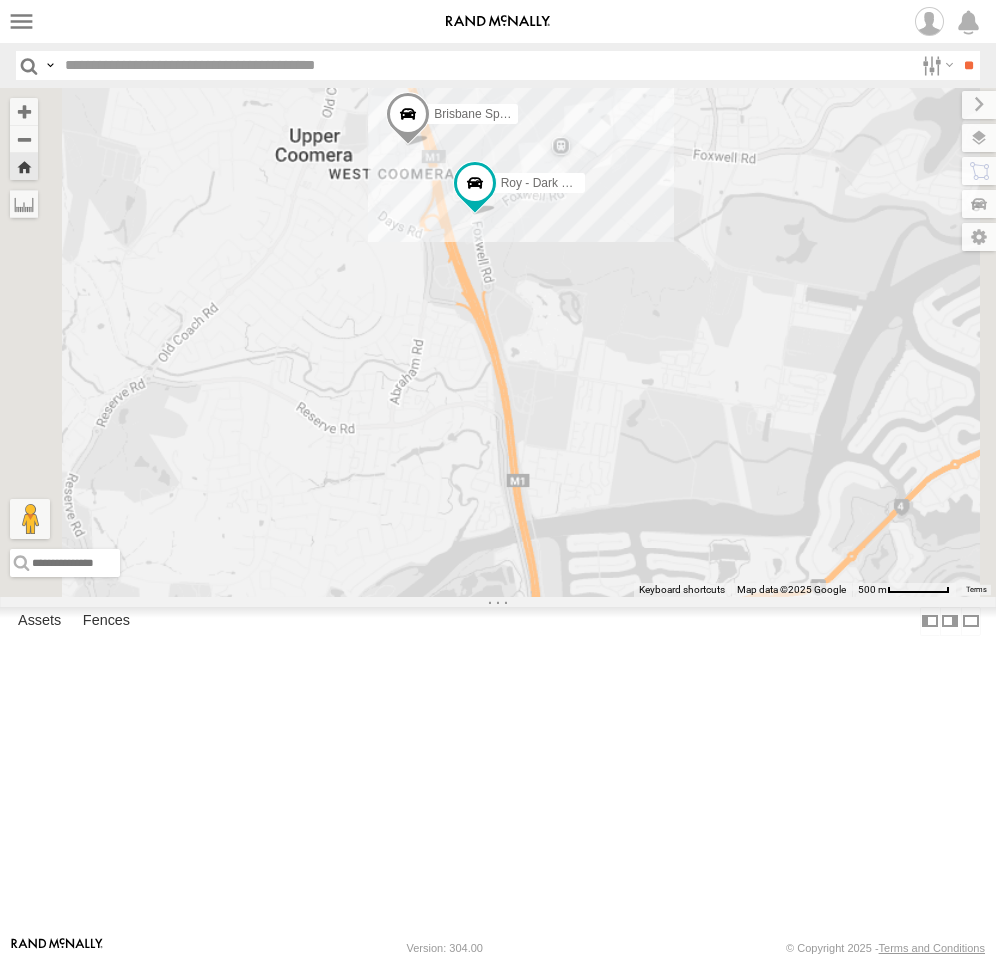 drag, startPoint x: 683, startPoint y: 496, endPoint x: 644, endPoint y: 387, distance: 115.767006 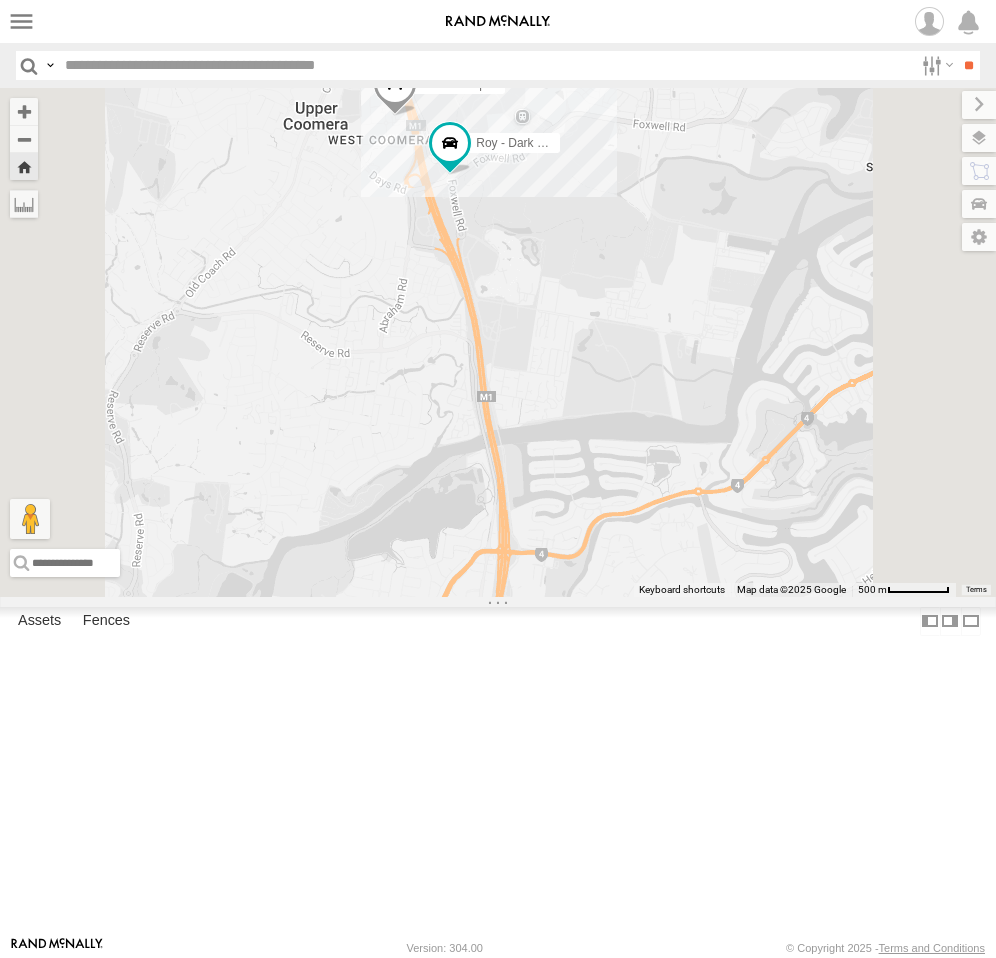 drag, startPoint x: 802, startPoint y: 644, endPoint x: 789, endPoint y: 601, distance: 44.922153 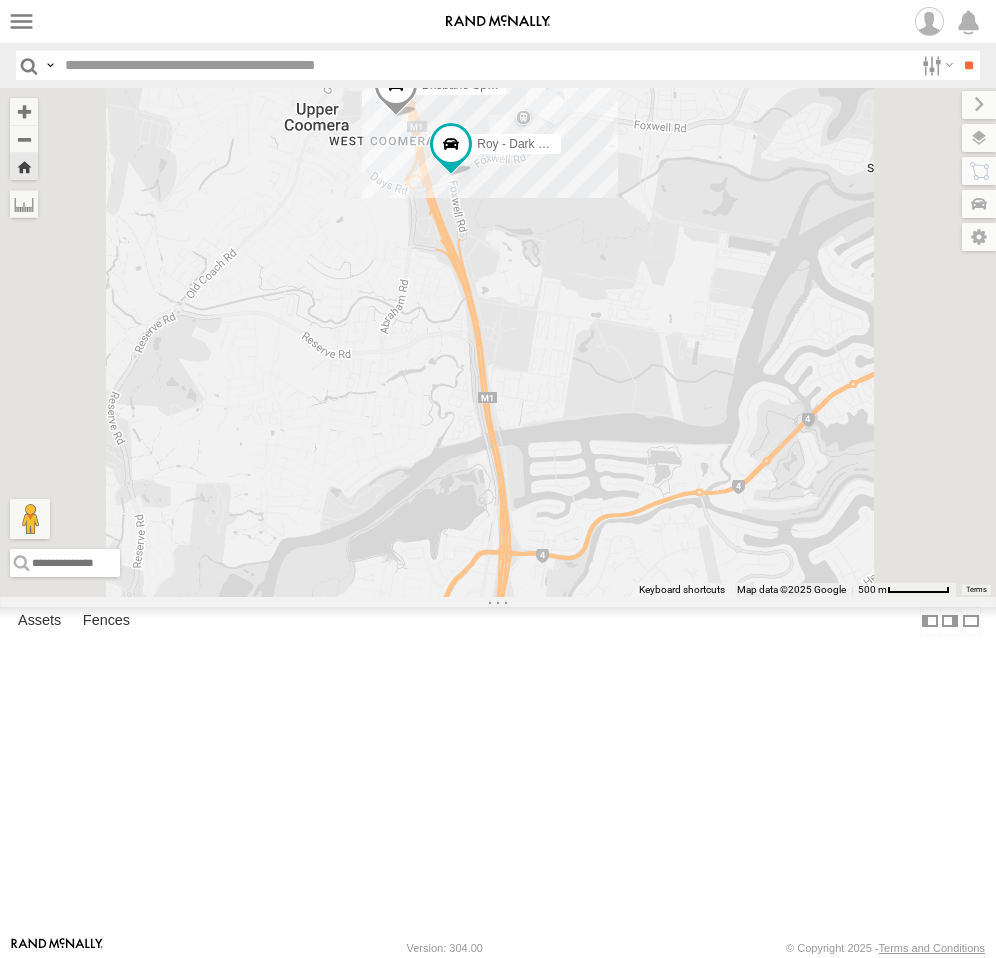 drag, startPoint x: 694, startPoint y: 370, endPoint x: 709, endPoint y: 400, distance: 33.54102 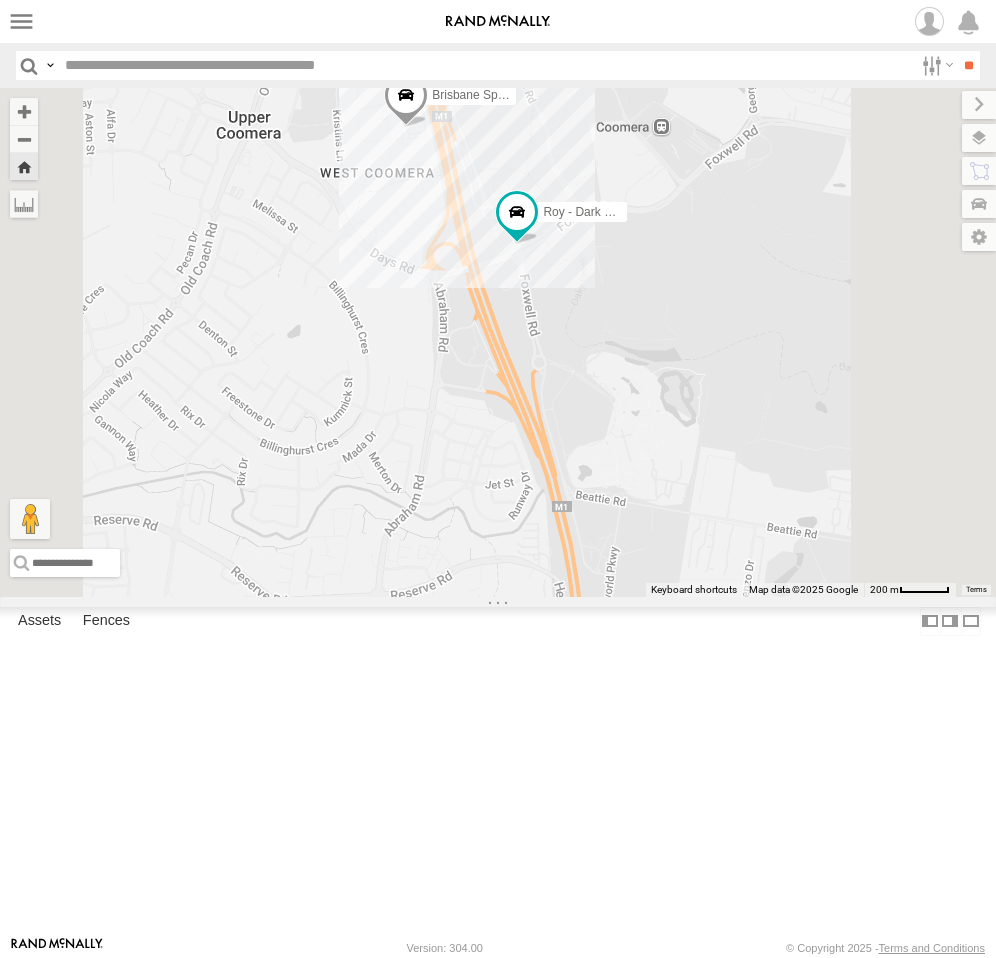 drag, startPoint x: 711, startPoint y: 405, endPoint x: 750, endPoint y: 463, distance: 69.89278 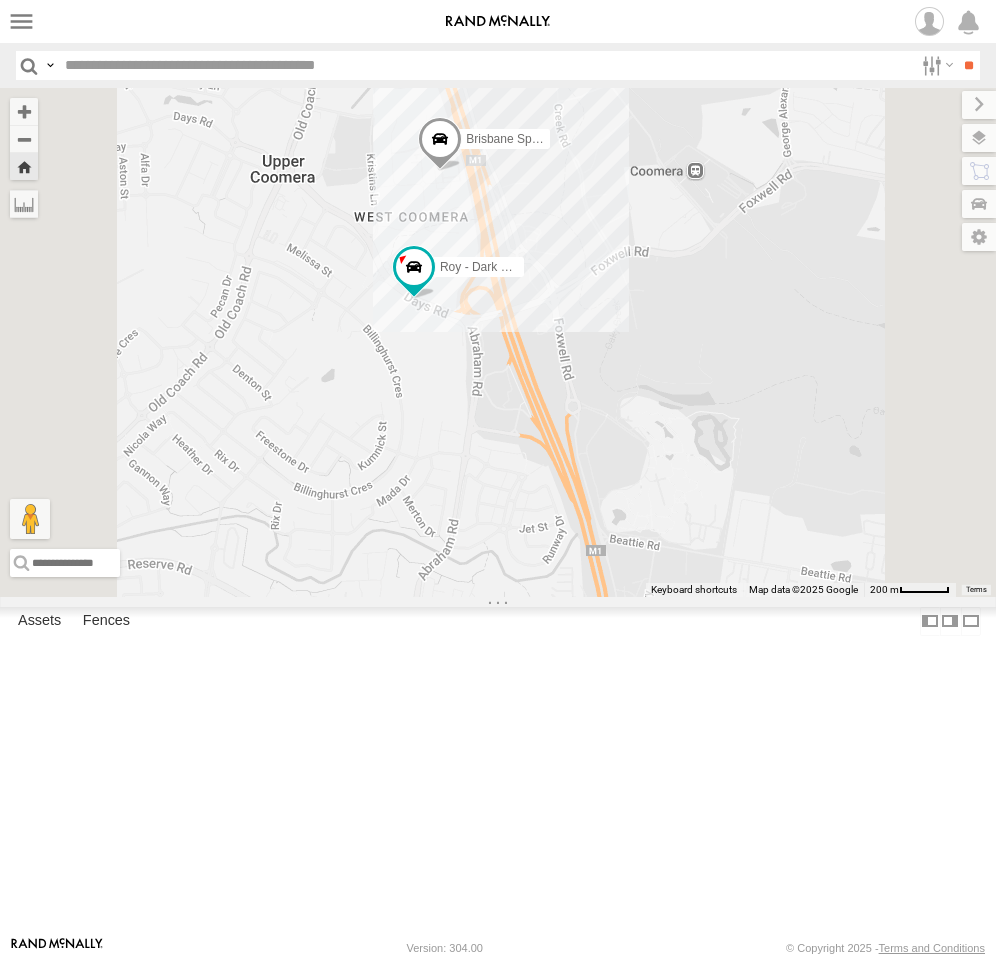 drag, startPoint x: 675, startPoint y: 461, endPoint x: 694, endPoint y: 502, distance: 45.188496 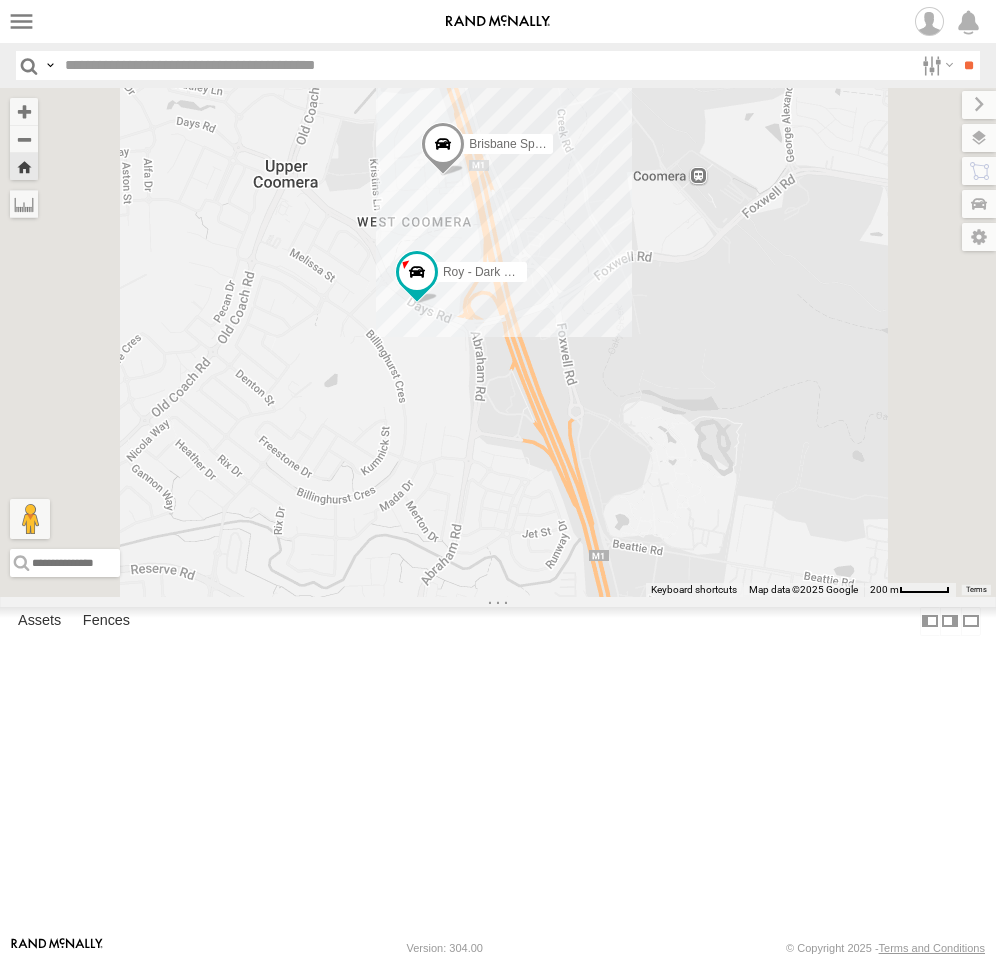 click on "Squeak - Dark Green" at bounding box center [0, 0] 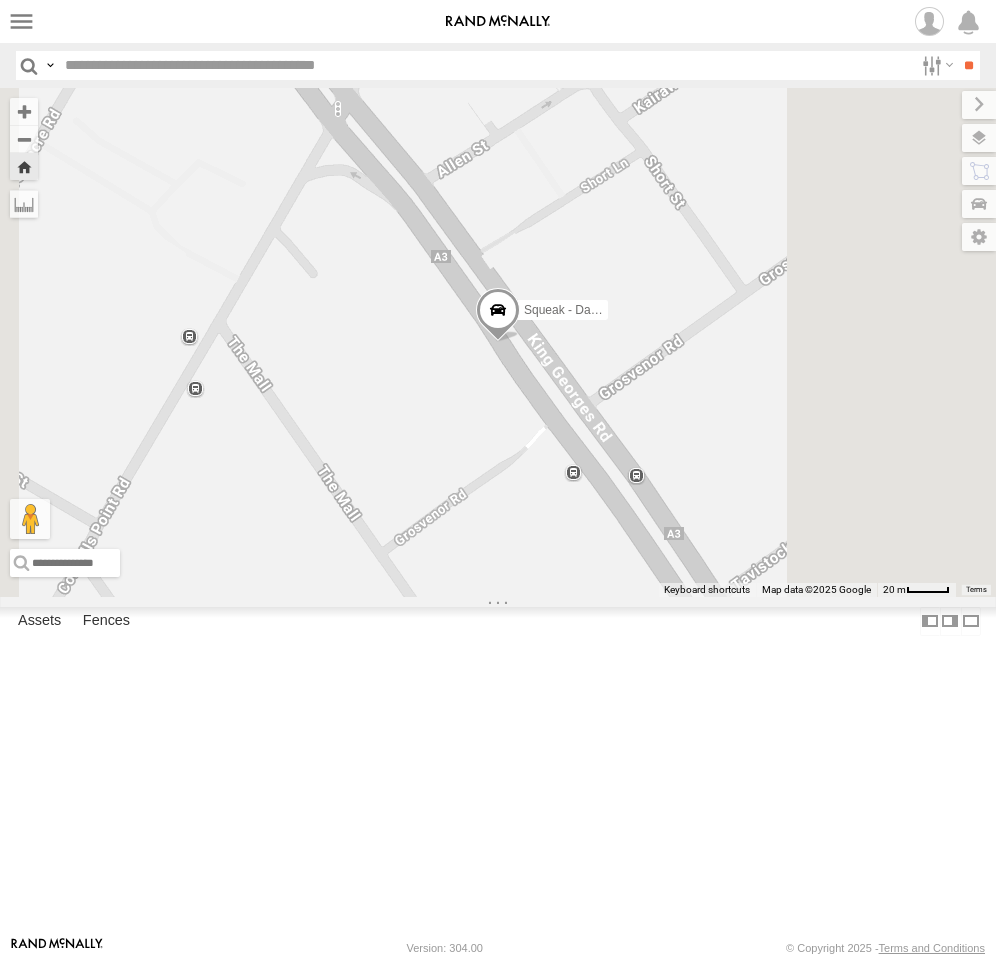 click at bounding box center [498, 316] 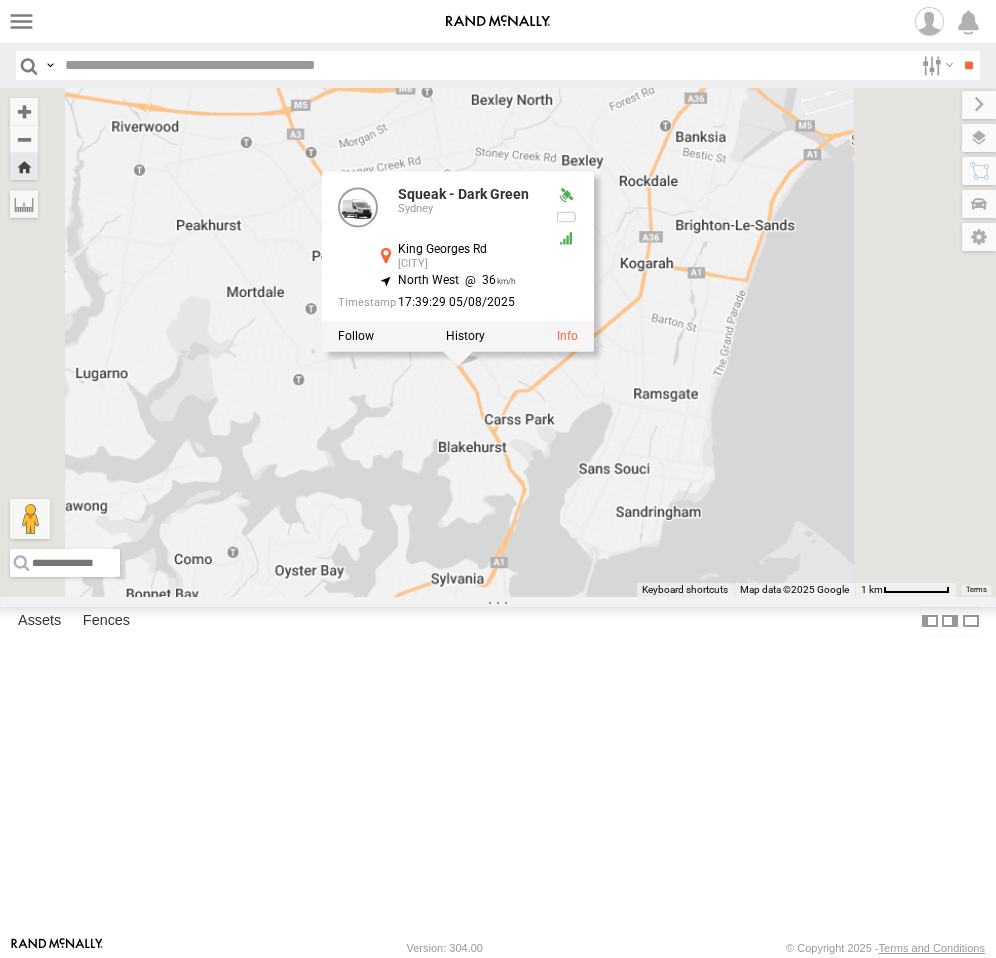click on "Squeak - Dark Green Squeak - Dark Green Sydney King Georges Rd South Hurstville -33.9786 ,  151.10578 North West 36 17:39:29 05/08/2025" at bounding box center (498, 342) 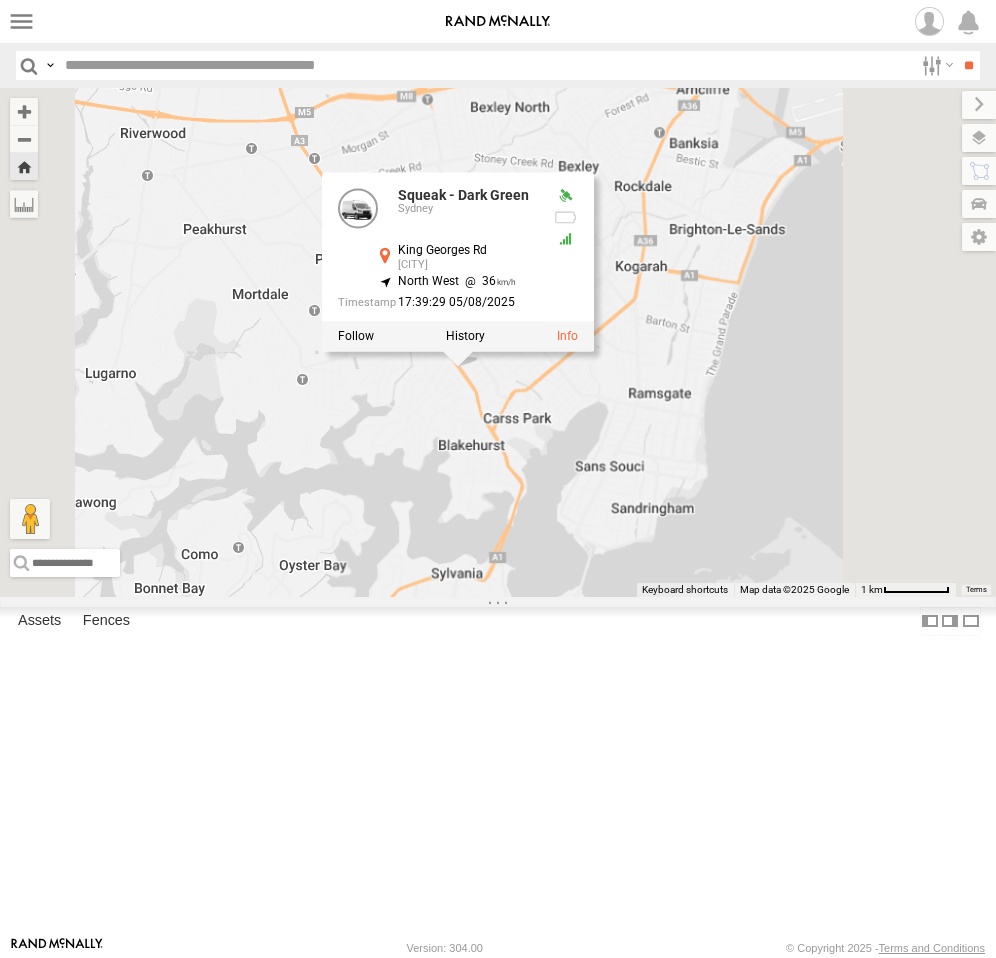 click on "Squeak - Dark Green Squeak - Dark Green Sydney King Georges Rd South Hurstville -33.9786 ,  151.10578 North West 36 17:39:29 05/08/2025" at bounding box center [498, 342] 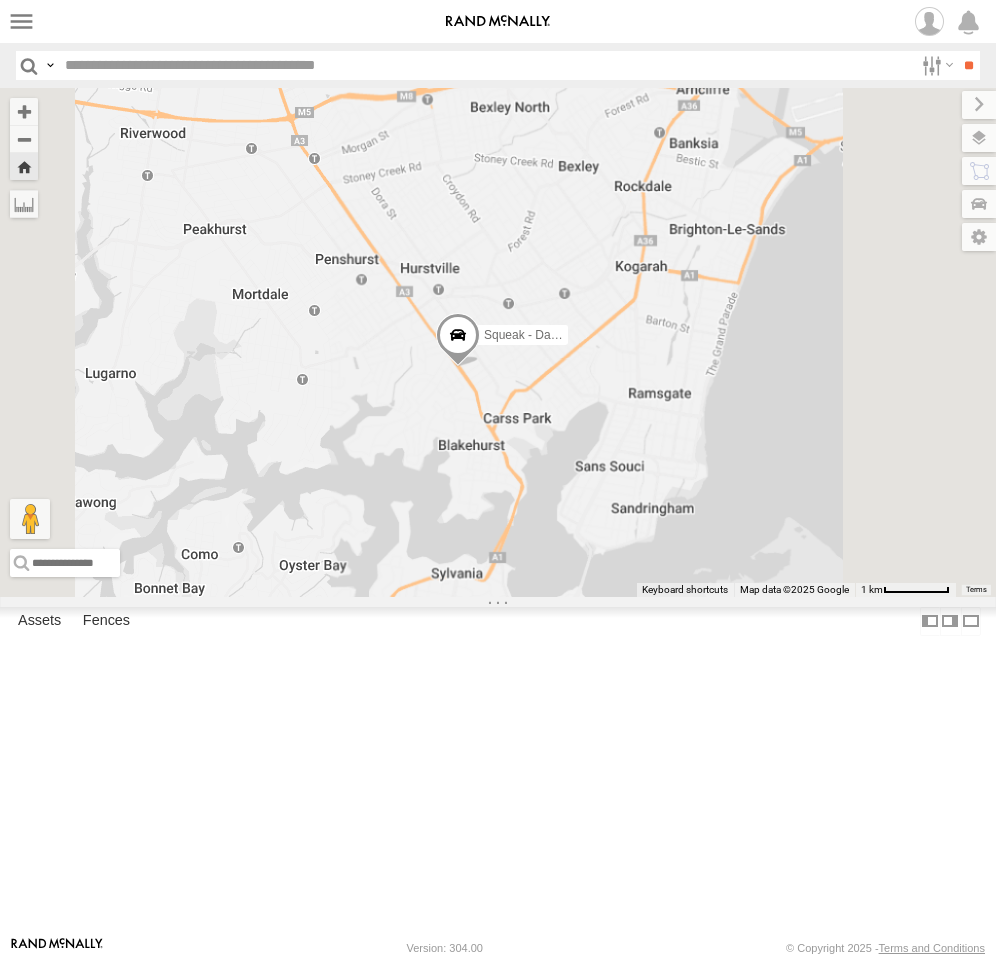 drag, startPoint x: 627, startPoint y: 574, endPoint x: 600, endPoint y: 607, distance: 42.638012 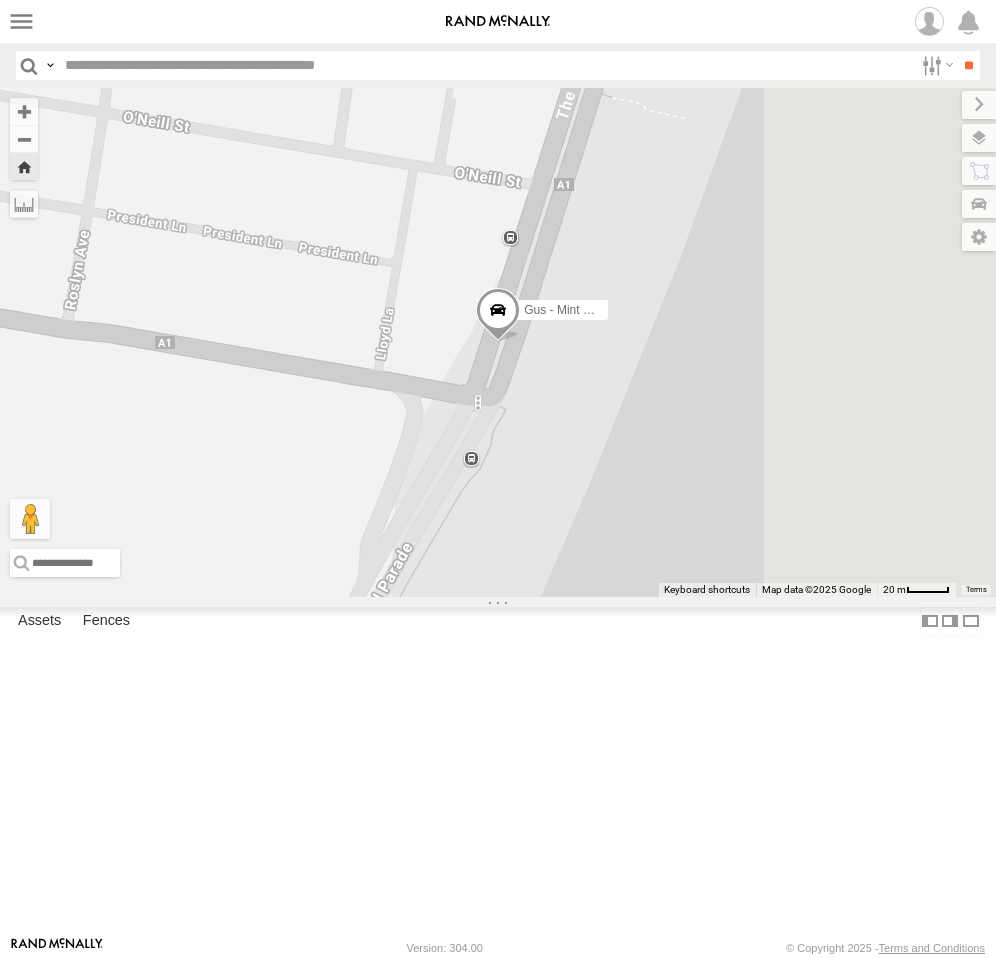 click on "Passenger Vehicles" at bounding box center [0, 0] 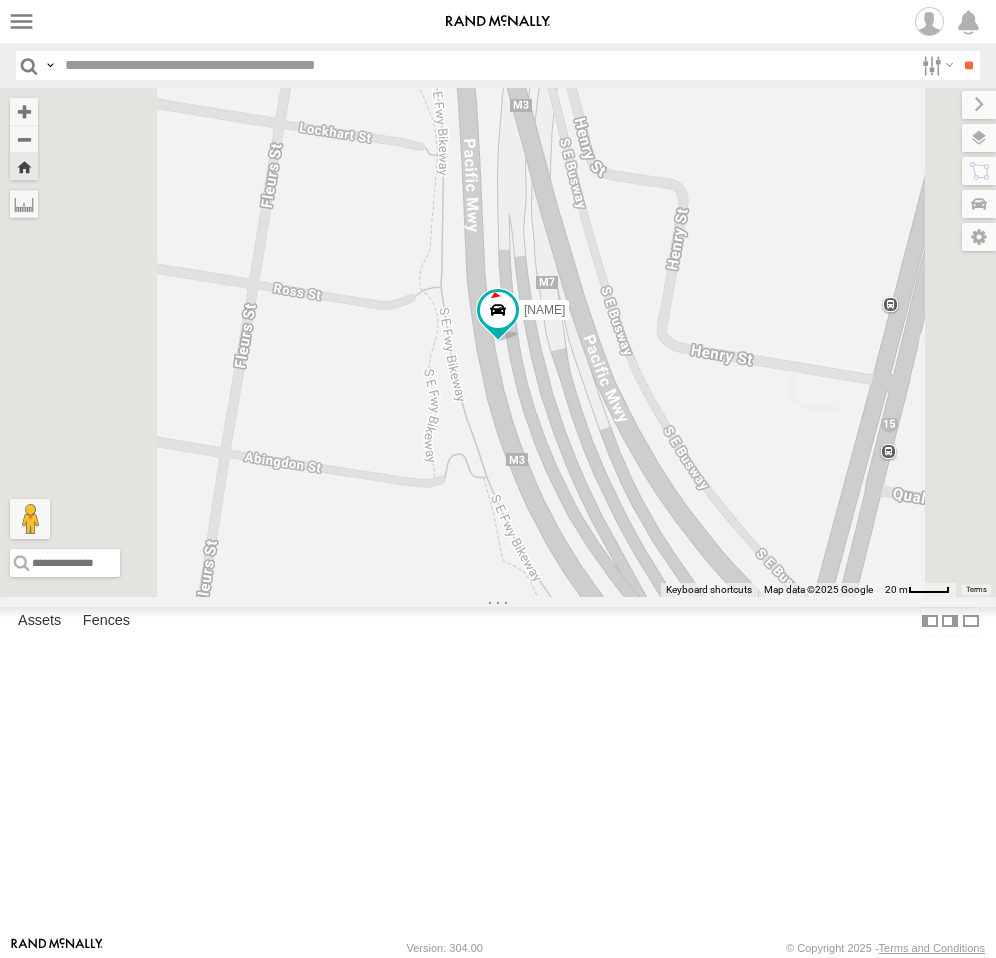 click on "Roy - Dark Green" at bounding box center (0, 0) 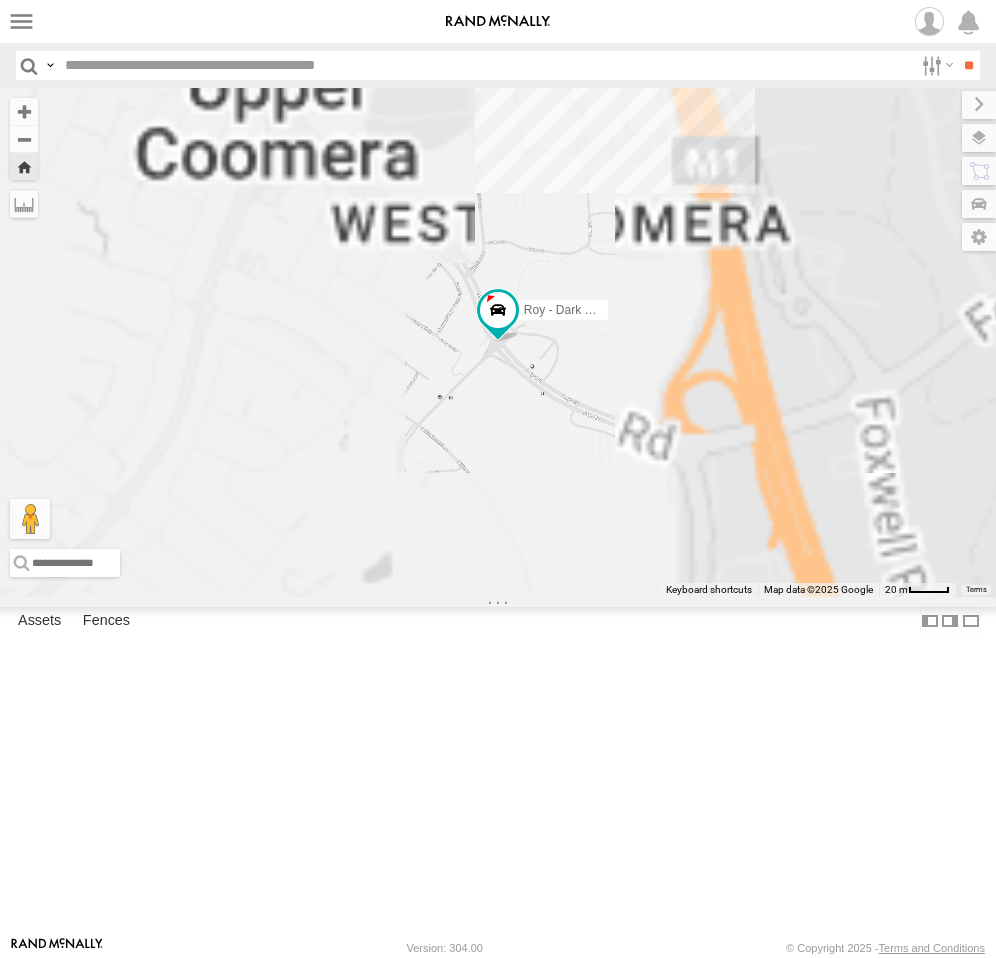 click on "[FIRST] [LAST]" at bounding box center (0, 0) 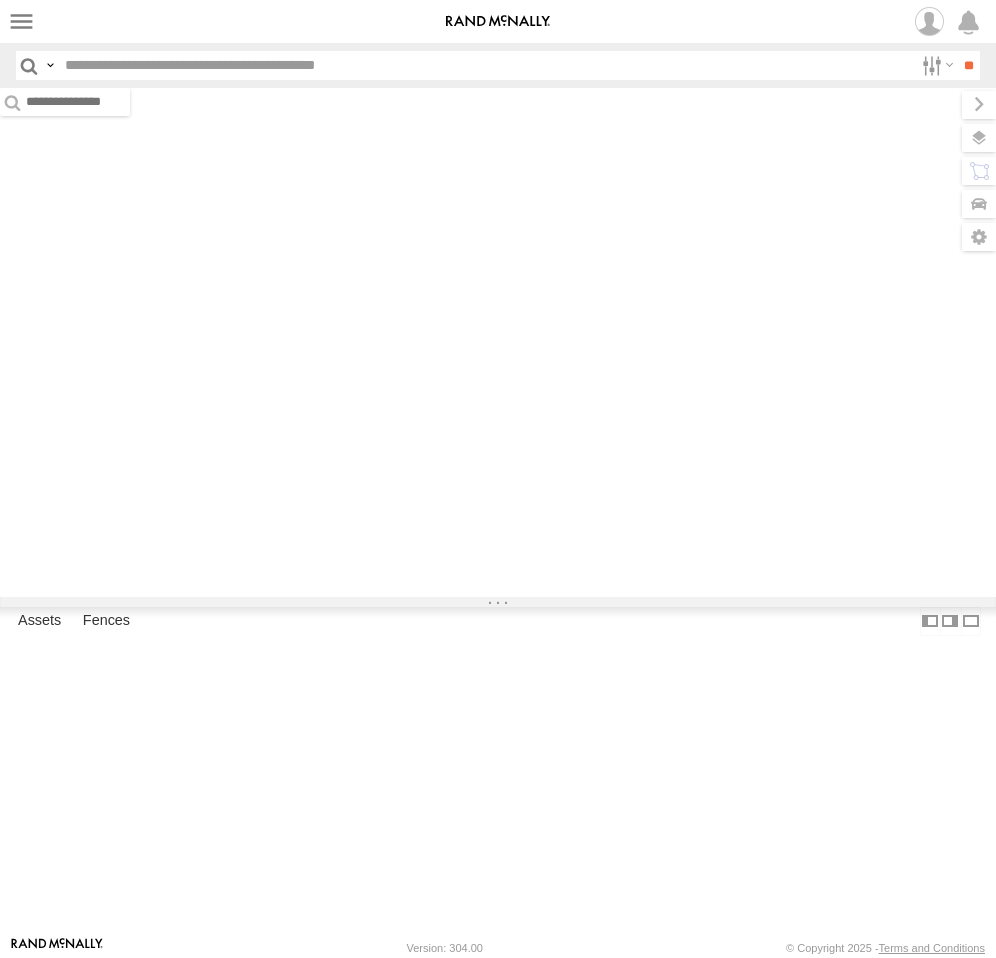 scroll, scrollTop: 0, scrollLeft: 0, axis: both 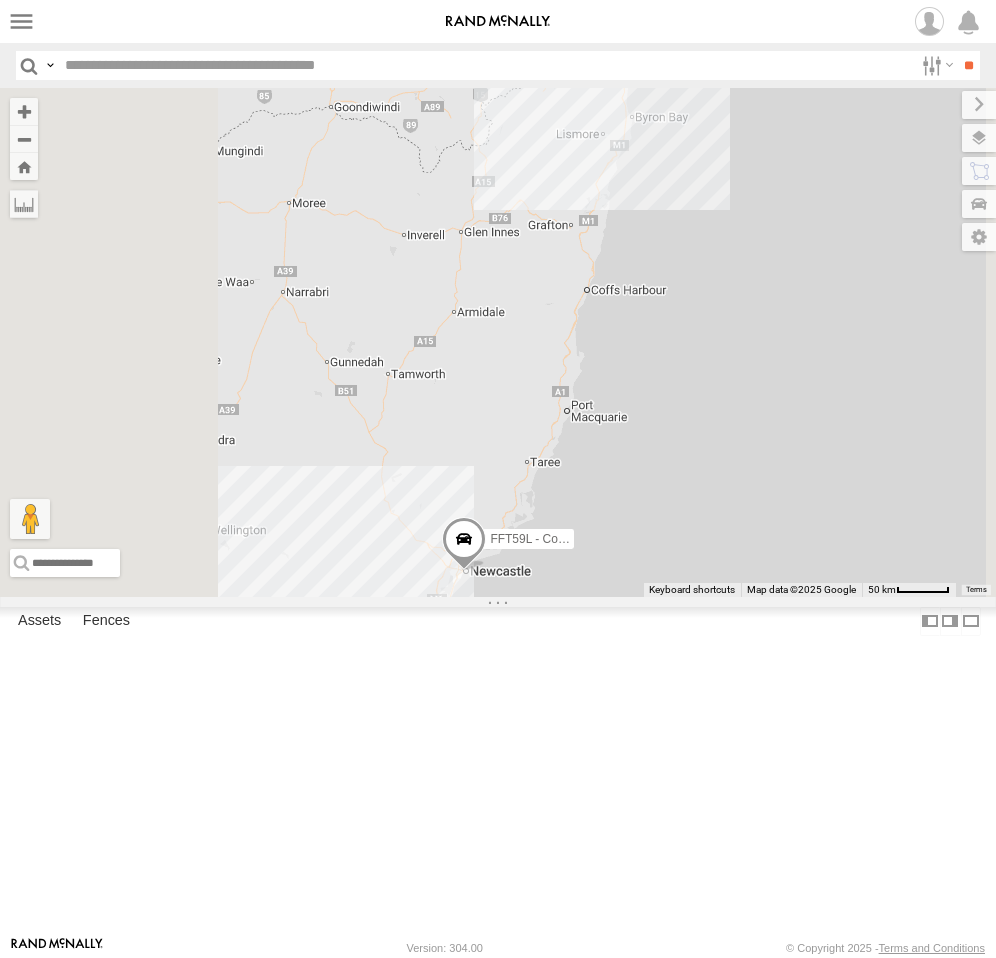 click on "Roy - Dark Green" at bounding box center (0, 0) 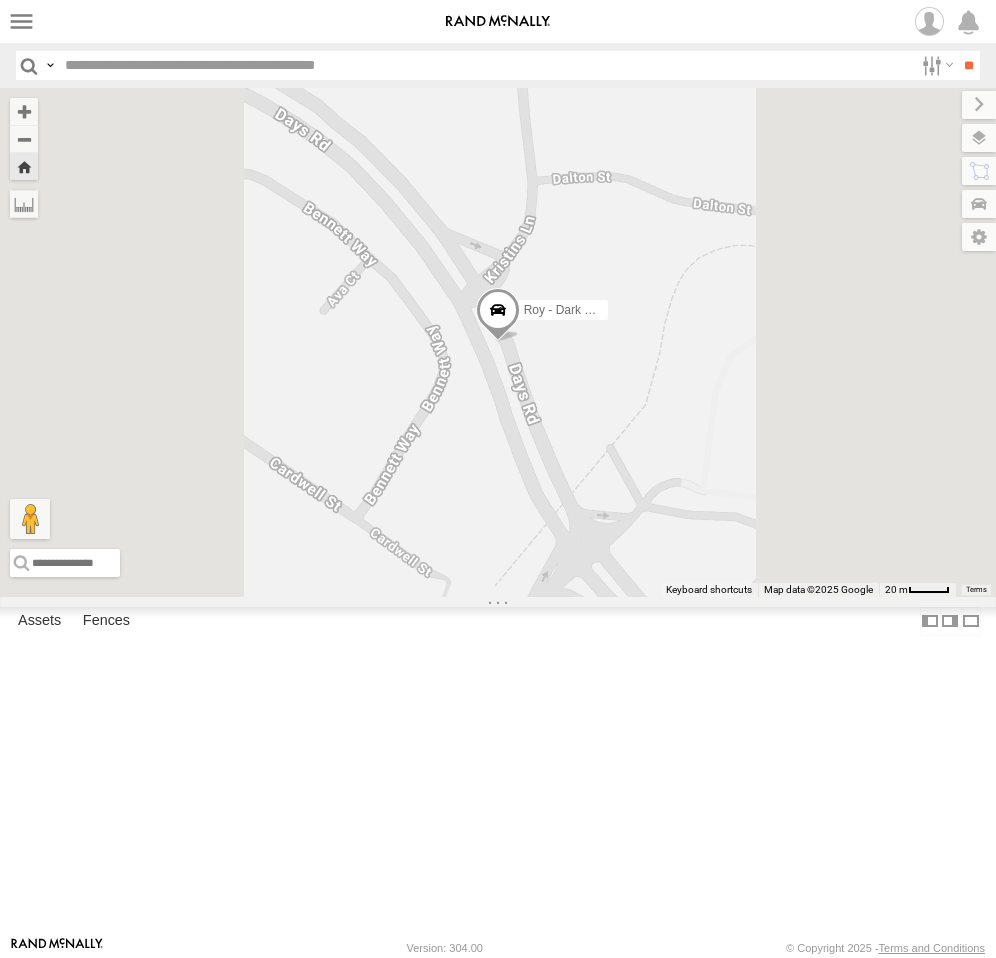 click at bounding box center [498, 316] 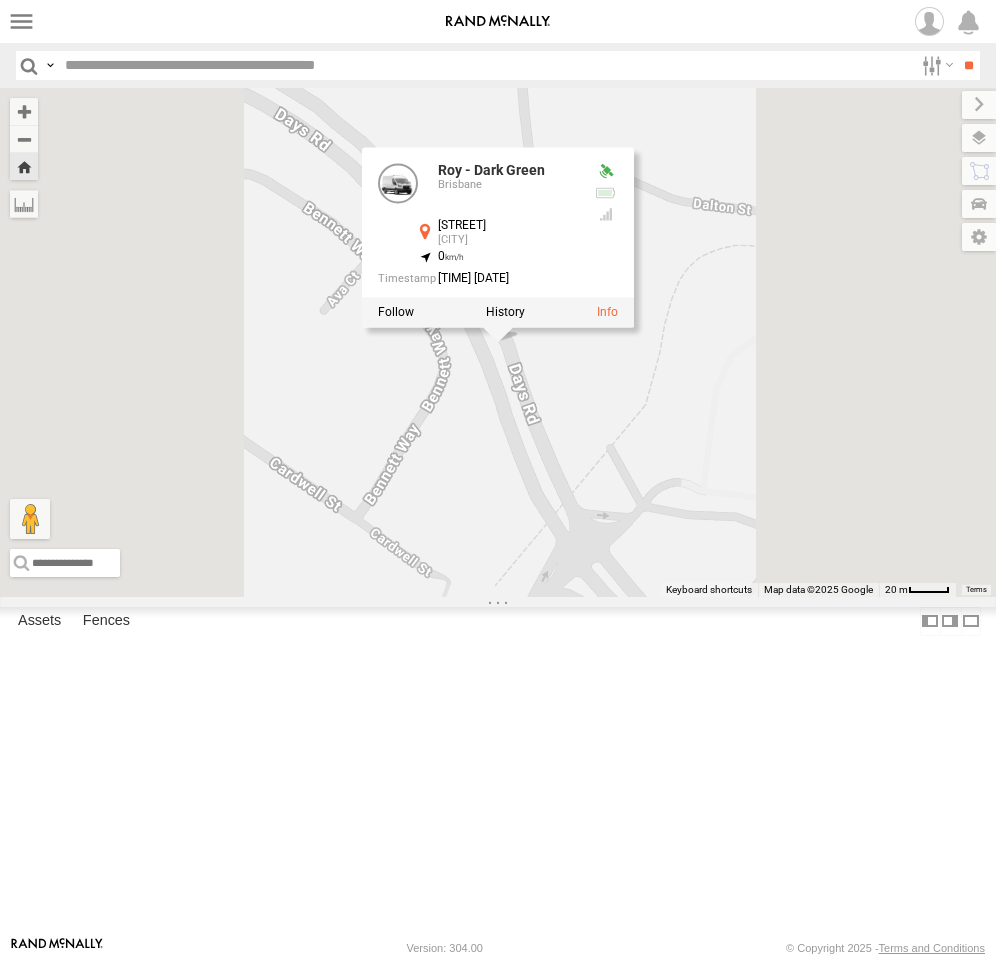 click at bounding box center [498, 313] 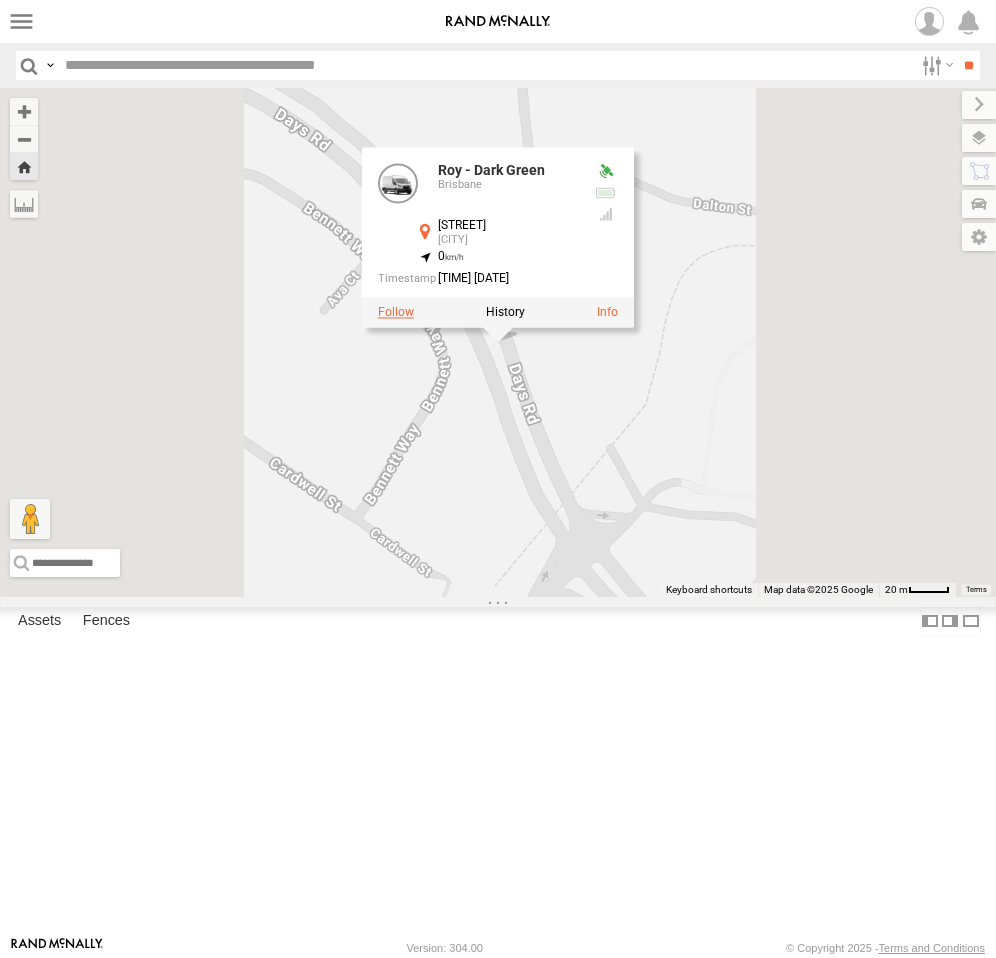 click at bounding box center (396, 313) 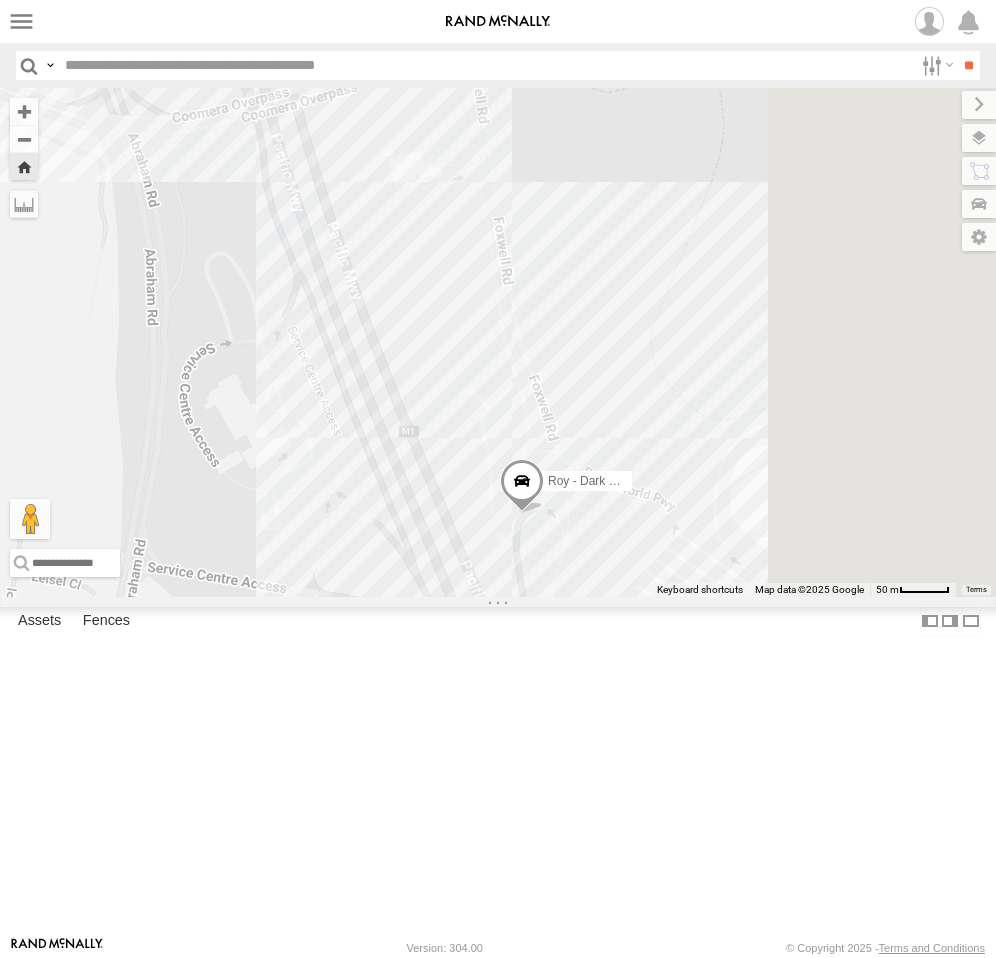 drag, startPoint x: 844, startPoint y: 533, endPoint x: 773, endPoint y: 525, distance: 71.44928 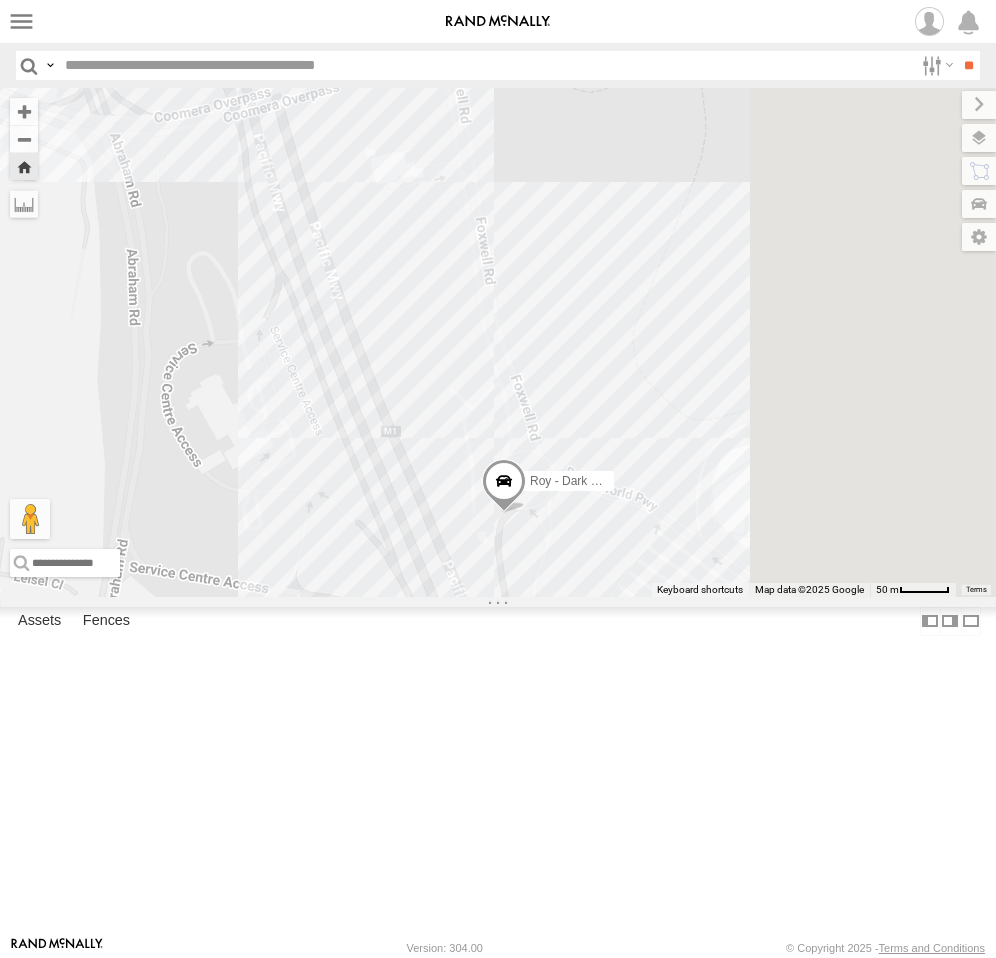 click at bounding box center (504, 486) 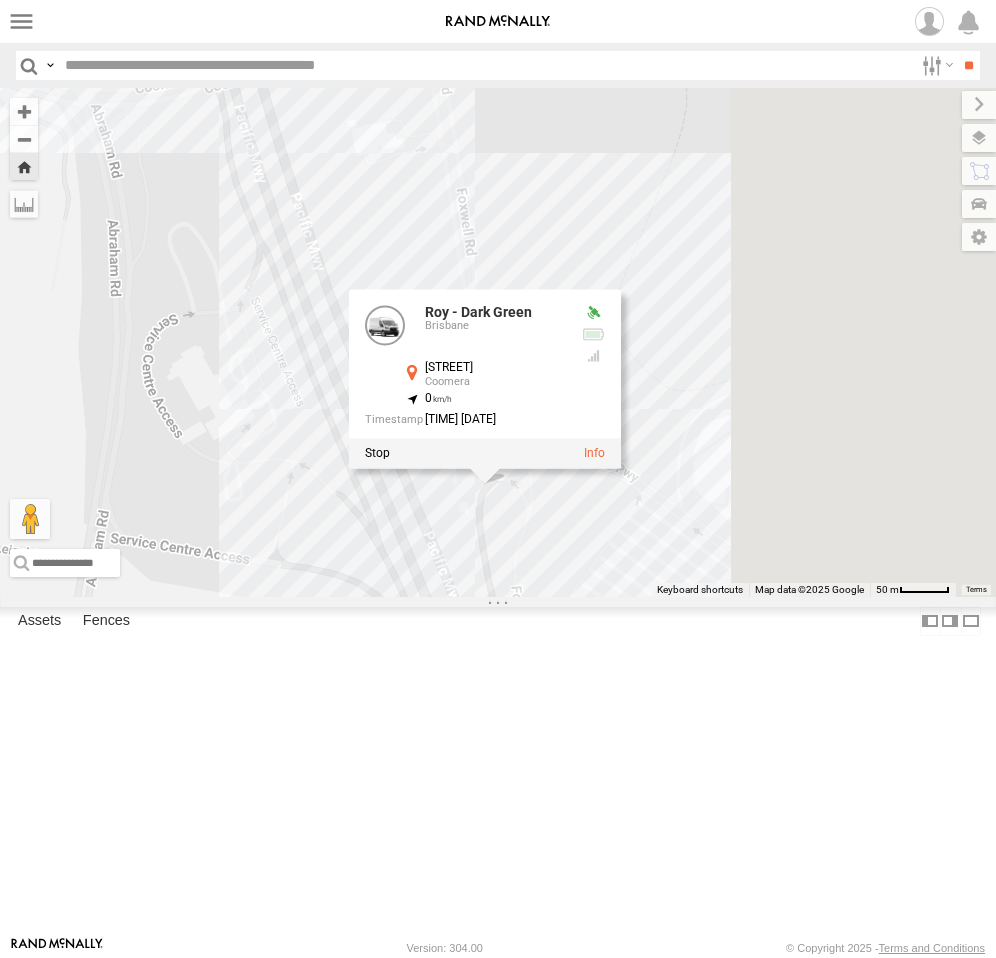 drag, startPoint x: 691, startPoint y: 748, endPoint x: 671, endPoint y: 716, distance: 37.735924 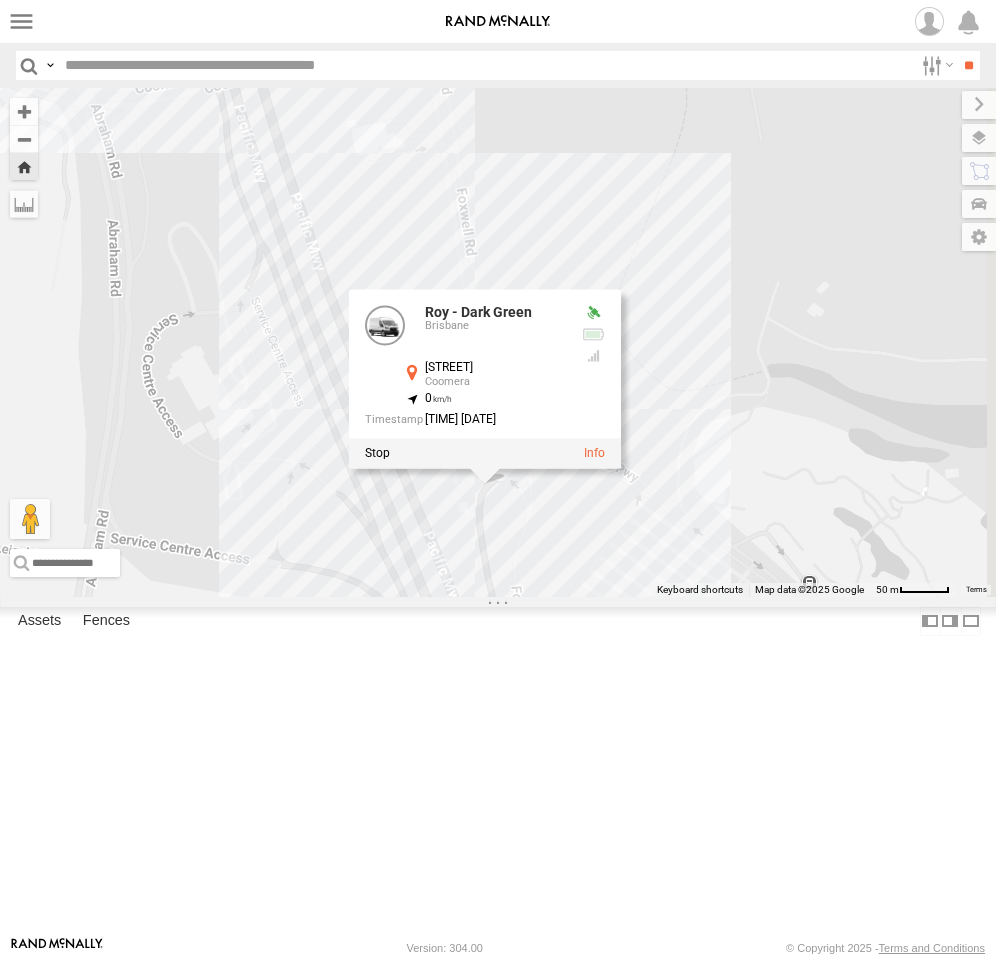 click on "Roy - Dark Green Roy - Dark Green [CITY] Whitewater Way Coomera -27.86164 ,  153.31157 0 18:02:00 05/08/2025" at bounding box center (498, 342) 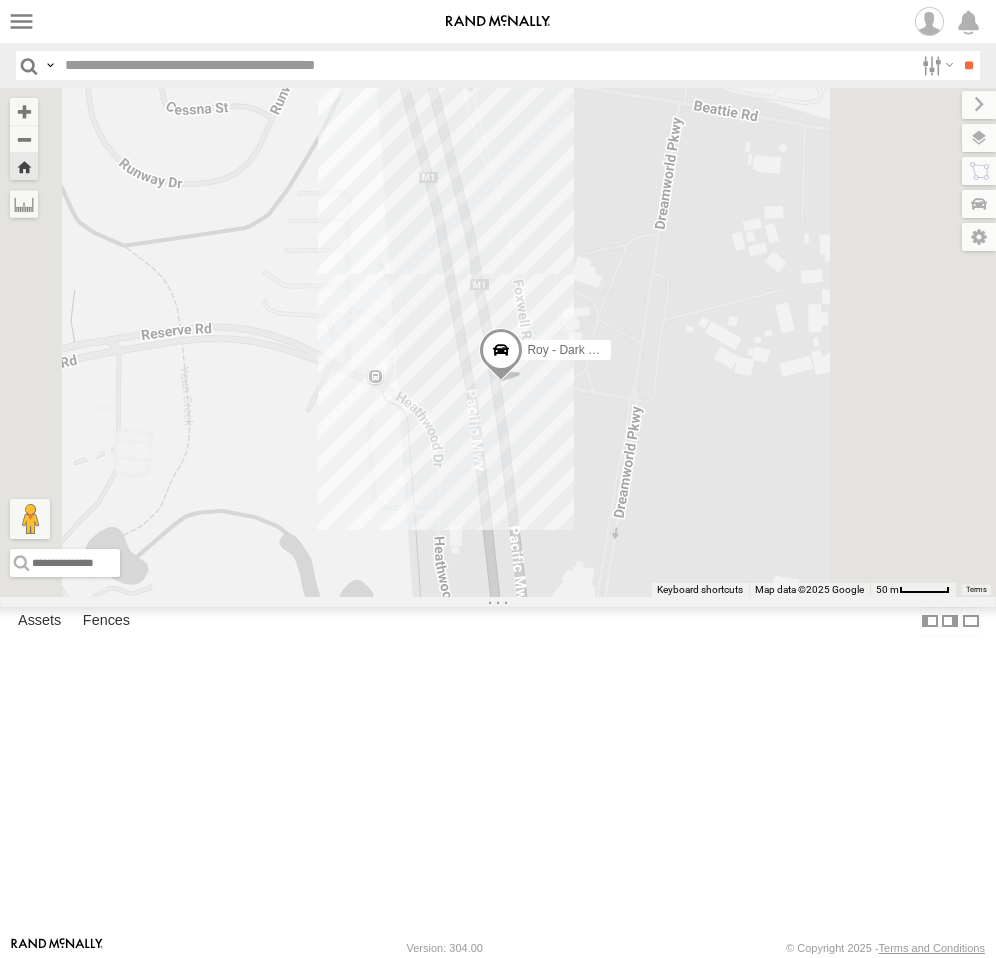 click at bounding box center [501, 355] 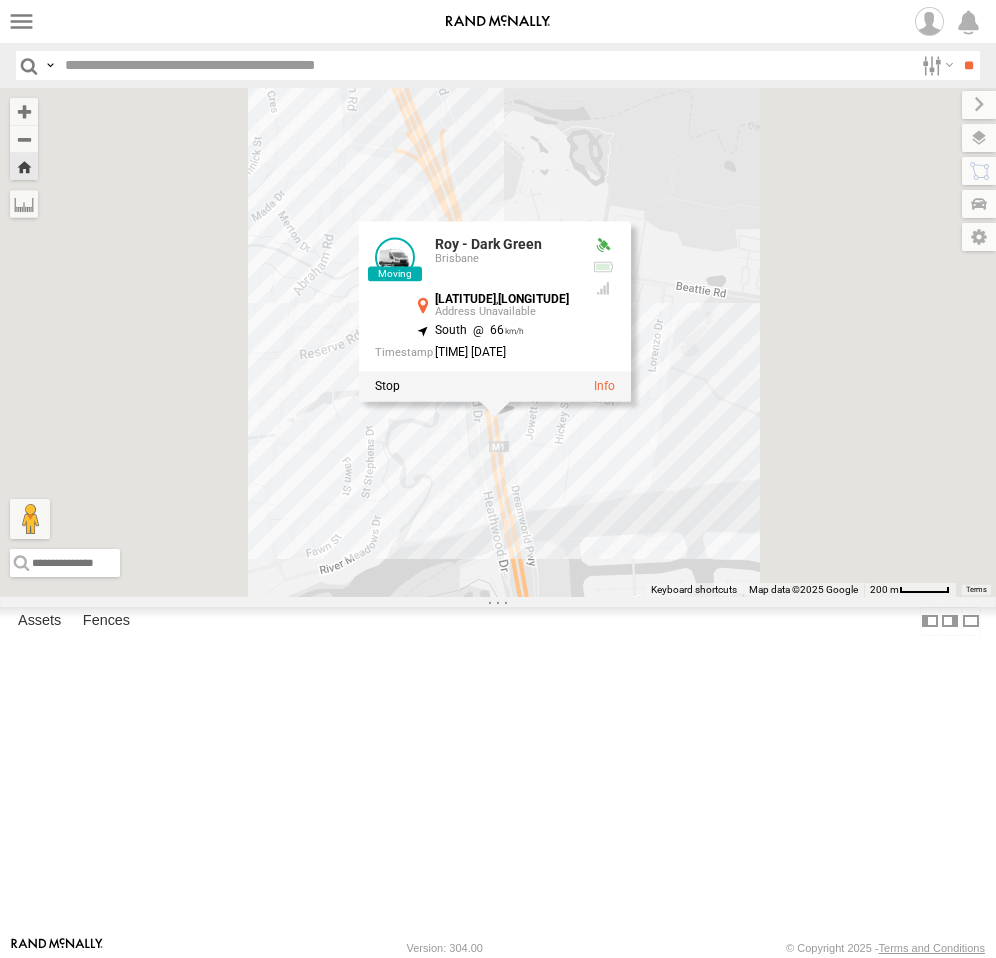 click on "Roy - Dark Green Roy - Dark Green [CITY] -27.87251 ,  153.31383 South 66 18:14:14 05/08/2025" at bounding box center [498, 342] 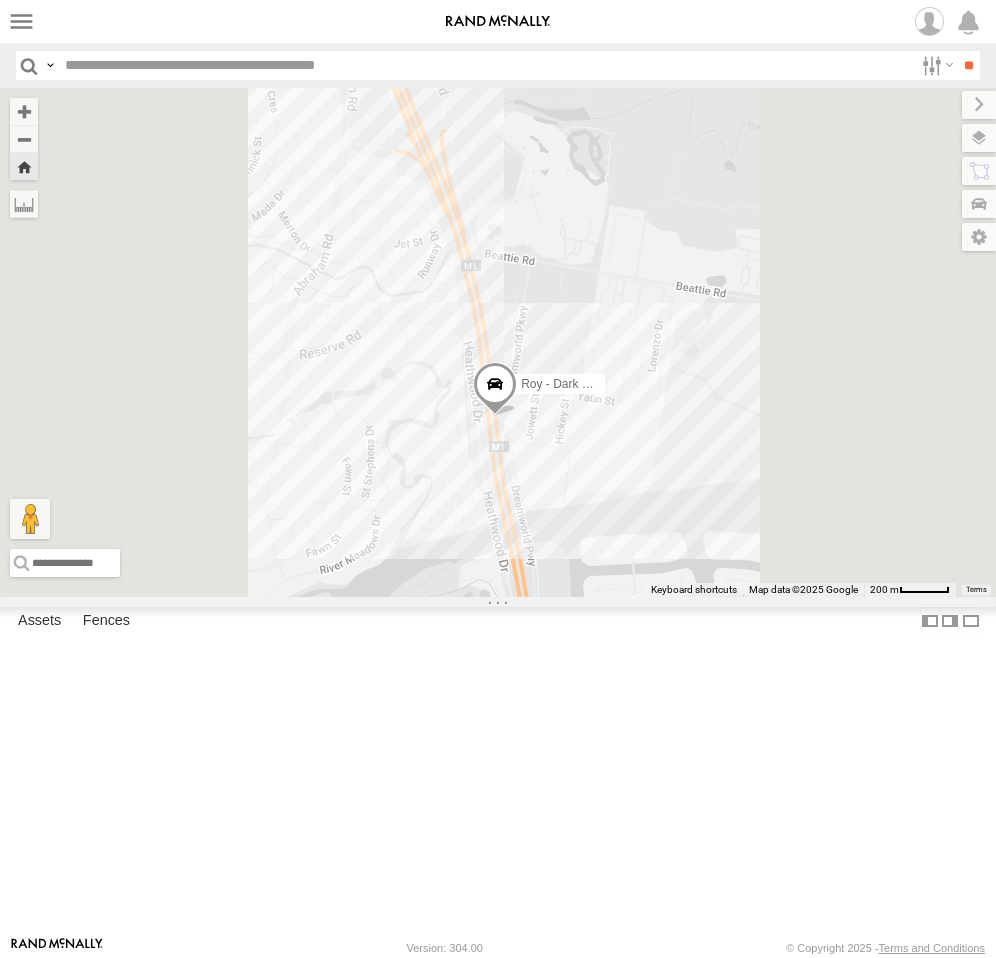 click at bounding box center (495, 390) 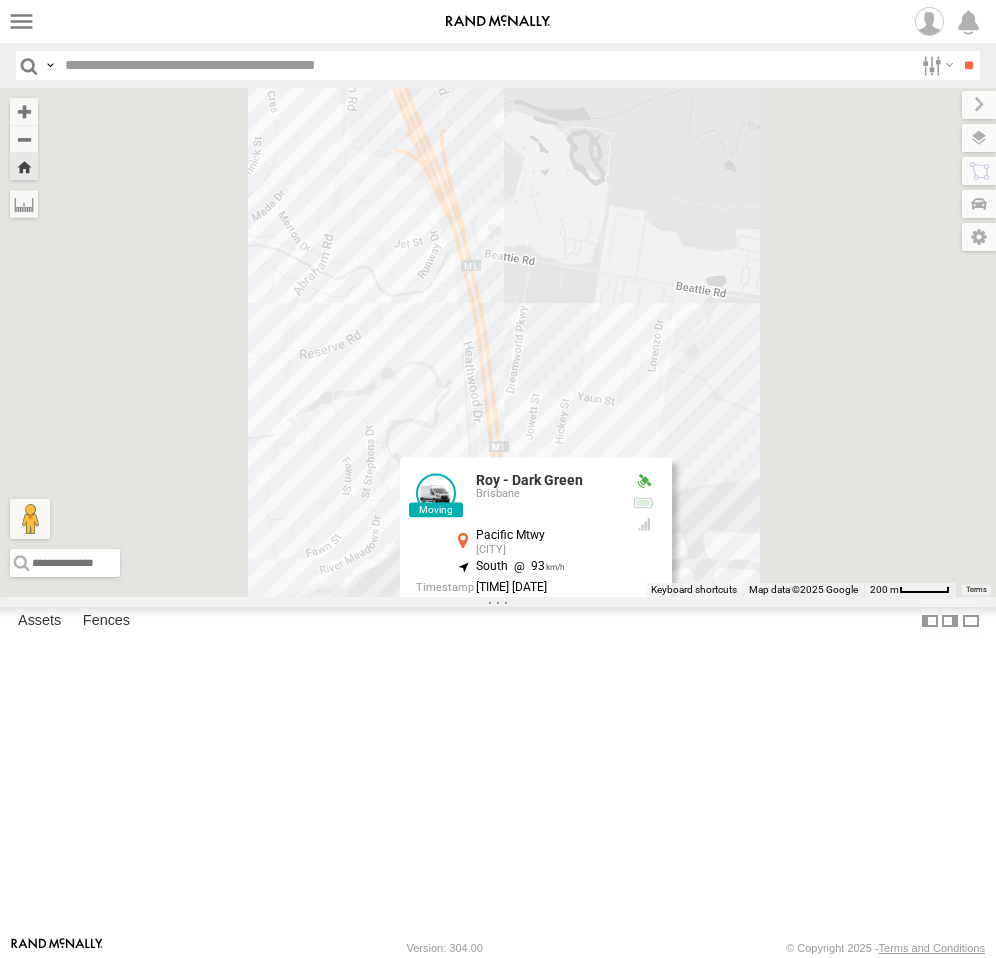 click on "Gus - Mint Green" at bounding box center [0, 0] 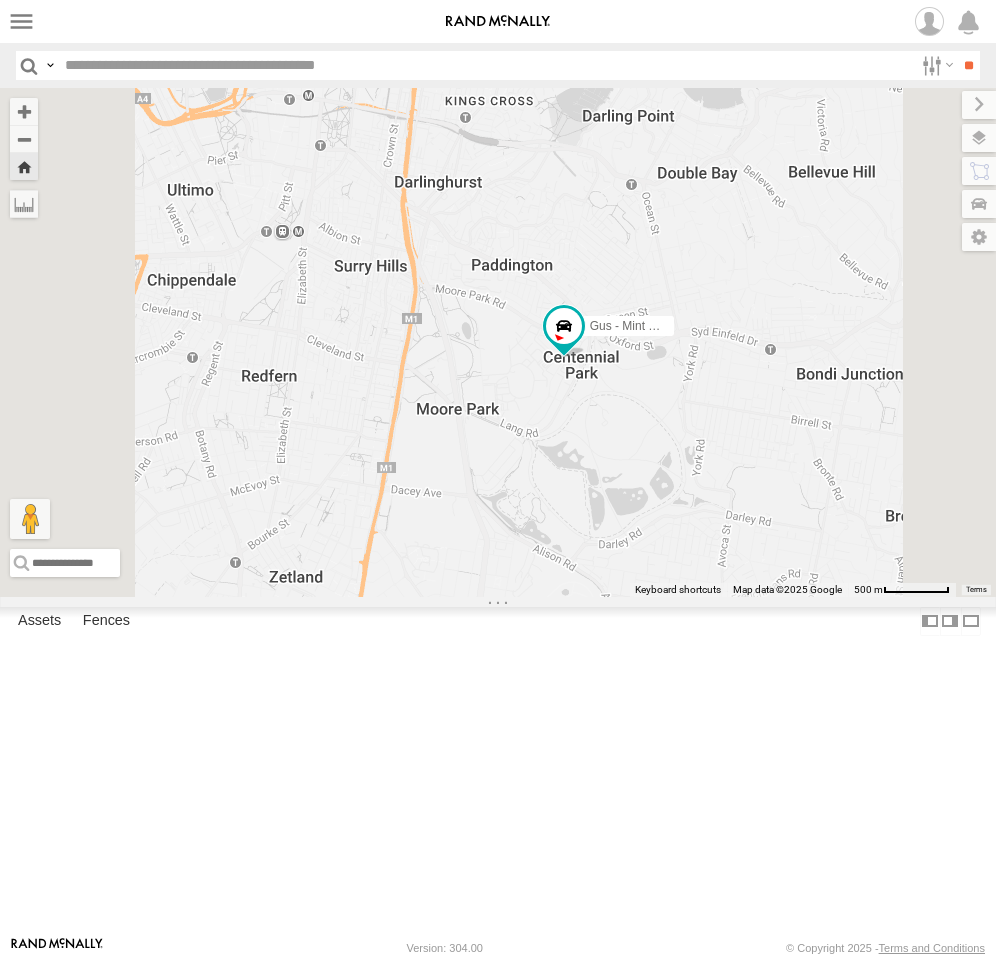 drag, startPoint x: 758, startPoint y: 570, endPoint x: 819, endPoint y: 586, distance: 63.06346 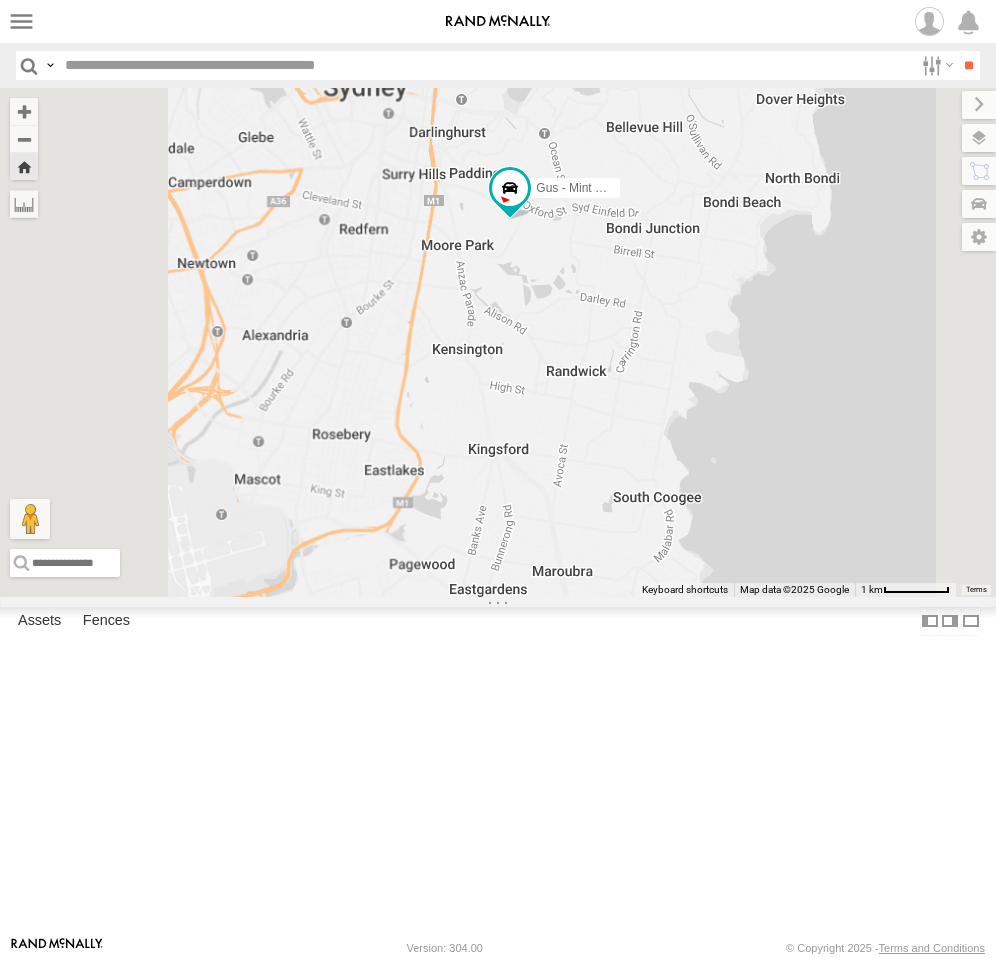 drag, startPoint x: 821, startPoint y: 710, endPoint x: 695, endPoint y: 460, distance: 279.95715 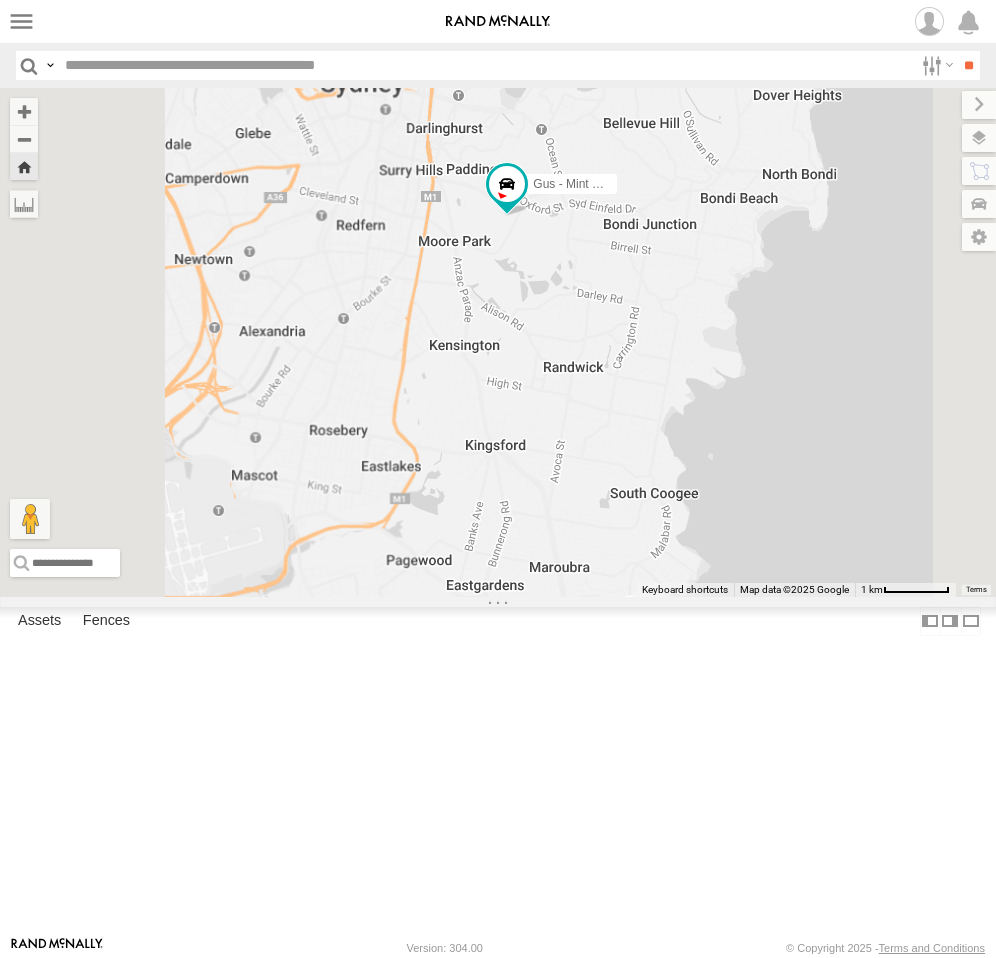 click on "Roy - Dark Green
[CITY]" at bounding box center (0, 0) 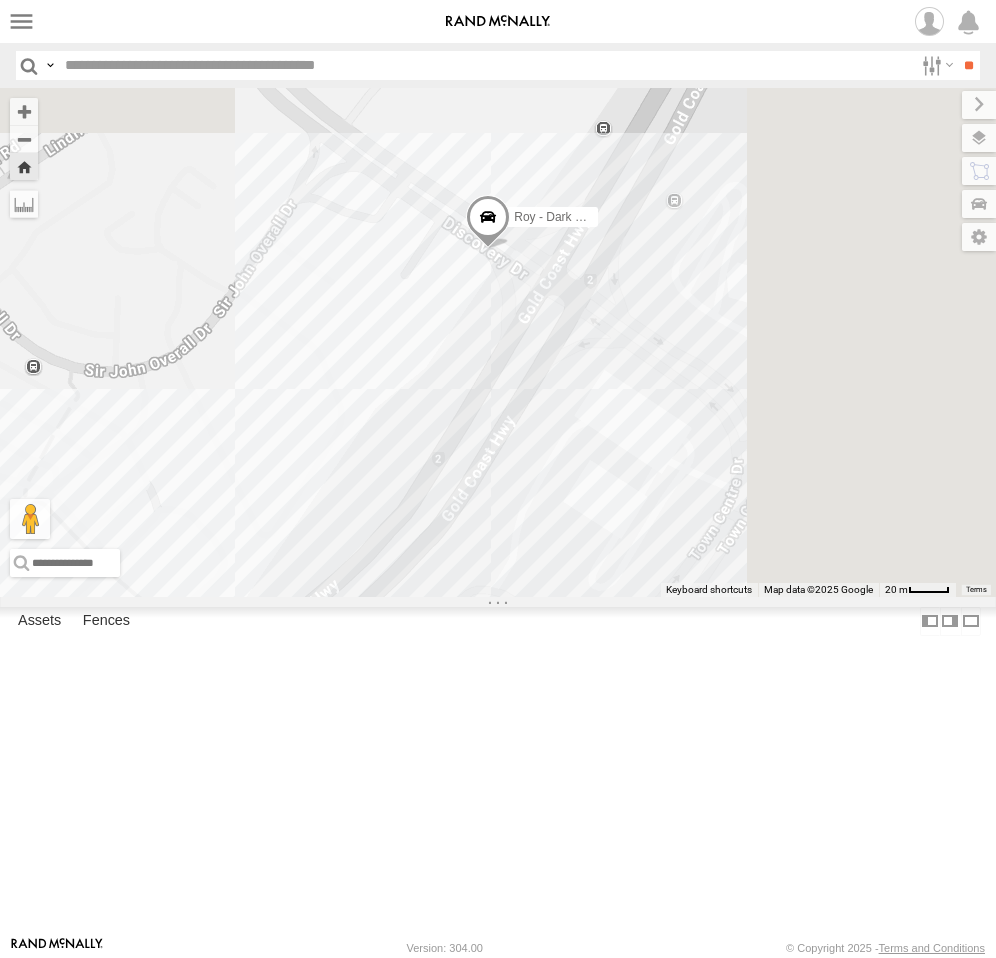 click on "Brisbane" at bounding box center [0, 0] 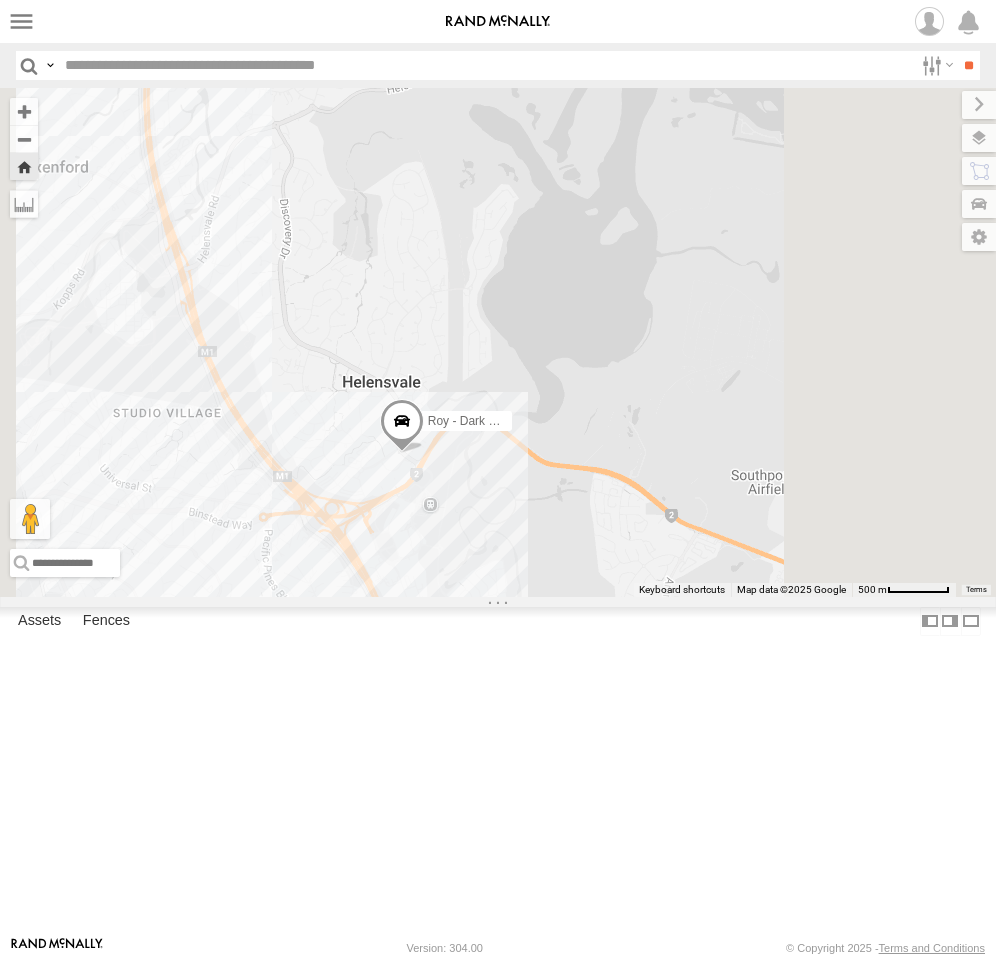 drag, startPoint x: 894, startPoint y: 647, endPoint x: 762, endPoint y: 661, distance: 132.74034 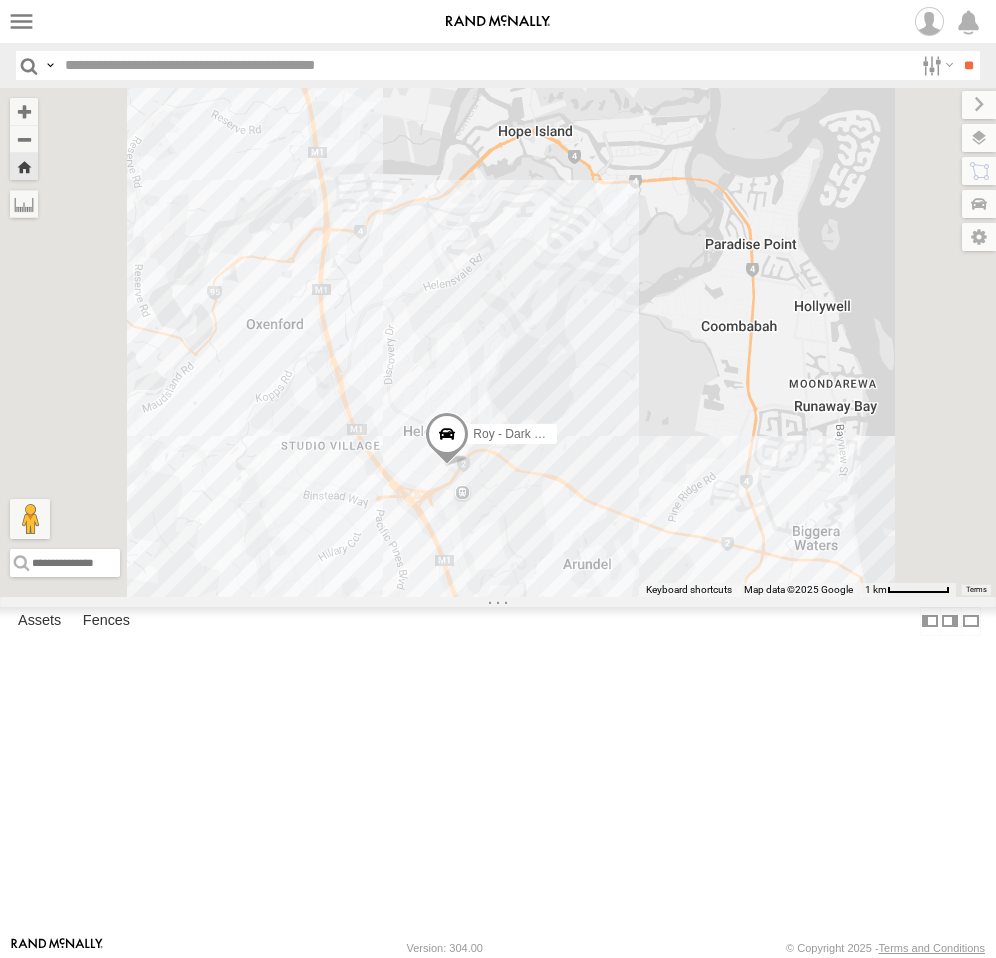 drag, startPoint x: 744, startPoint y: 695, endPoint x: 802, endPoint y: 690, distance: 58.21512 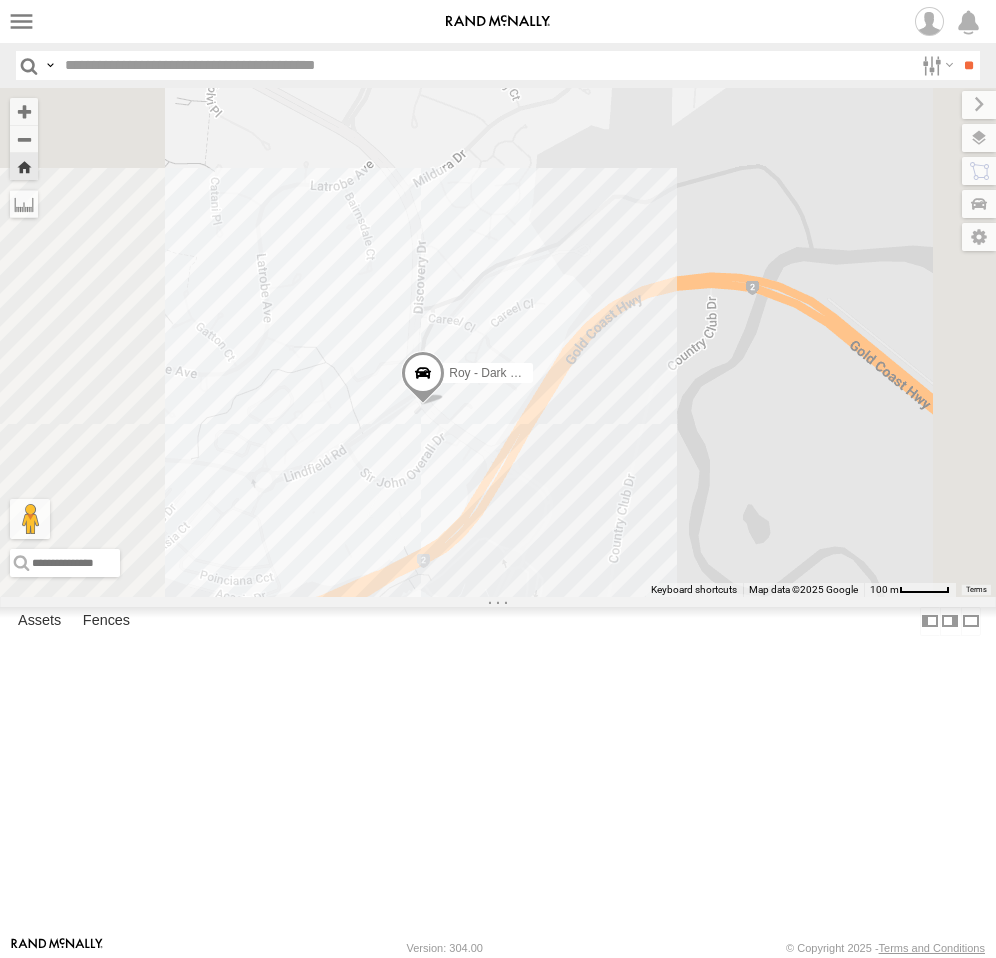 drag, startPoint x: 667, startPoint y: 611, endPoint x: 680, endPoint y: 624, distance: 18.384777 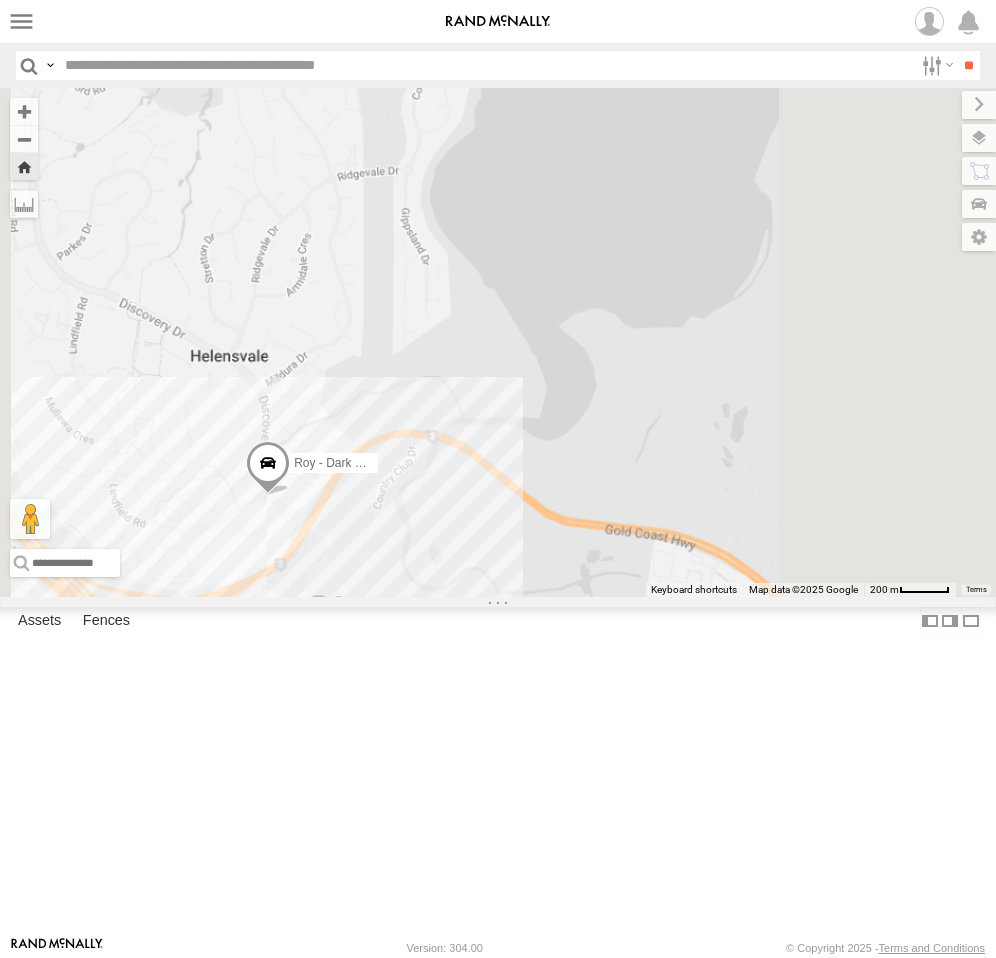 drag, startPoint x: 856, startPoint y: 526, endPoint x: 661, endPoint y: 596, distance: 207.18349 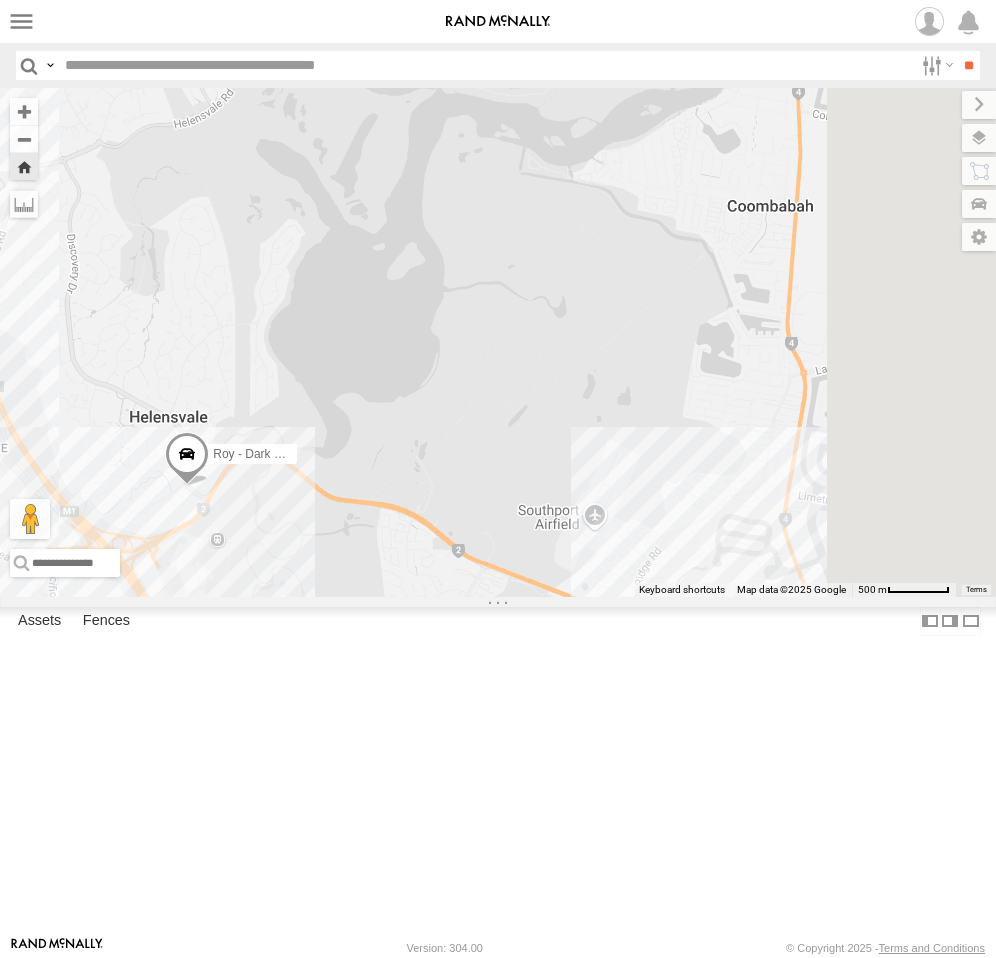 drag, startPoint x: 829, startPoint y: 655, endPoint x: 600, endPoint y: 705, distance: 234.39496 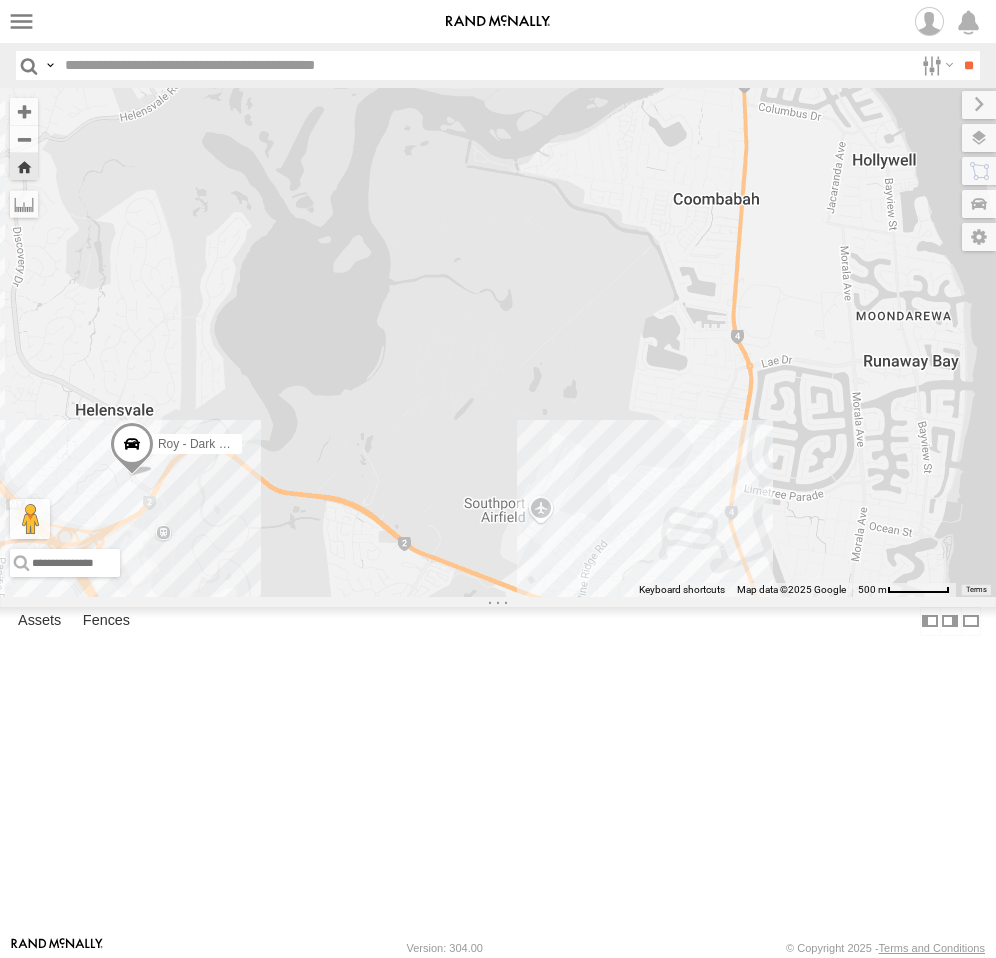 drag, startPoint x: 692, startPoint y: 715, endPoint x: 634, endPoint y: 713, distance: 58.034473 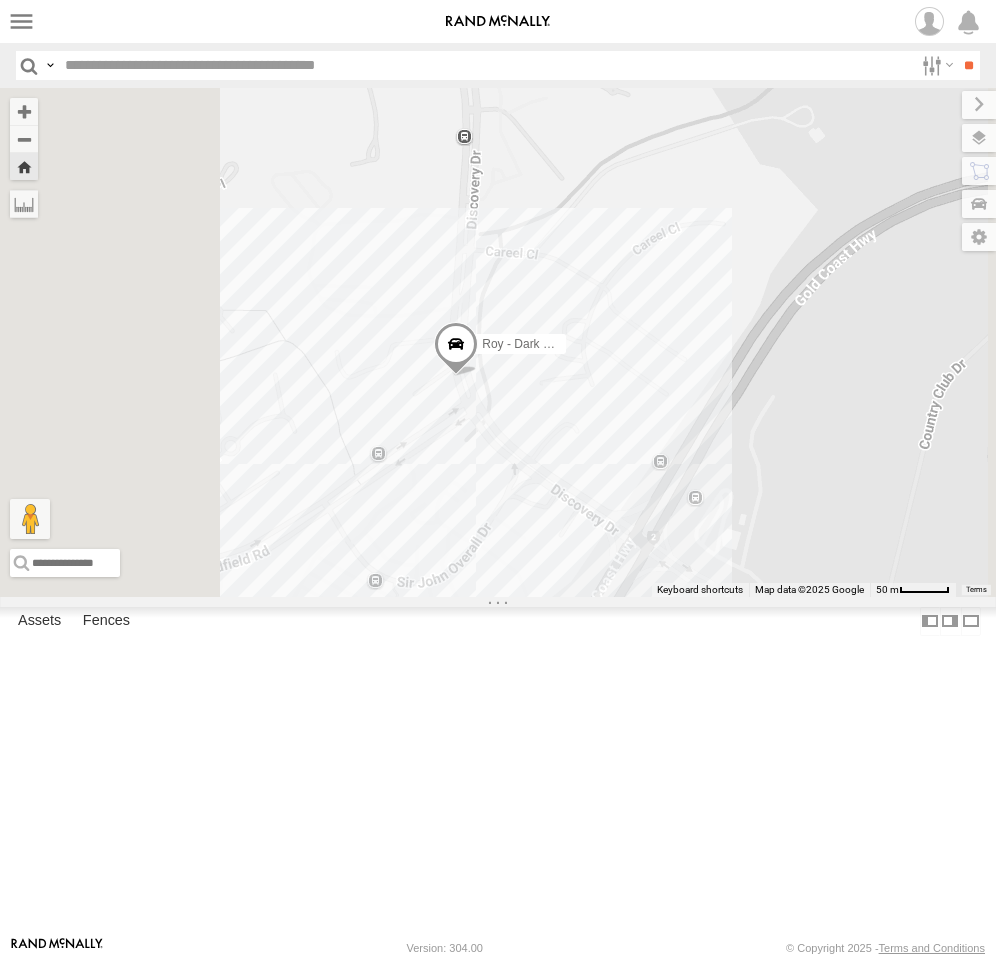 drag, startPoint x: 677, startPoint y: 476, endPoint x: 692, endPoint y: 602, distance: 126.88972 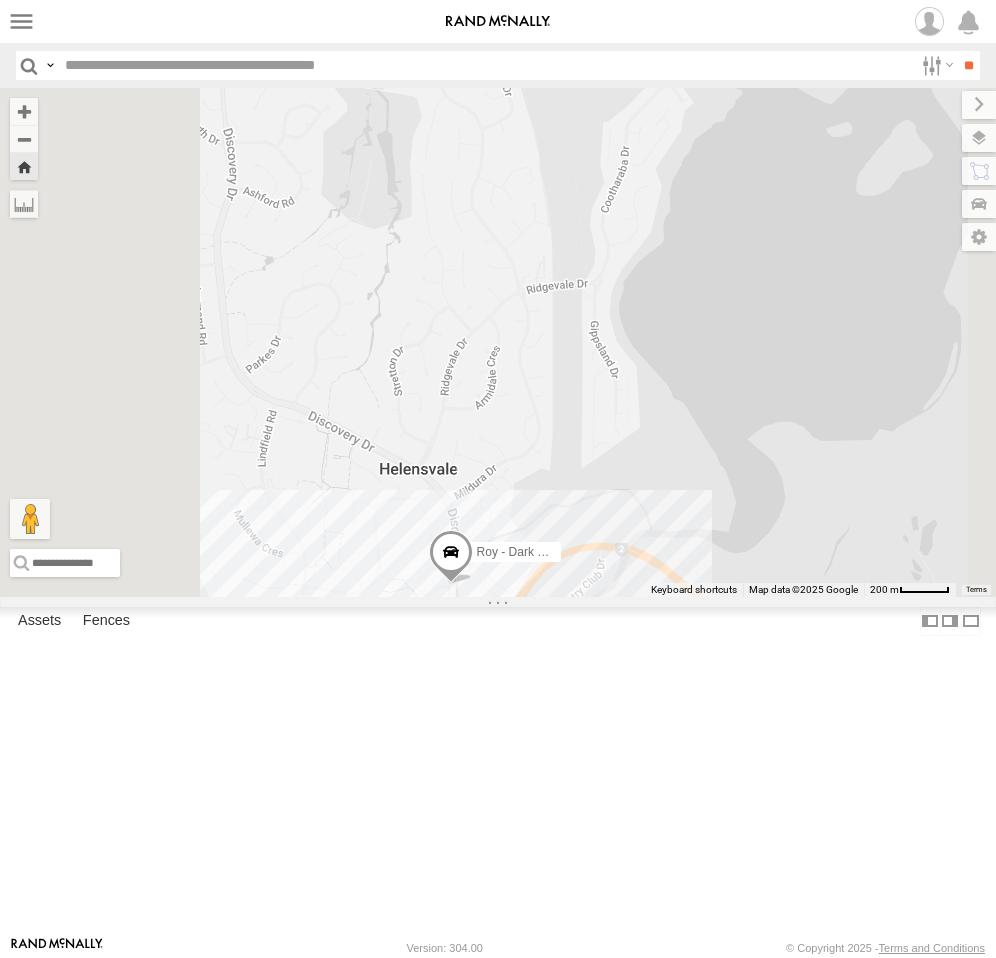 drag, startPoint x: 812, startPoint y: 447, endPoint x: 802, endPoint y: 665, distance: 218.22923 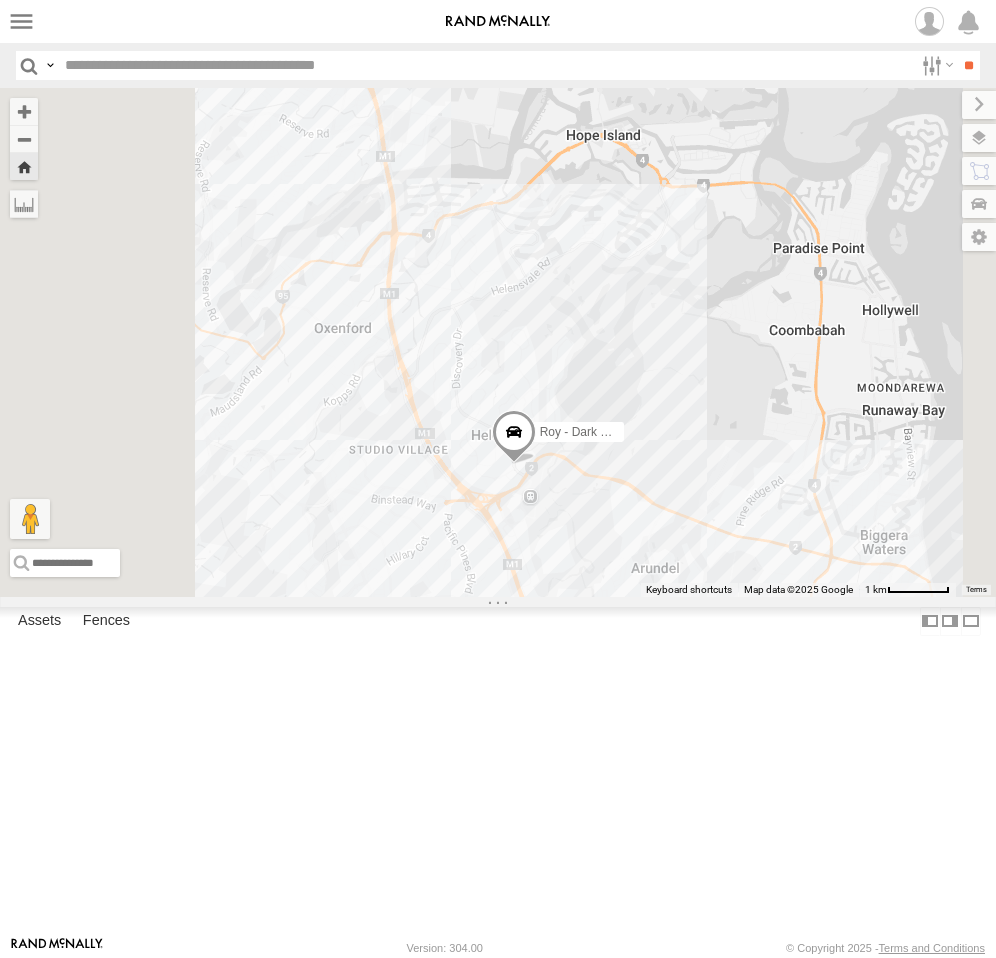 drag, startPoint x: 822, startPoint y: 555, endPoint x: 755, endPoint y: 553, distance: 67.02985 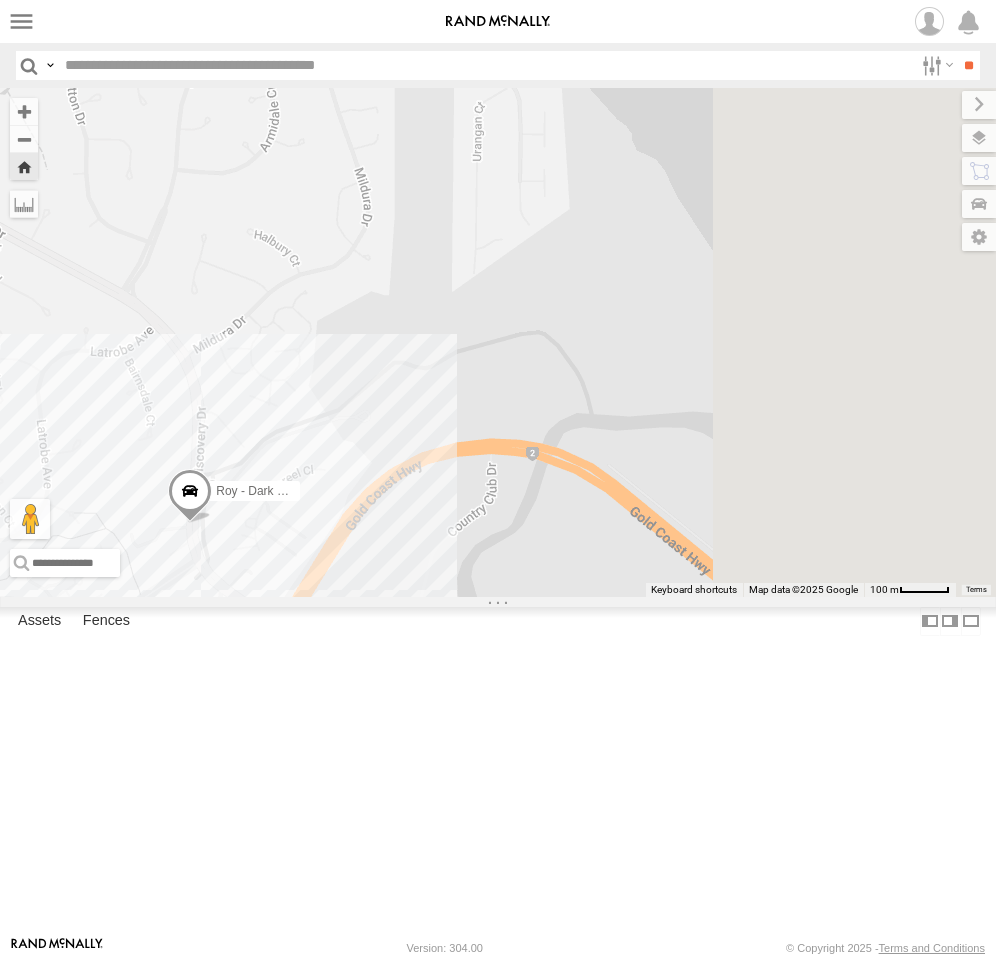 drag, startPoint x: 801, startPoint y: 623, endPoint x: 600, endPoint y: 746, distance: 235.64804 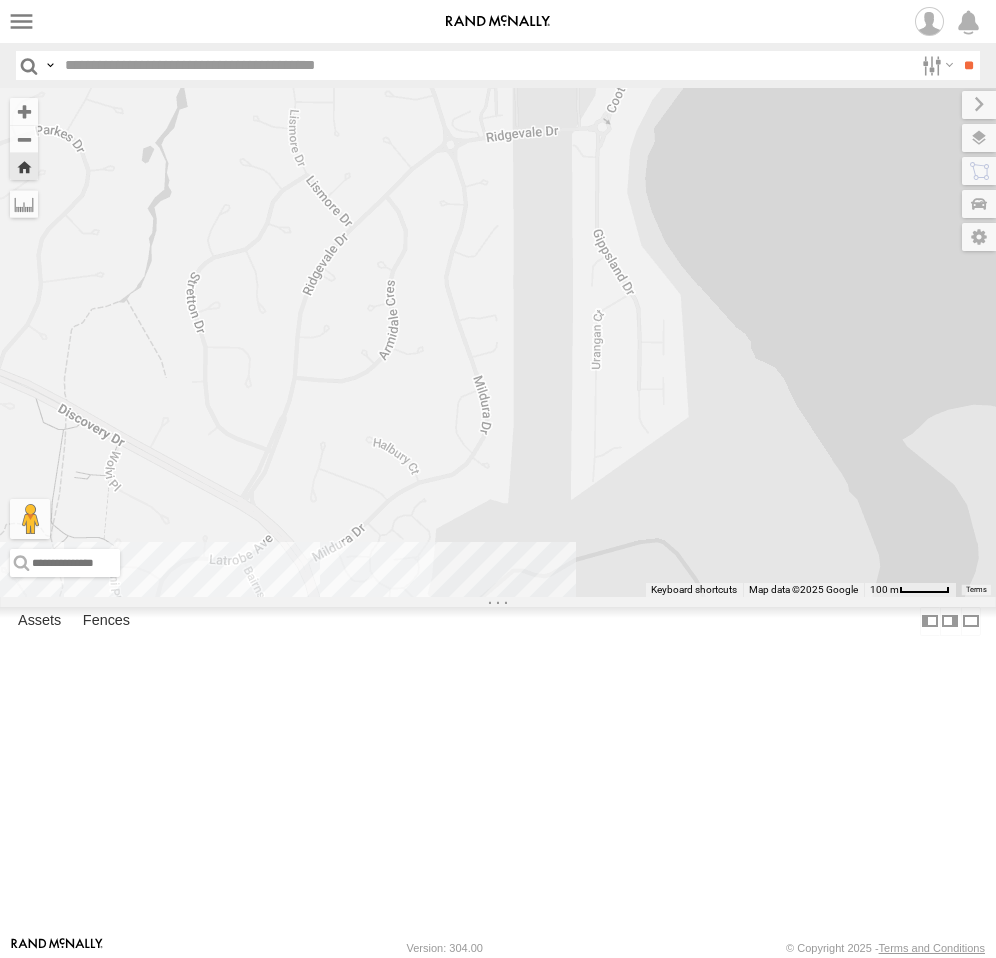 drag, startPoint x: 679, startPoint y: 674, endPoint x: 748, endPoint y: 893, distance: 229.61272 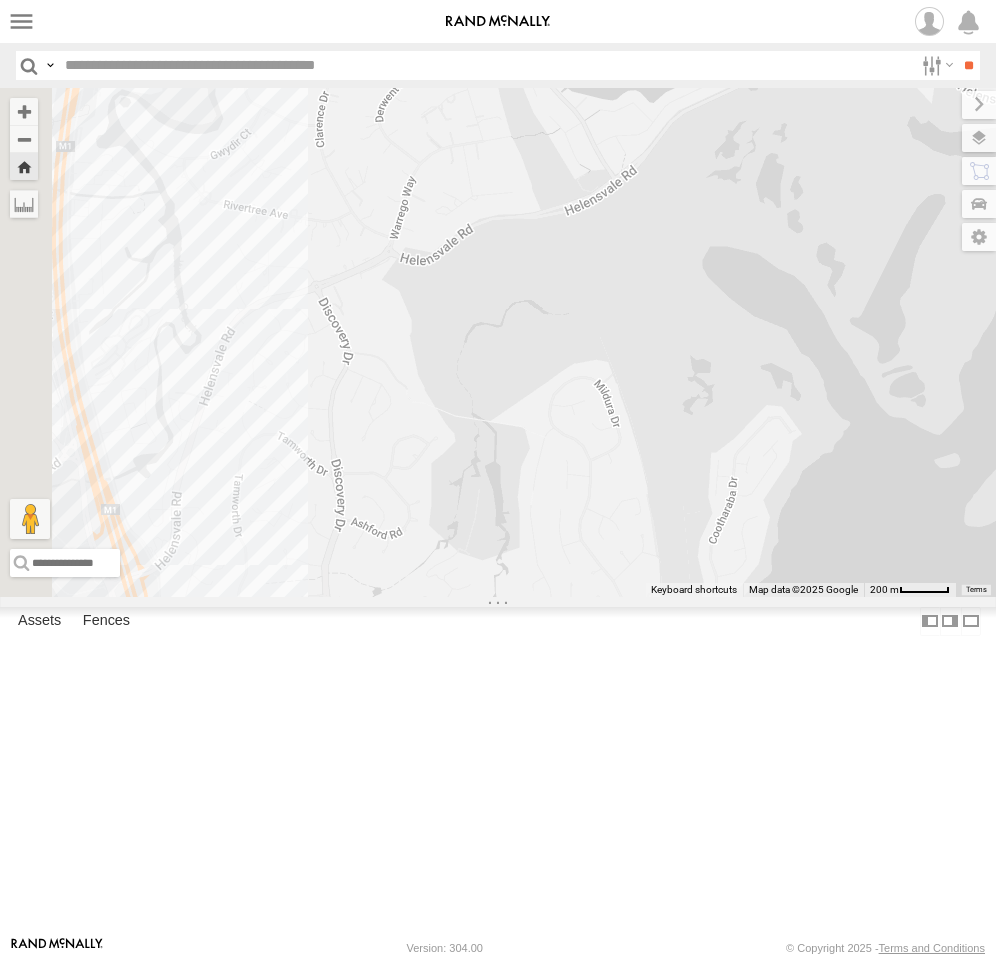 drag, startPoint x: 769, startPoint y: 661, endPoint x: 933, endPoint y: 912, distance: 299.82828 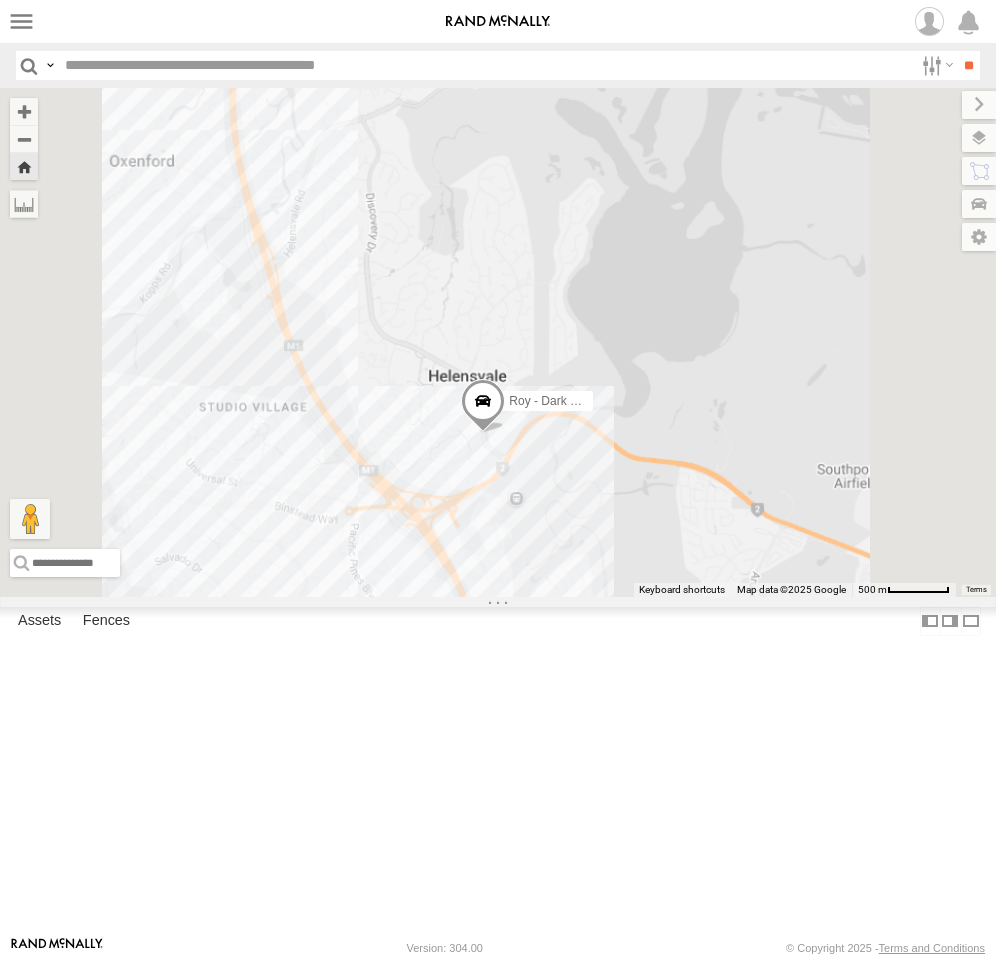 drag, startPoint x: 840, startPoint y: 657, endPoint x: 756, endPoint y: 370, distance: 299.04013 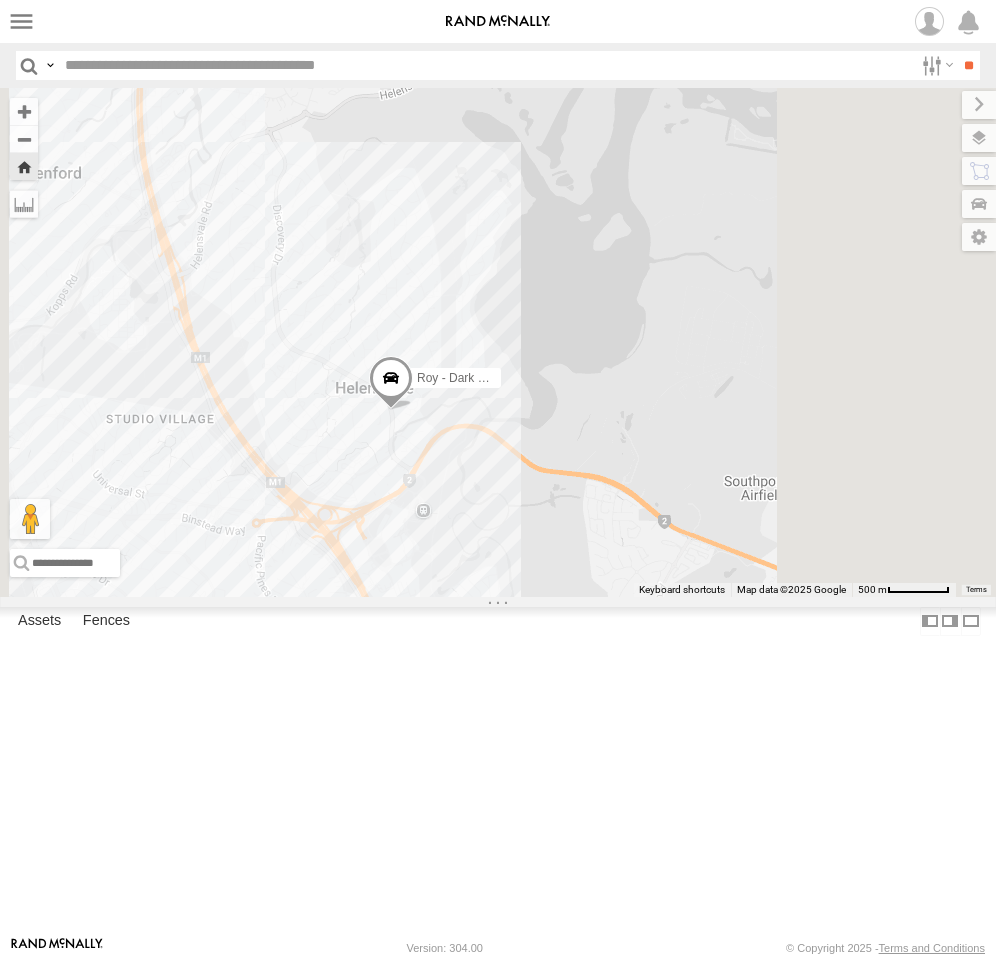 drag, startPoint x: 806, startPoint y: 568, endPoint x: 694, endPoint y: 692, distance: 167.09279 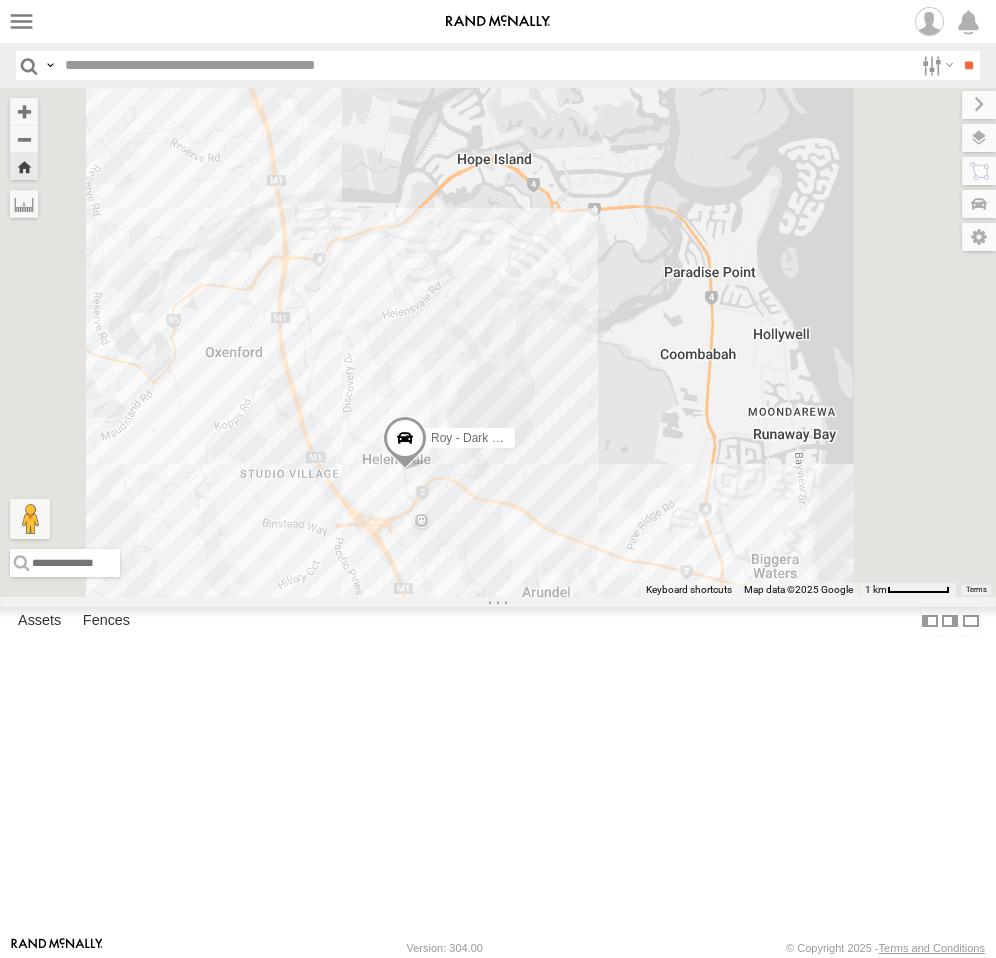drag, startPoint x: 810, startPoint y: 678, endPoint x: 808, endPoint y: 690, distance: 12.165525 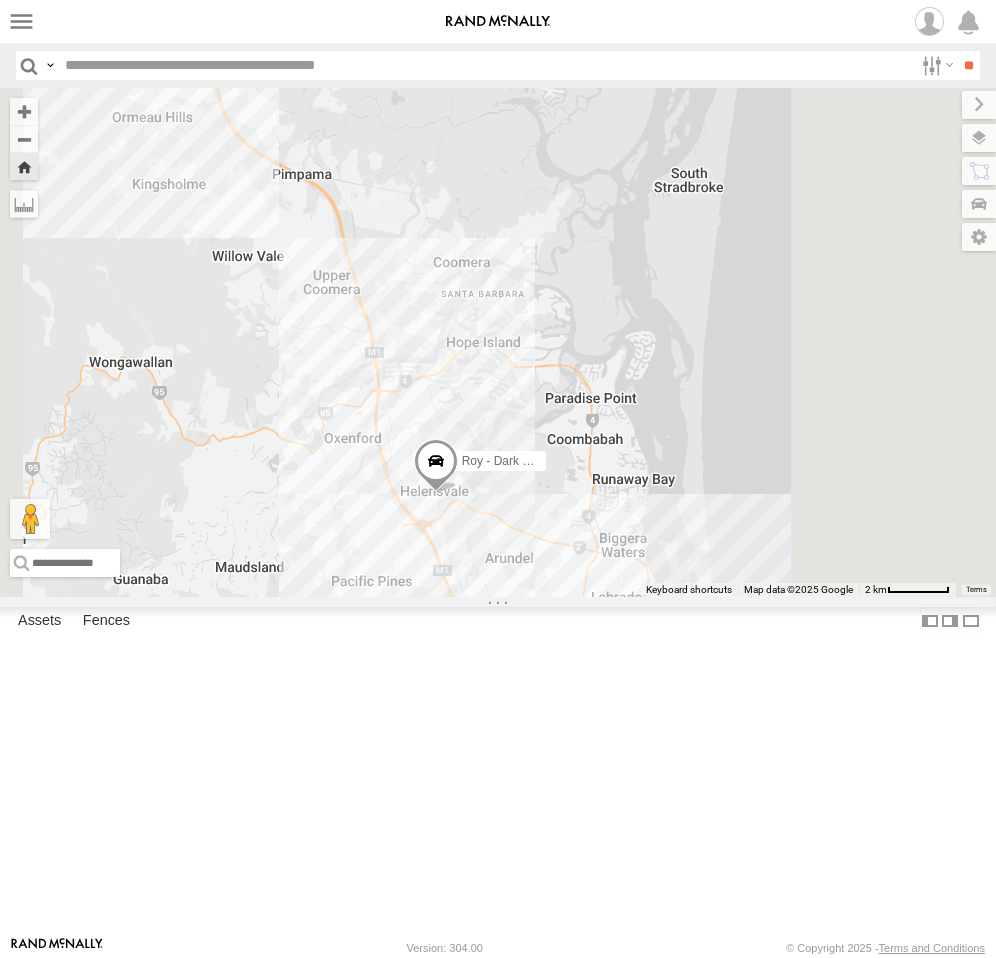 drag, startPoint x: 704, startPoint y: 673, endPoint x: 768, endPoint y: 642, distance: 71.11259 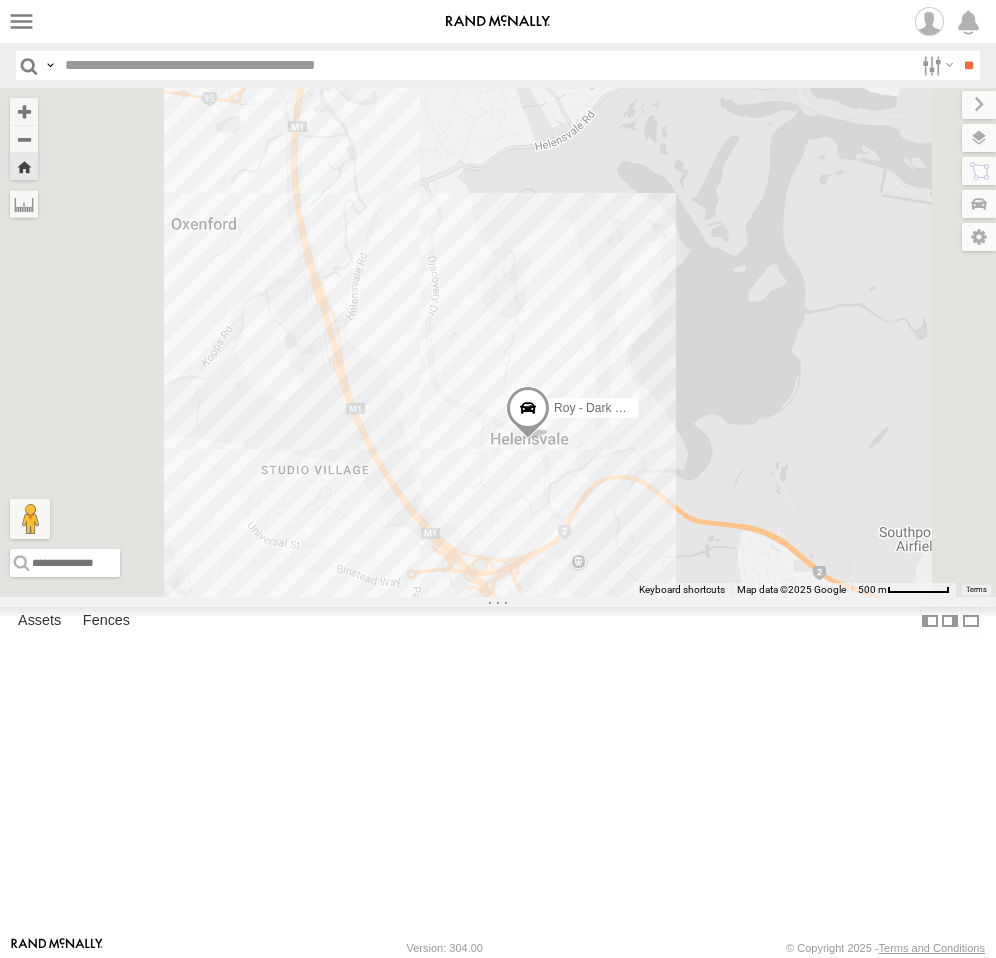 click on "Roy - Dark Green" at bounding box center [498, 342] 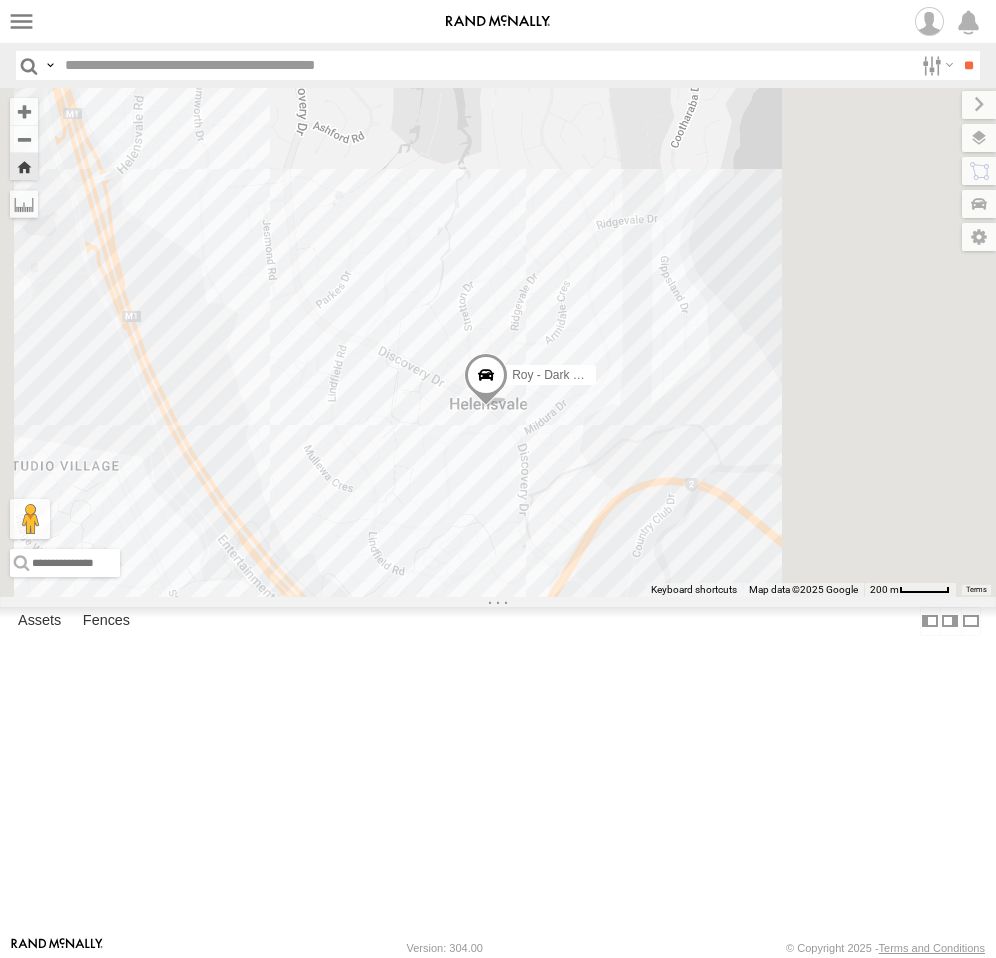 drag, startPoint x: 846, startPoint y: 628, endPoint x: 873, endPoint y: 616, distance: 29.546574 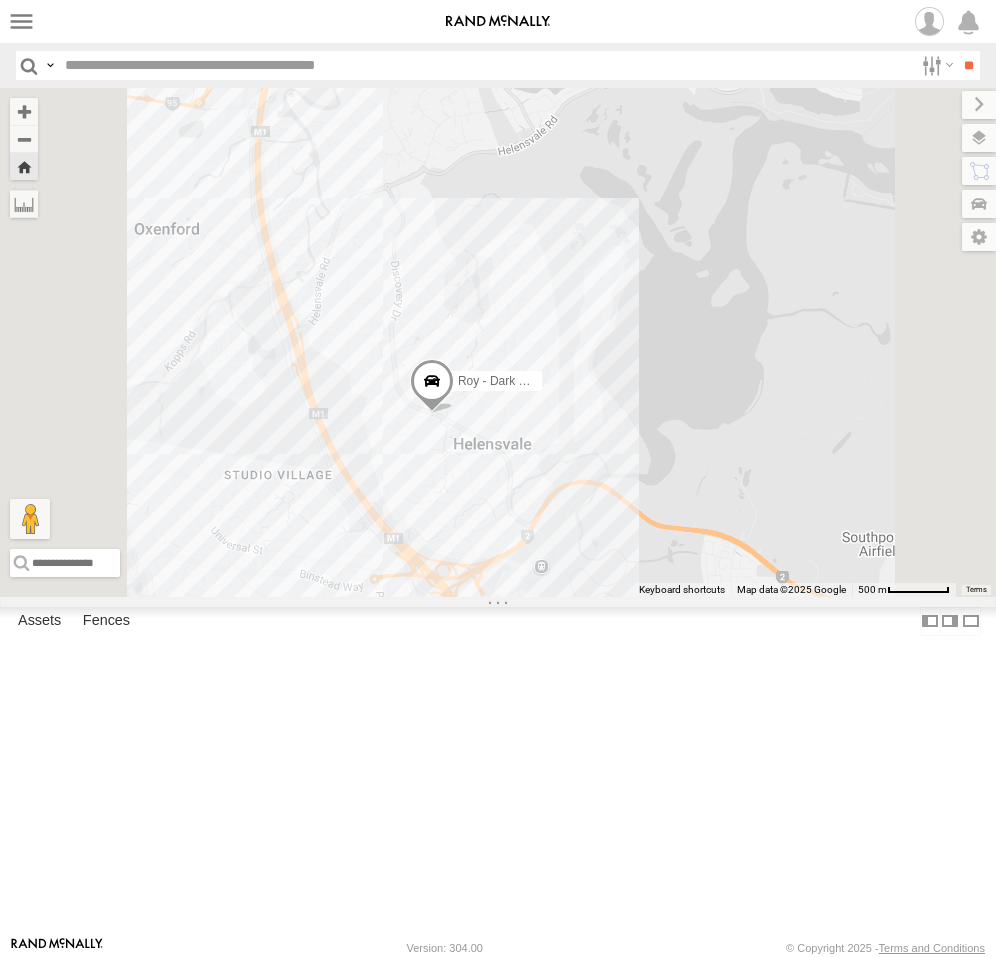 drag, startPoint x: 643, startPoint y: 634, endPoint x: 690, endPoint y: 648, distance: 49.0408 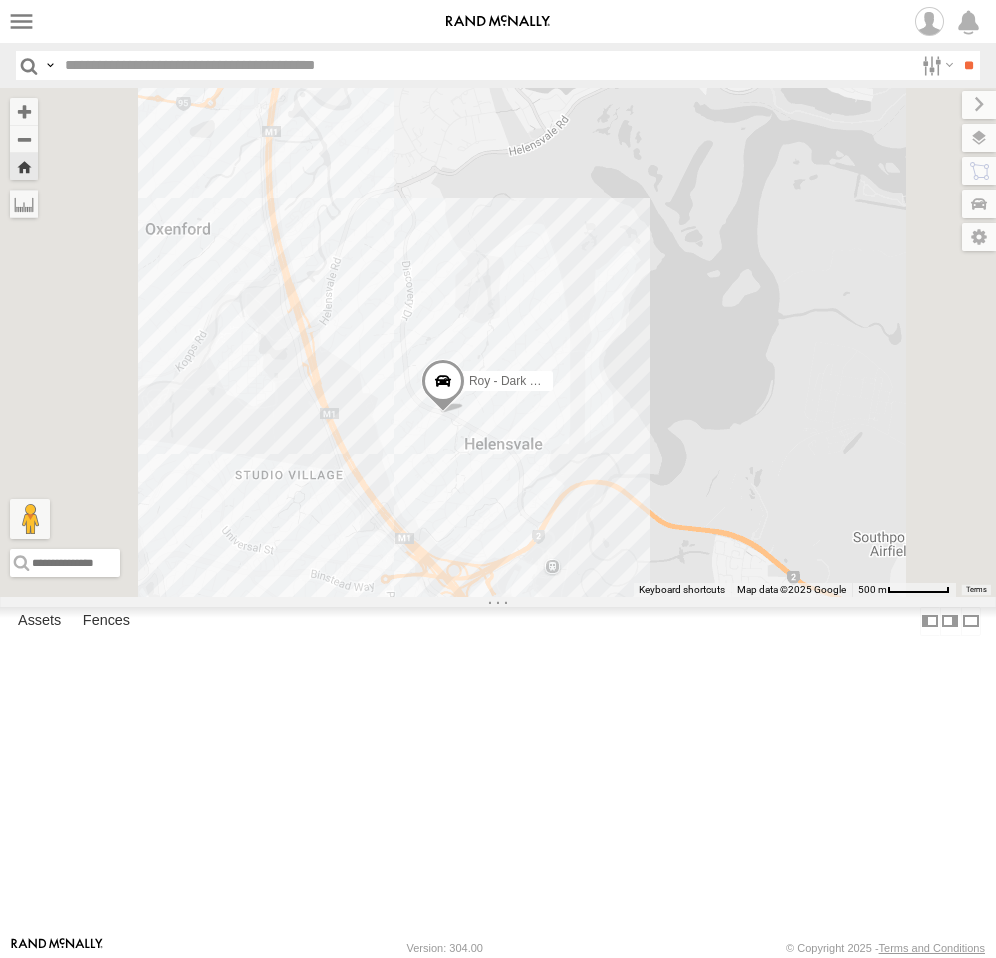 drag, startPoint x: 698, startPoint y: 645, endPoint x: 712, endPoint y: 645, distance: 14 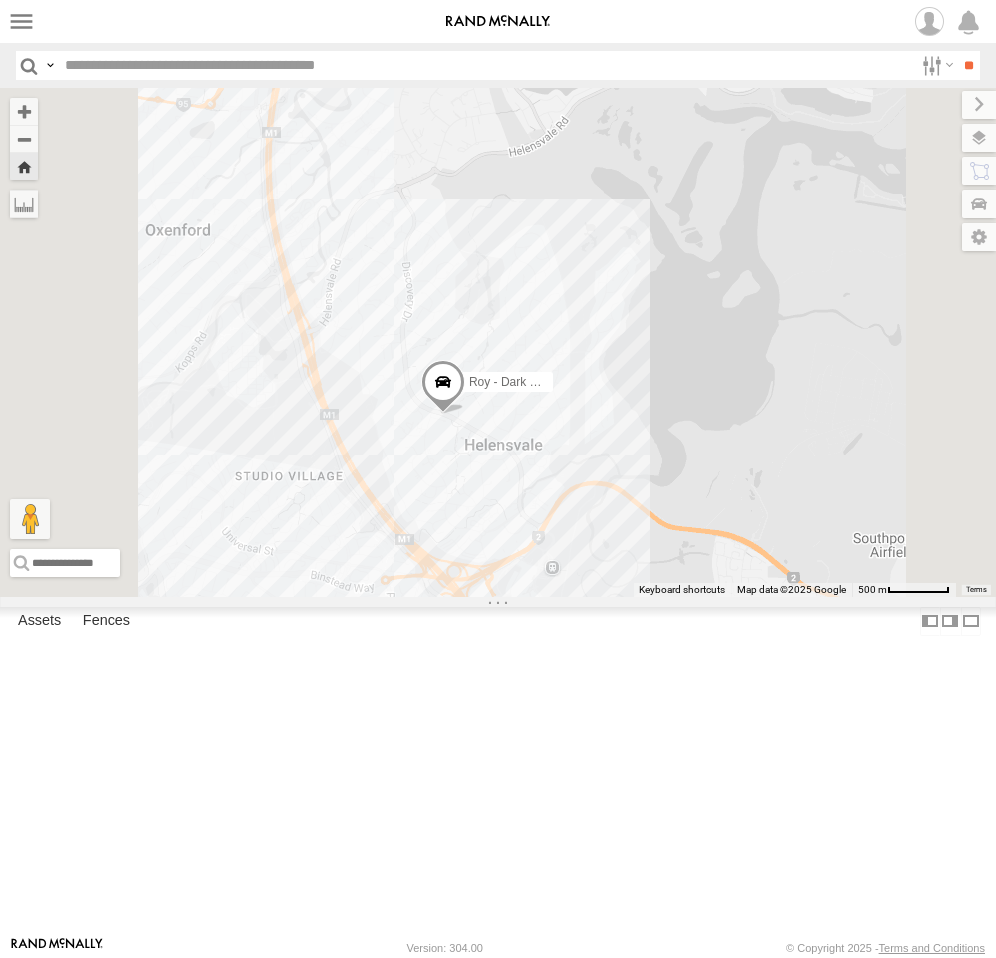 click on "Roy - Dark Green" at bounding box center (498, 342) 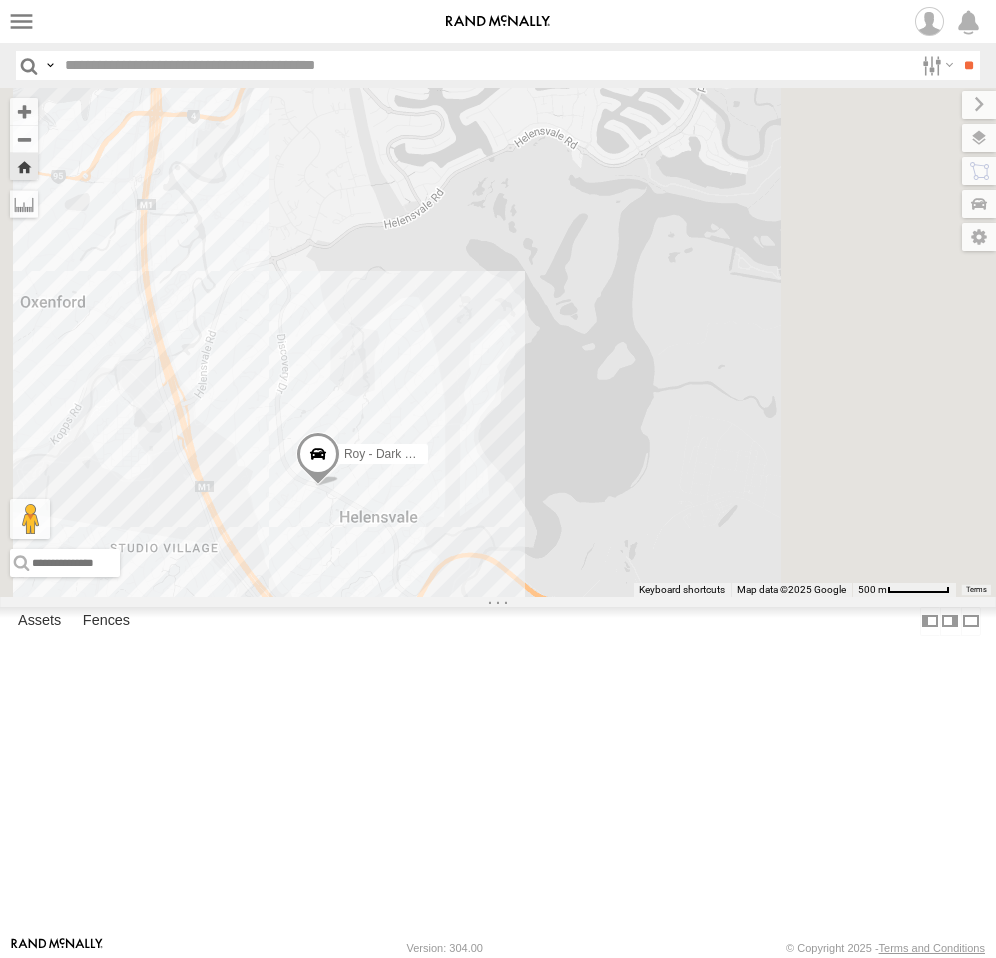 drag, startPoint x: 807, startPoint y: 561, endPoint x: 677, endPoint y: 635, distance: 149.58609 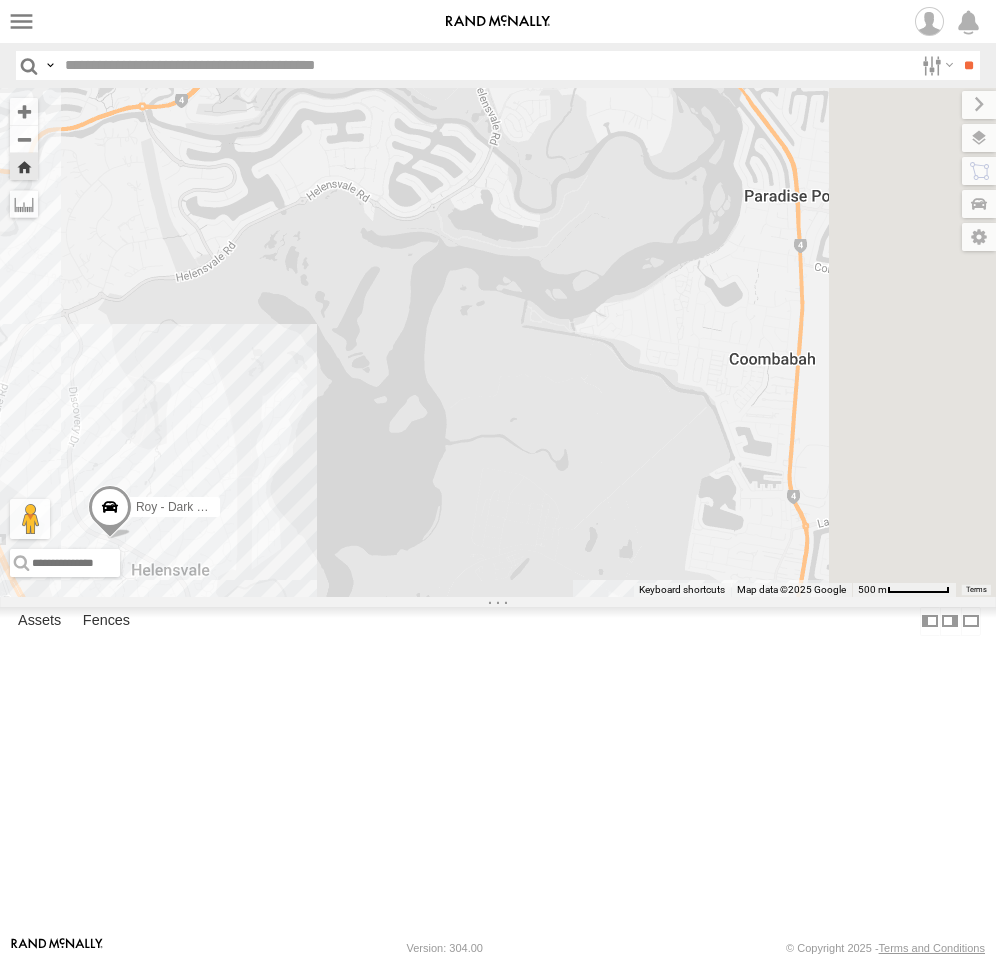 drag, startPoint x: 846, startPoint y: 480, endPoint x: 636, endPoint y: 533, distance: 216.58485 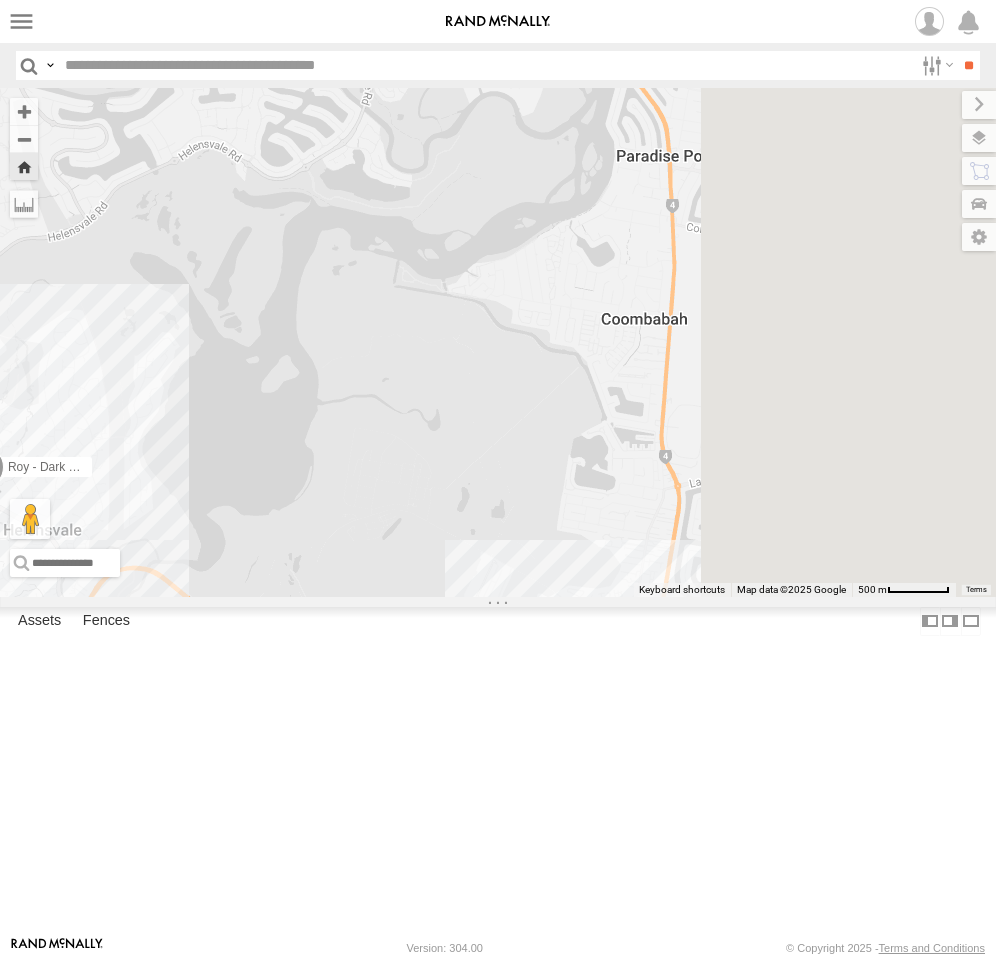 drag, startPoint x: 795, startPoint y: 593, endPoint x: 599, endPoint y: 538, distance: 203.57063 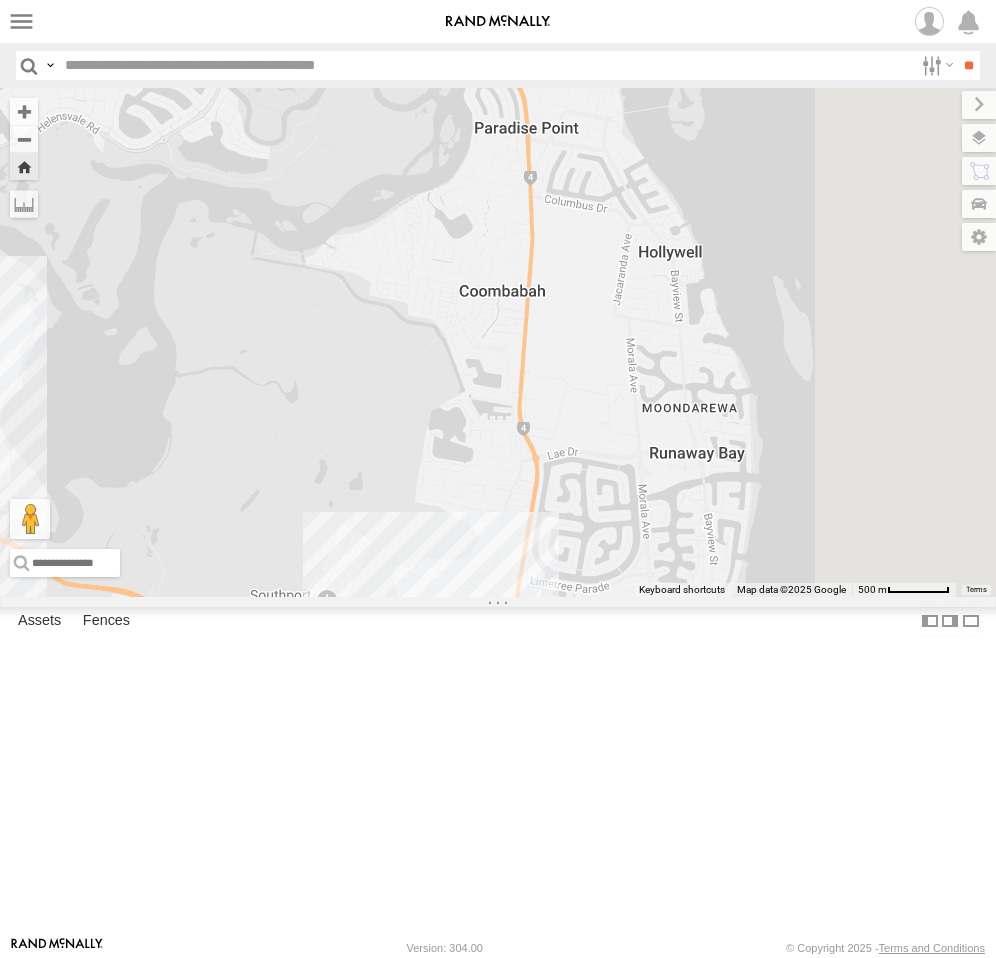 drag, startPoint x: 653, startPoint y: 726, endPoint x: 878, endPoint y: 718, distance: 225.14218 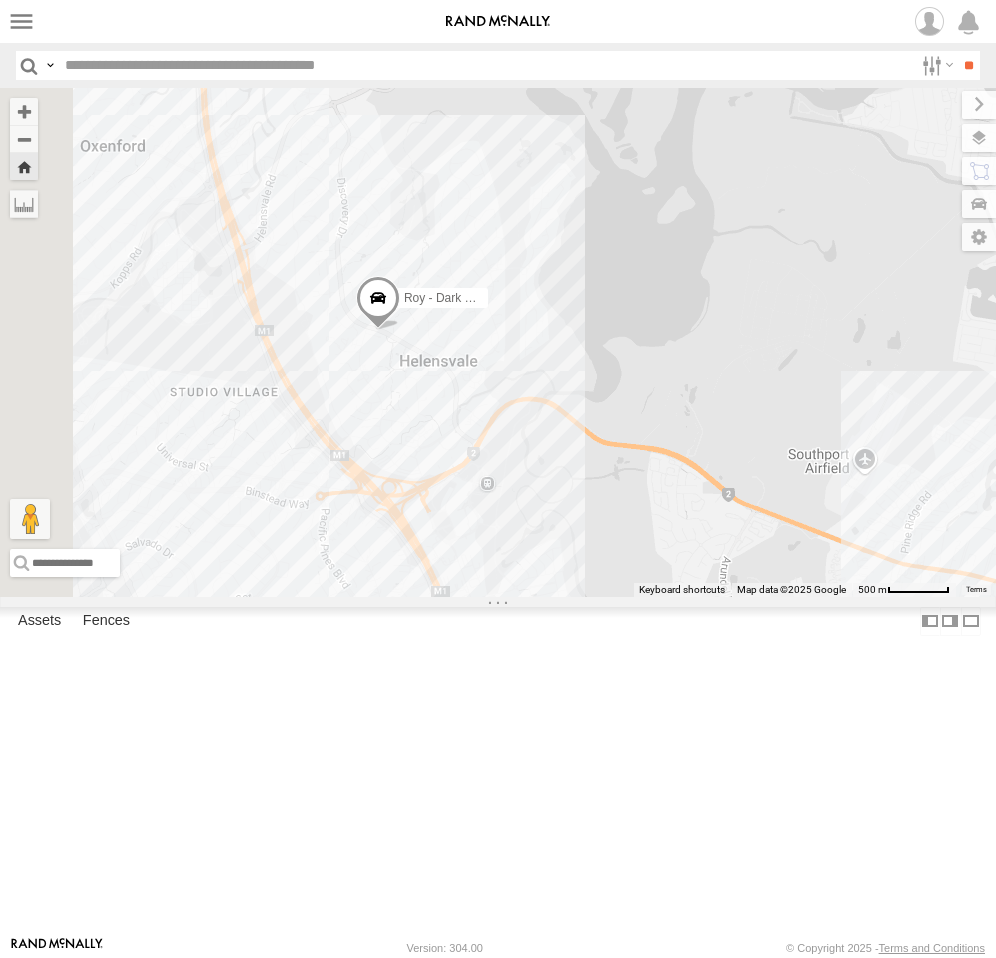drag, startPoint x: 680, startPoint y: 722, endPoint x: 925, endPoint y: 589, distance: 278.7723 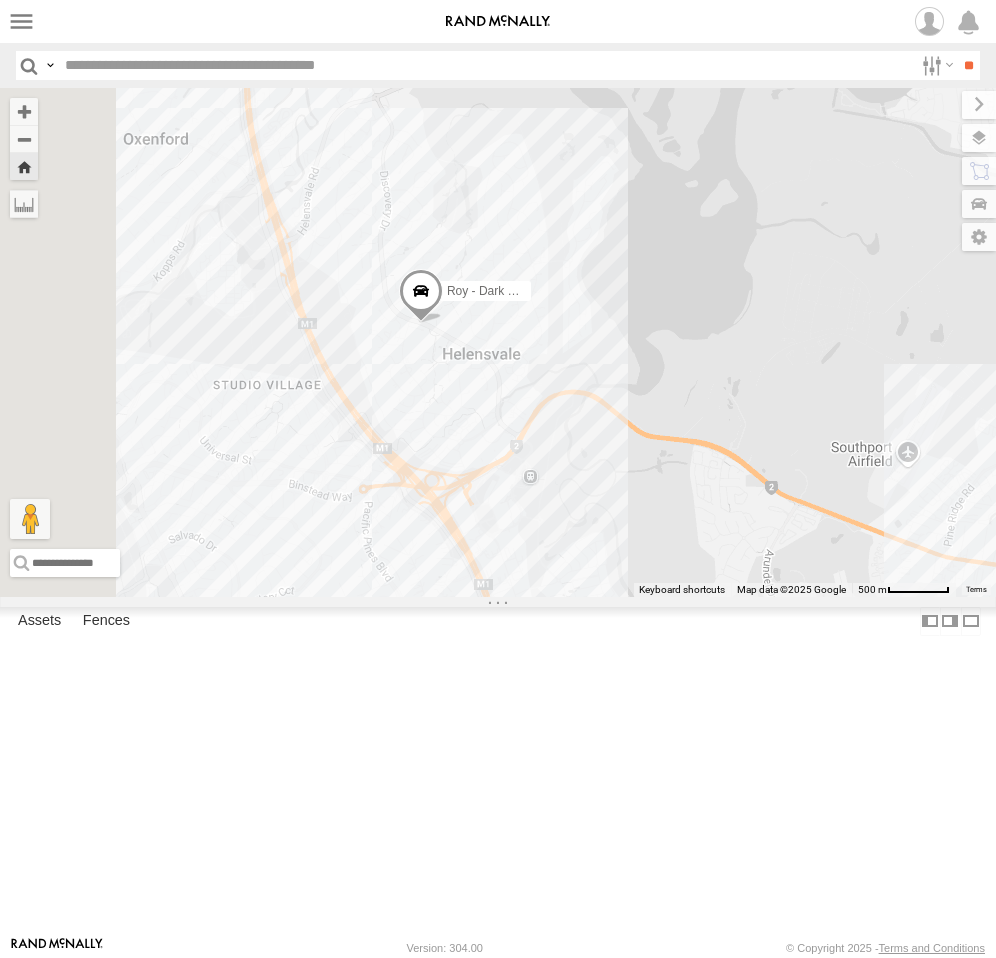 drag, startPoint x: 743, startPoint y: 667, endPoint x: 751, endPoint y: 690, distance: 24.351591 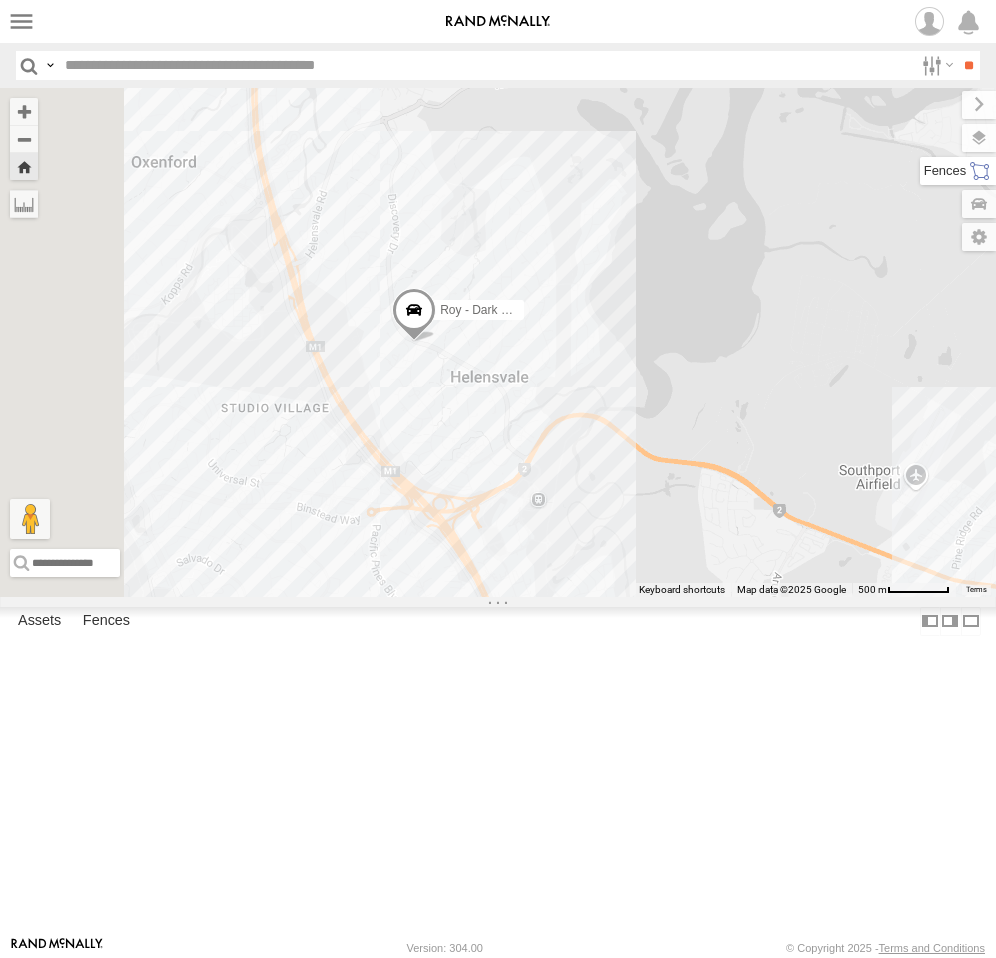 click at bounding box center [958, 171] 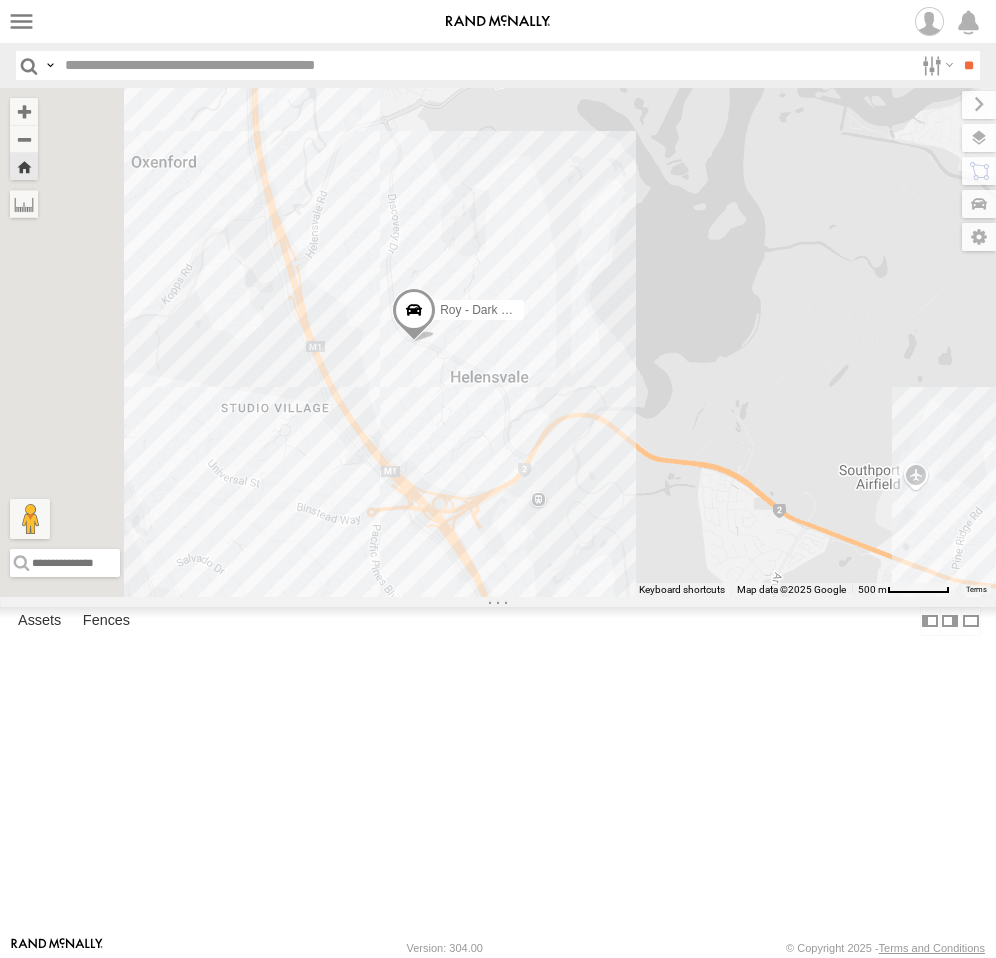 click at bounding box center [979, 105] 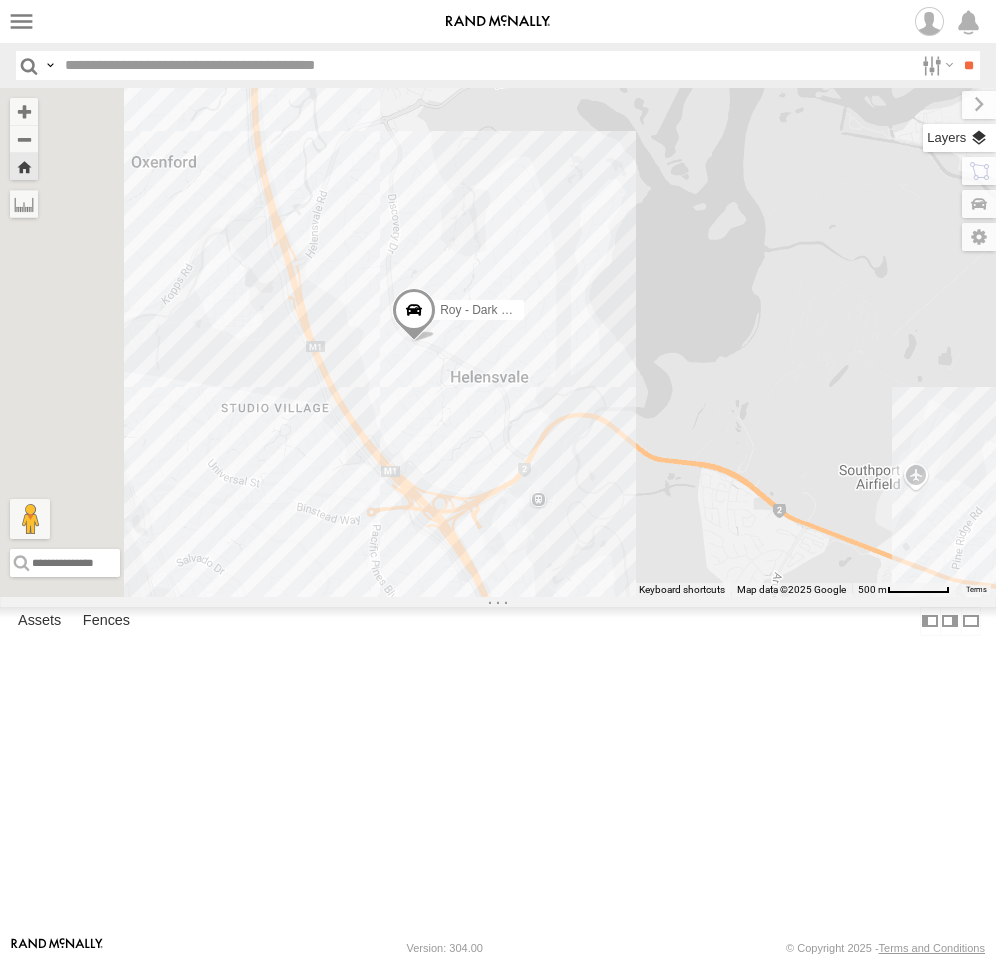 click at bounding box center [959, 138] 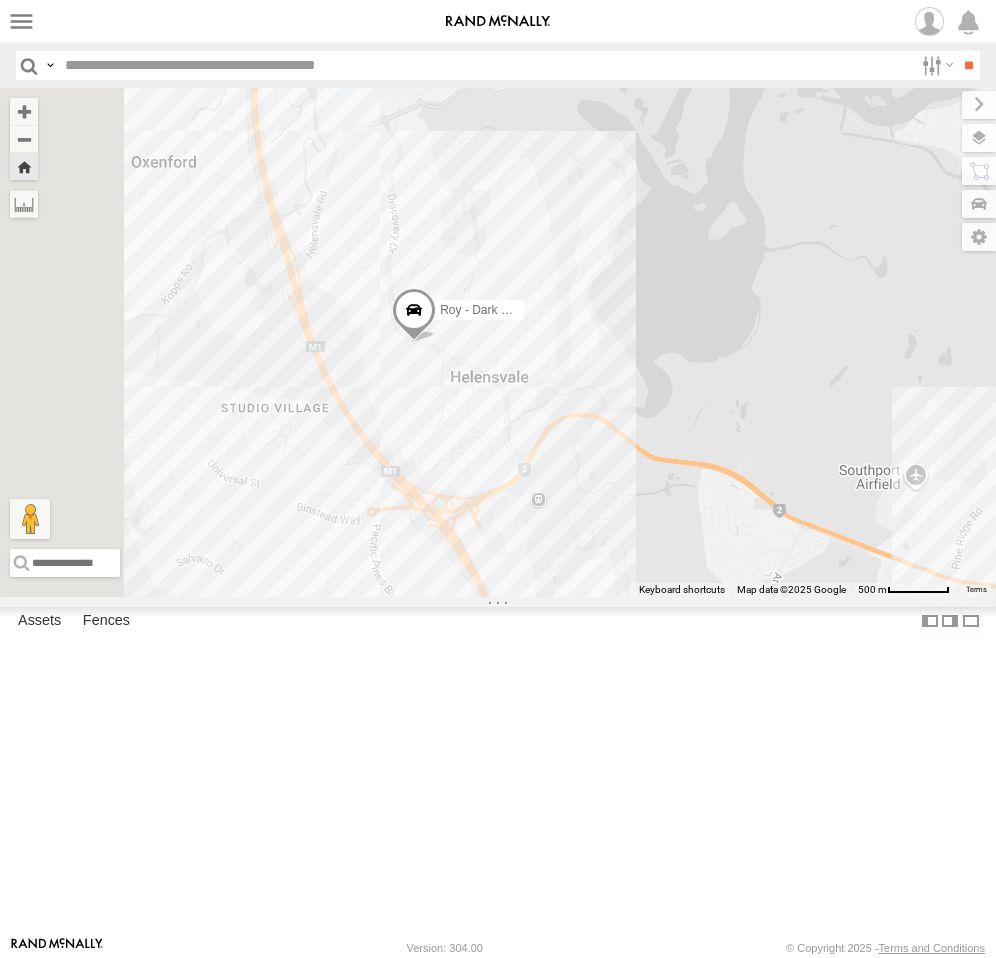 click at bounding box center [0, 0] 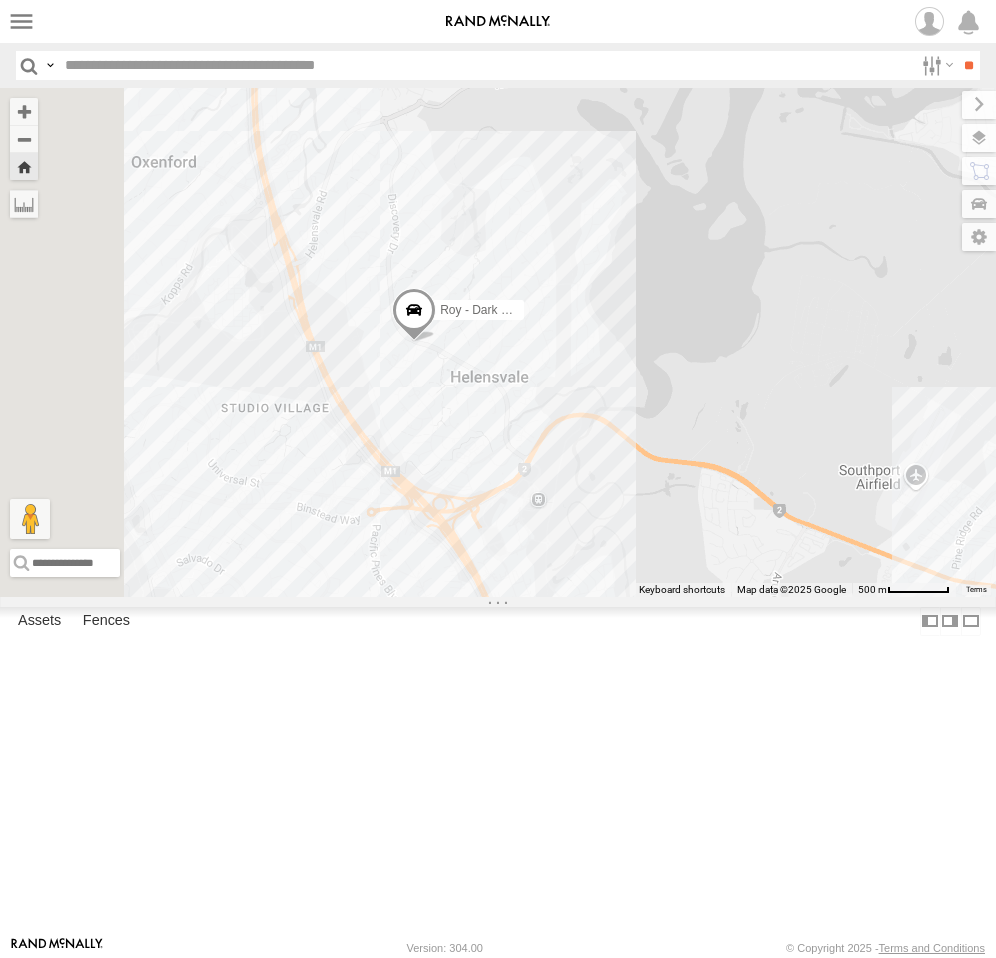 click on "Traffic" at bounding box center (0, 0) 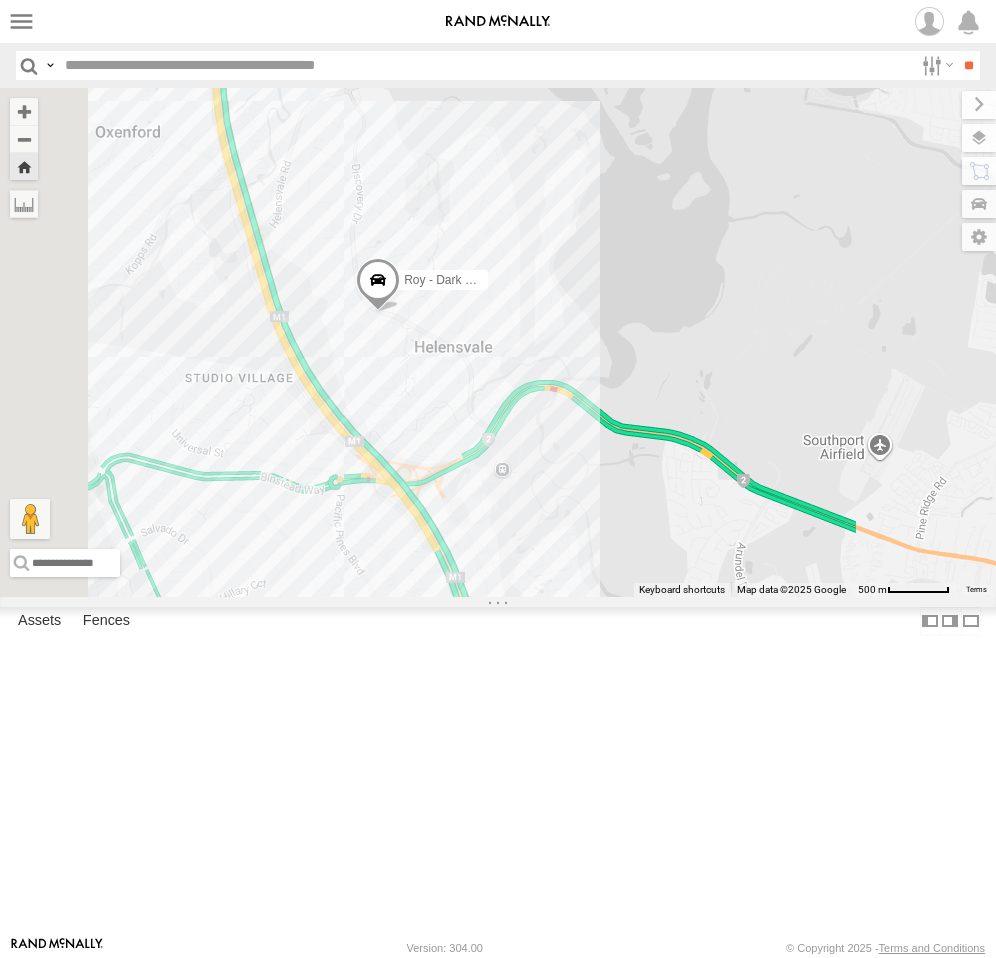 drag, startPoint x: 645, startPoint y: 543, endPoint x: 521, endPoint y: 463, distance: 147.56694 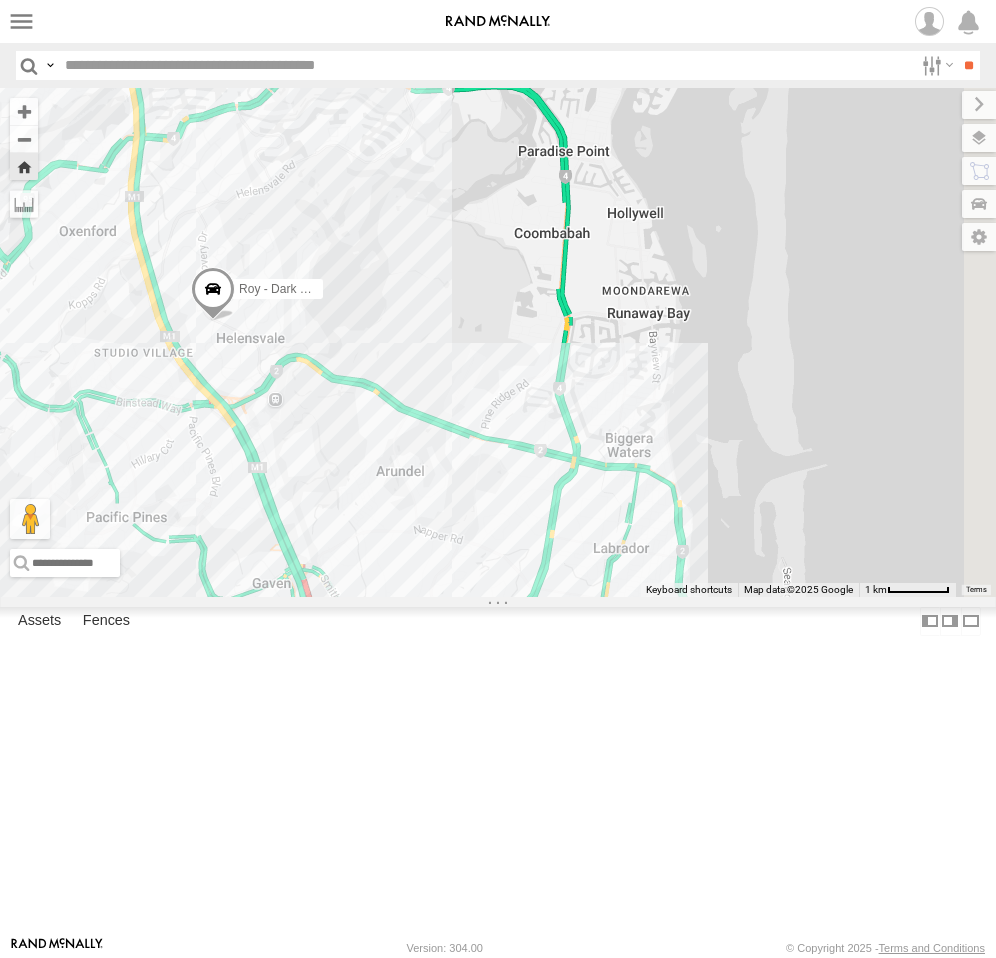 drag, startPoint x: 737, startPoint y: 626, endPoint x: 584, endPoint y: 617, distance: 153.26448 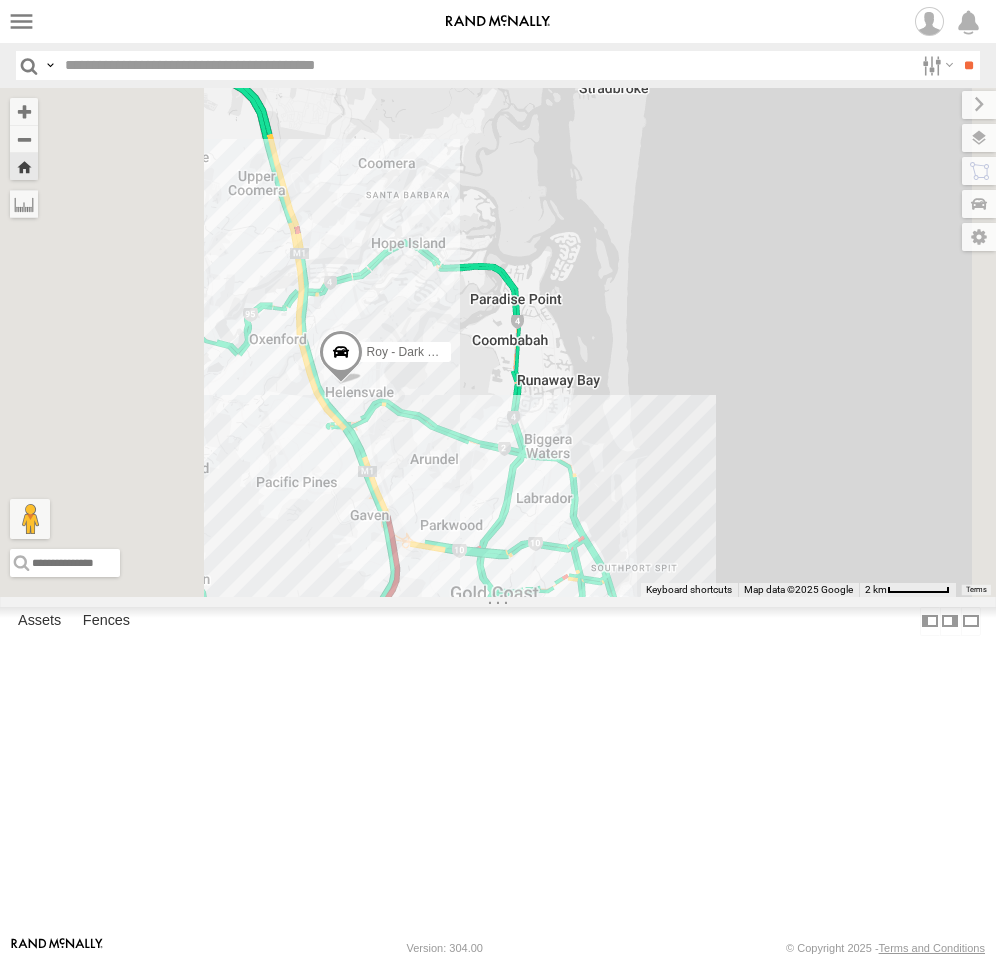 drag, startPoint x: 578, startPoint y: 621, endPoint x: 661, endPoint y: 625, distance: 83.09633 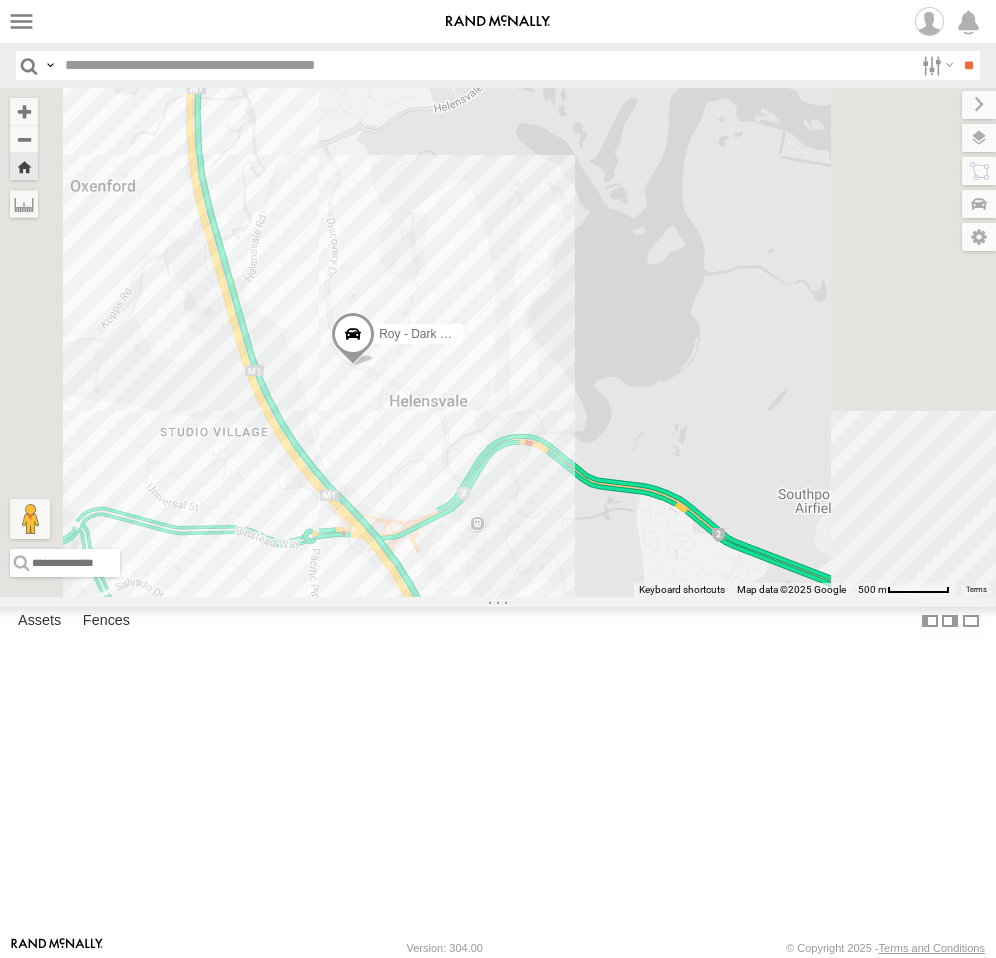 drag, startPoint x: 609, startPoint y: 538, endPoint x: 682, endPoint y: 523, distance: 74.52516 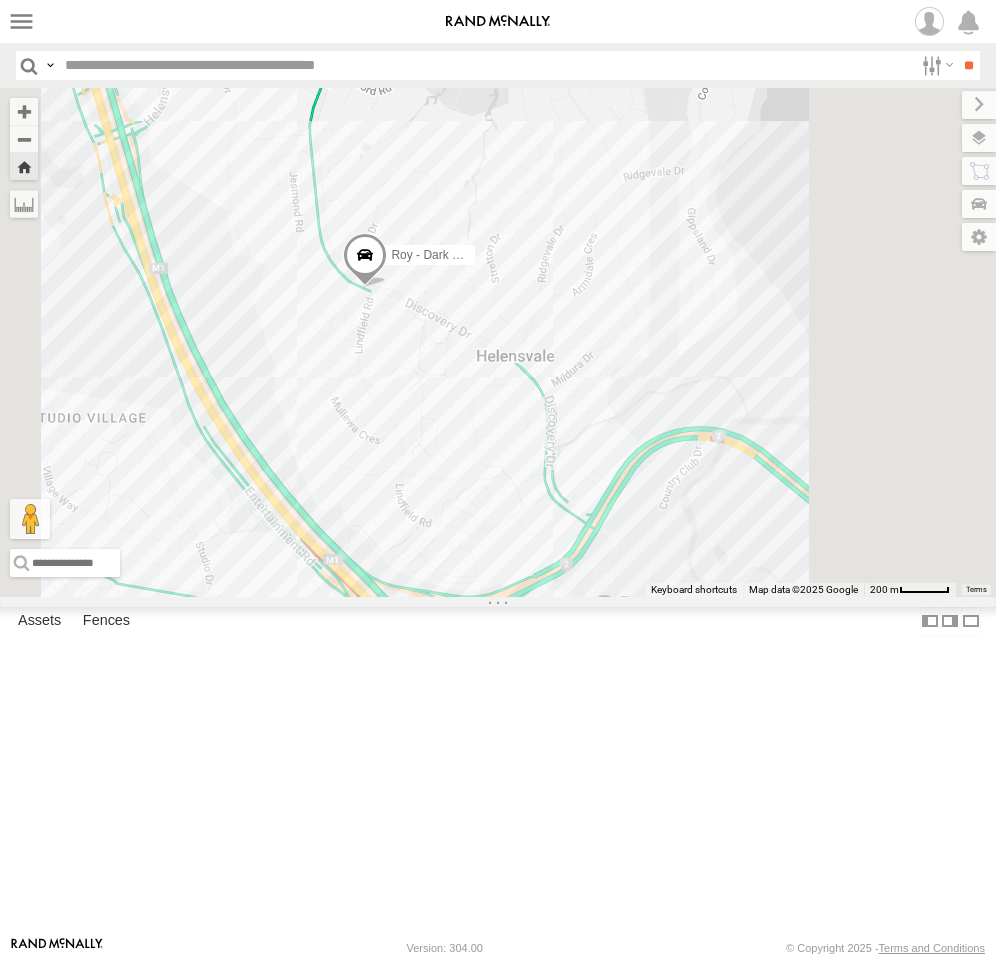 drag, startPoint x: 616, startPoint y: 517, endPoint x: 650, endPoint y: 608, distance: 97.144226 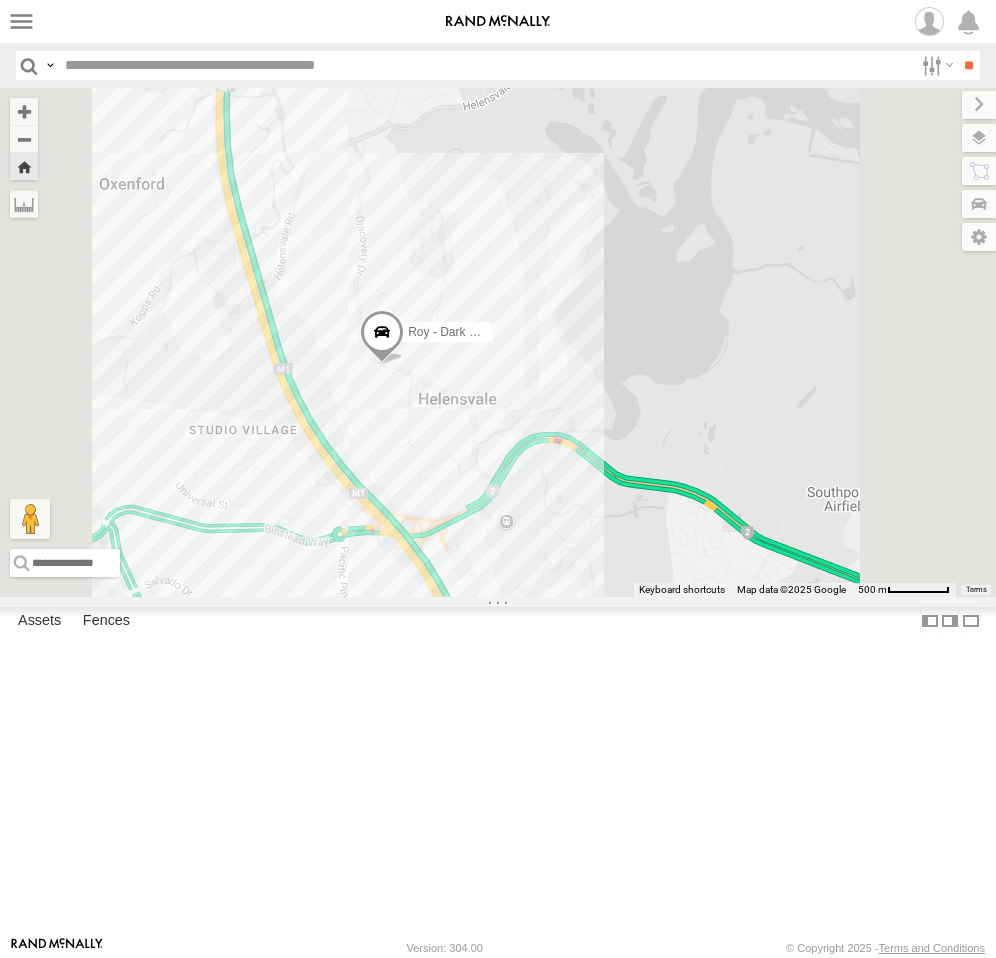 click at bounding box center (382, 338) 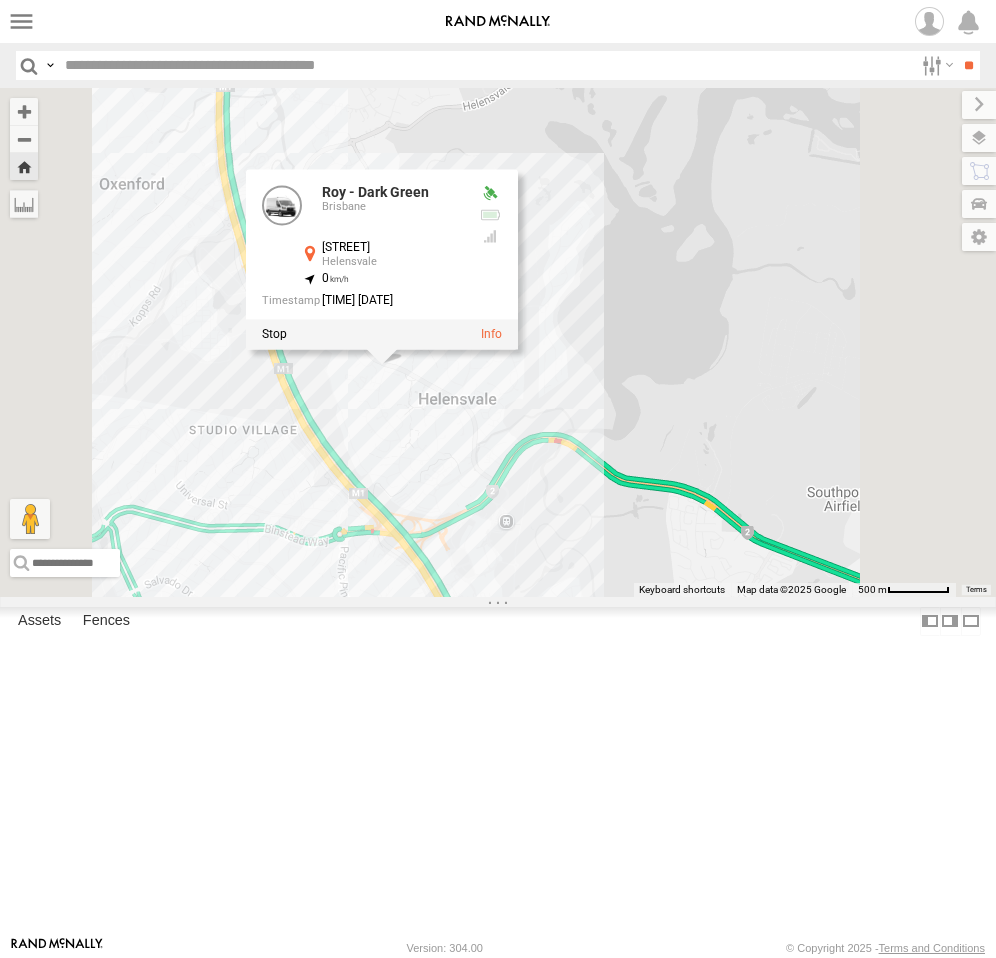 drag, startPoint x: 656, startPoint y: 617, endPoint x: 623, endPoint y: 622, distance: 33.37664 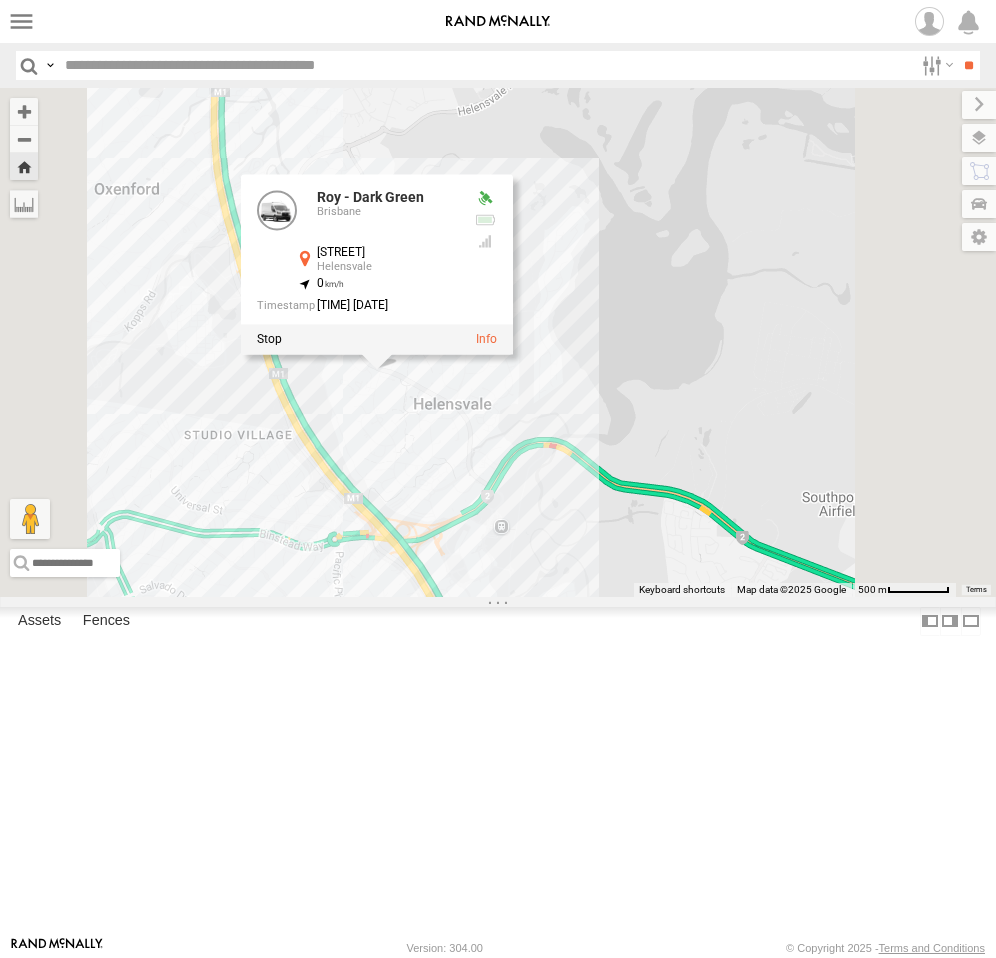 drag, startPoint x: 609, startPoint y: 589, endPoint x: 637, endPoint y: 589, distance: 28 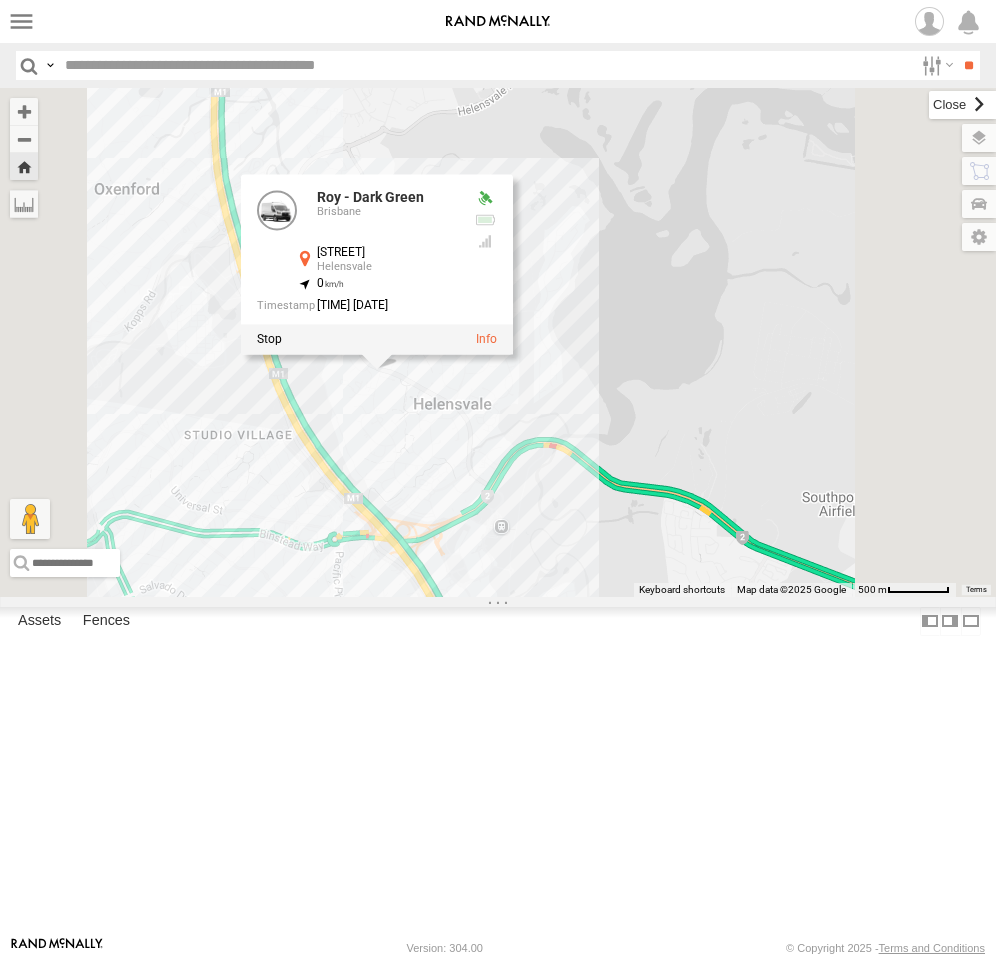 click at bounding box center (962, 105) 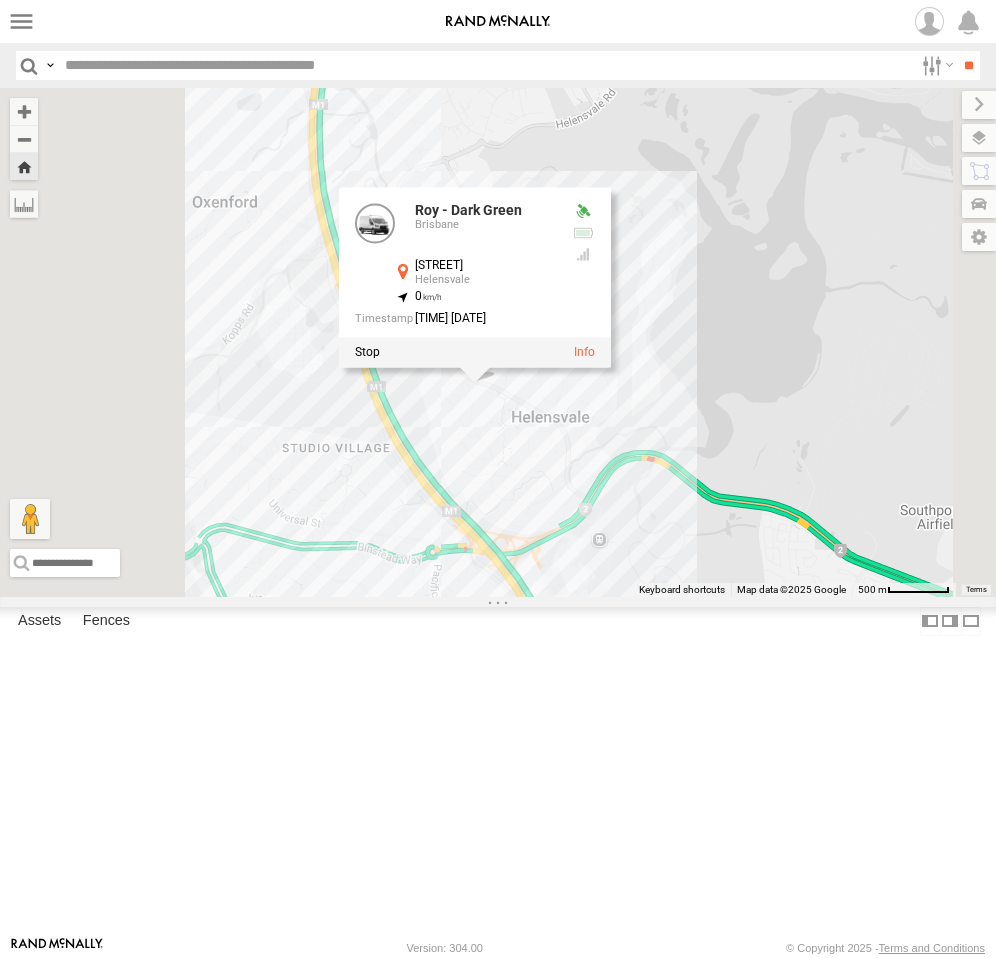 drag, startPoint x: 657, startPoint y: 642, endPoint x: 760, endPoint y: 664, distance: 105.32331 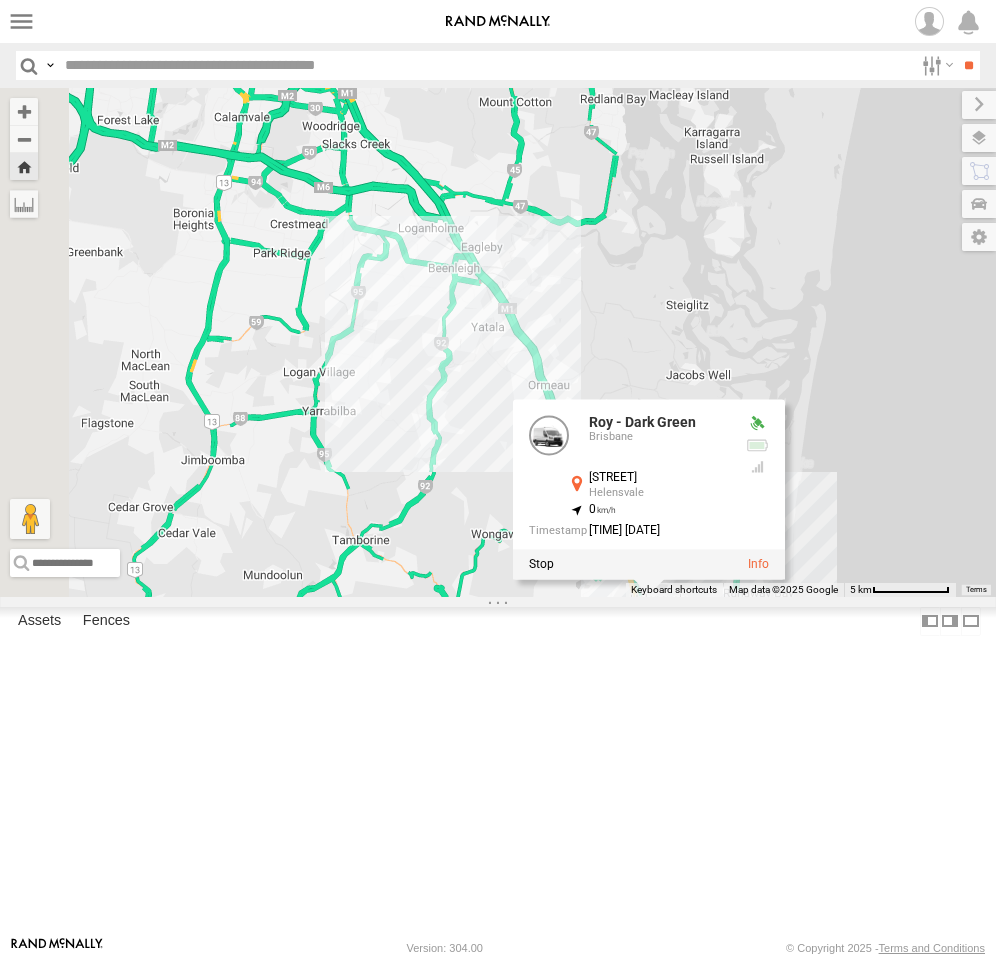 drag, startPoint x: 730, startPoint y: 696, endPoint x: 866, endPoint y: 810, distance: 177.45985 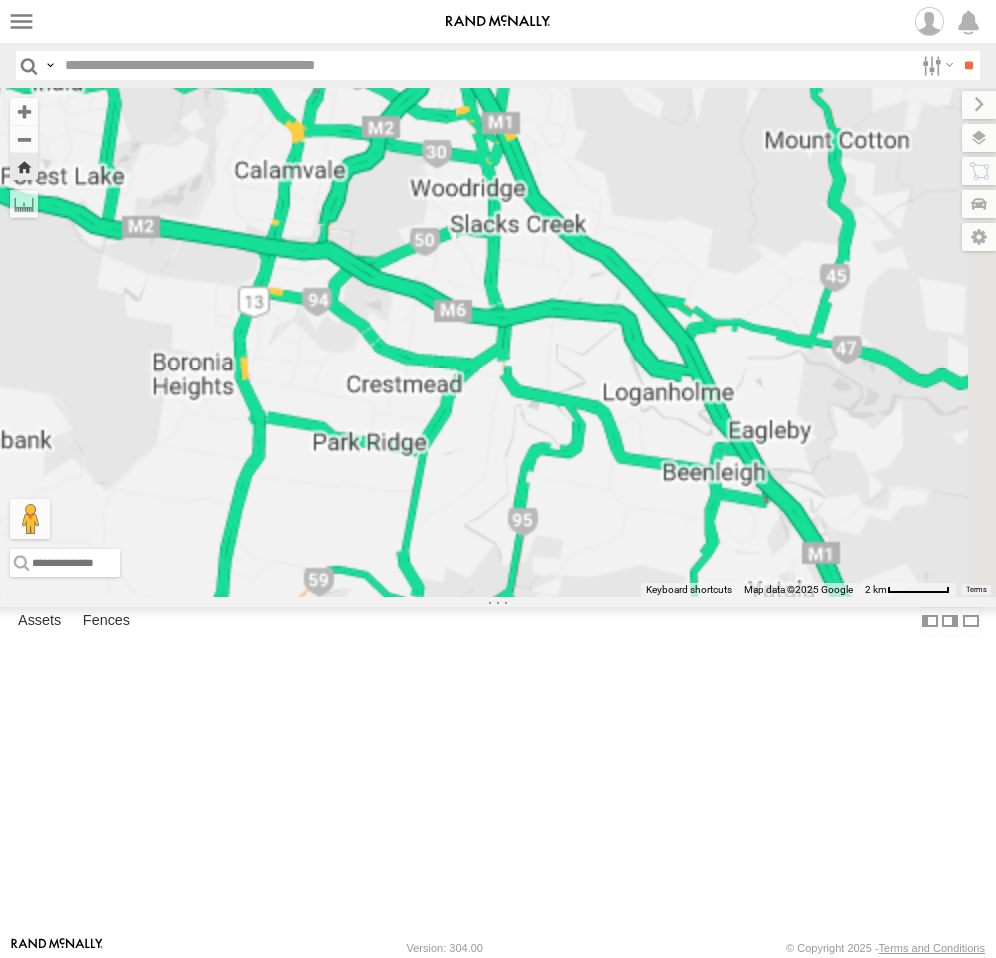 drag, startPoint x: 766, startPoint y: 573, endPoint x: 592, endPoint y: 249, distance: 367.76624 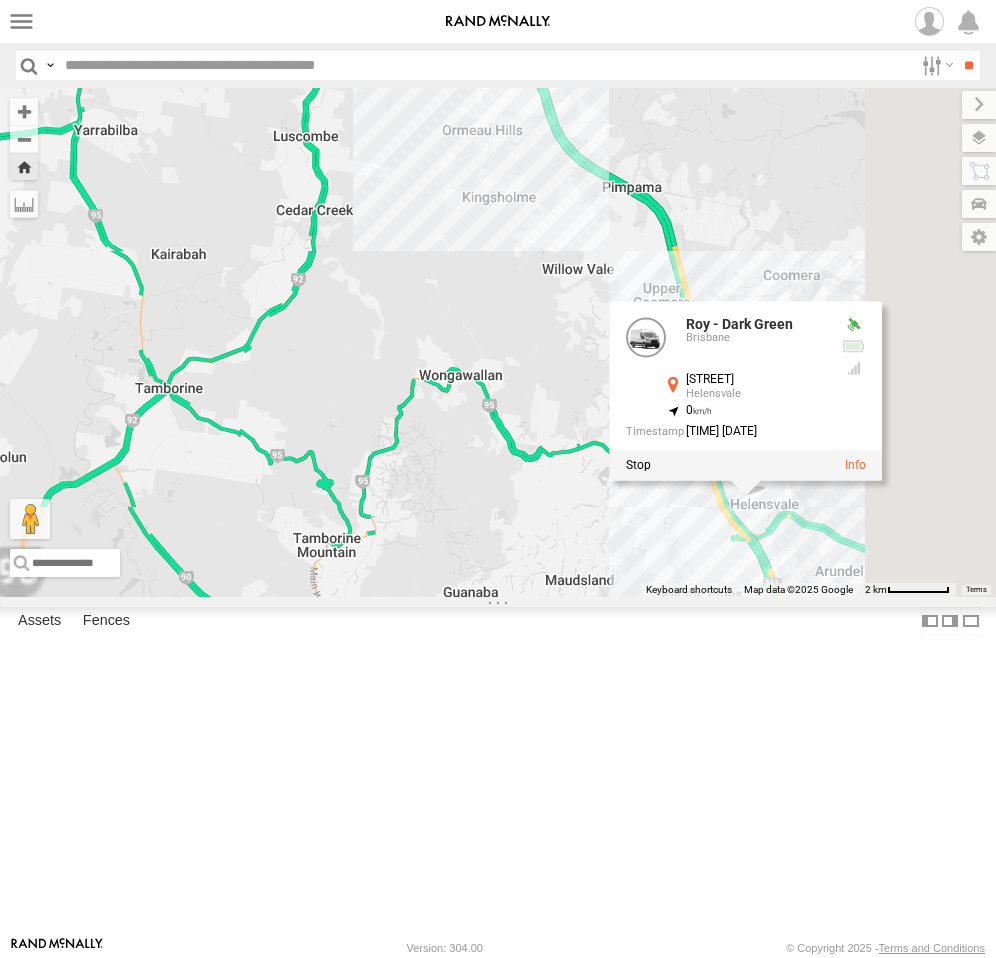 drag, startPoint x: 762, startPoint y: 581, endPoint x: 602, endPoint y: 309, distance: 315.56934 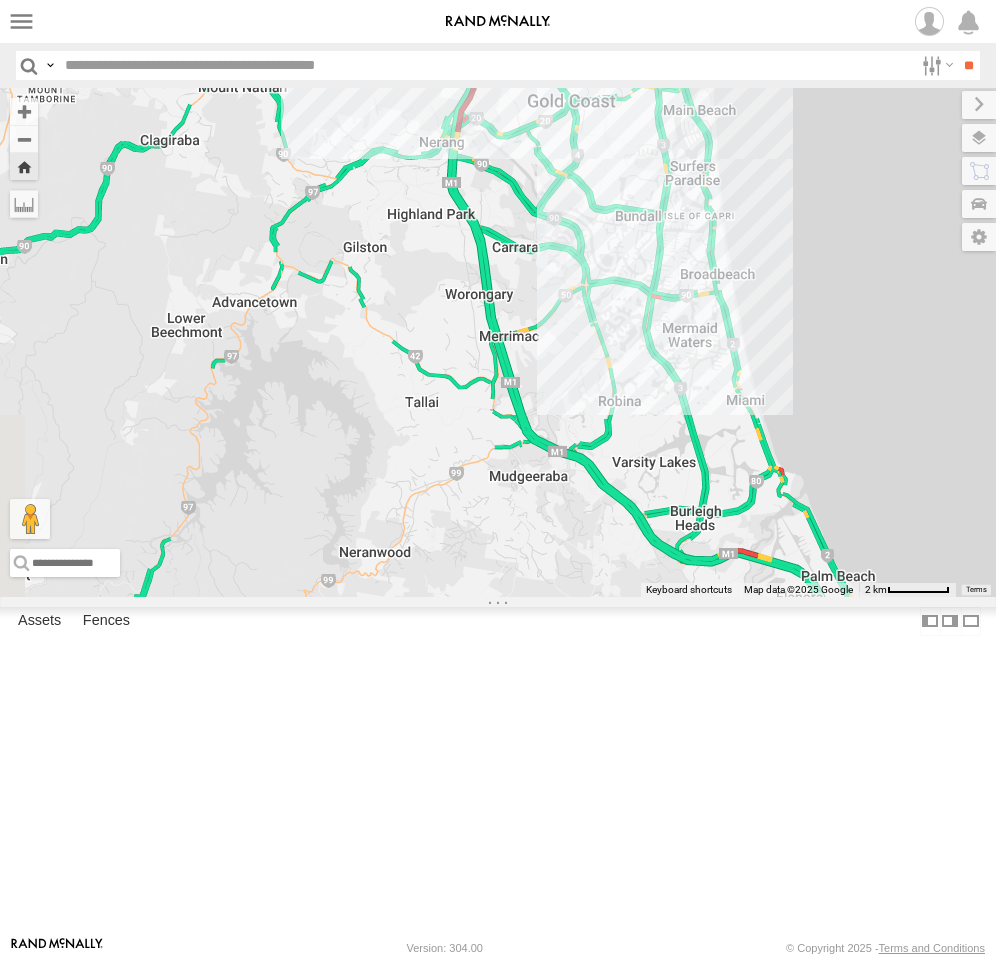 drag, startPoint x: 718, startPoint y: 505, endPoint x: 899, endPoint y: 738, distance: 295.04236 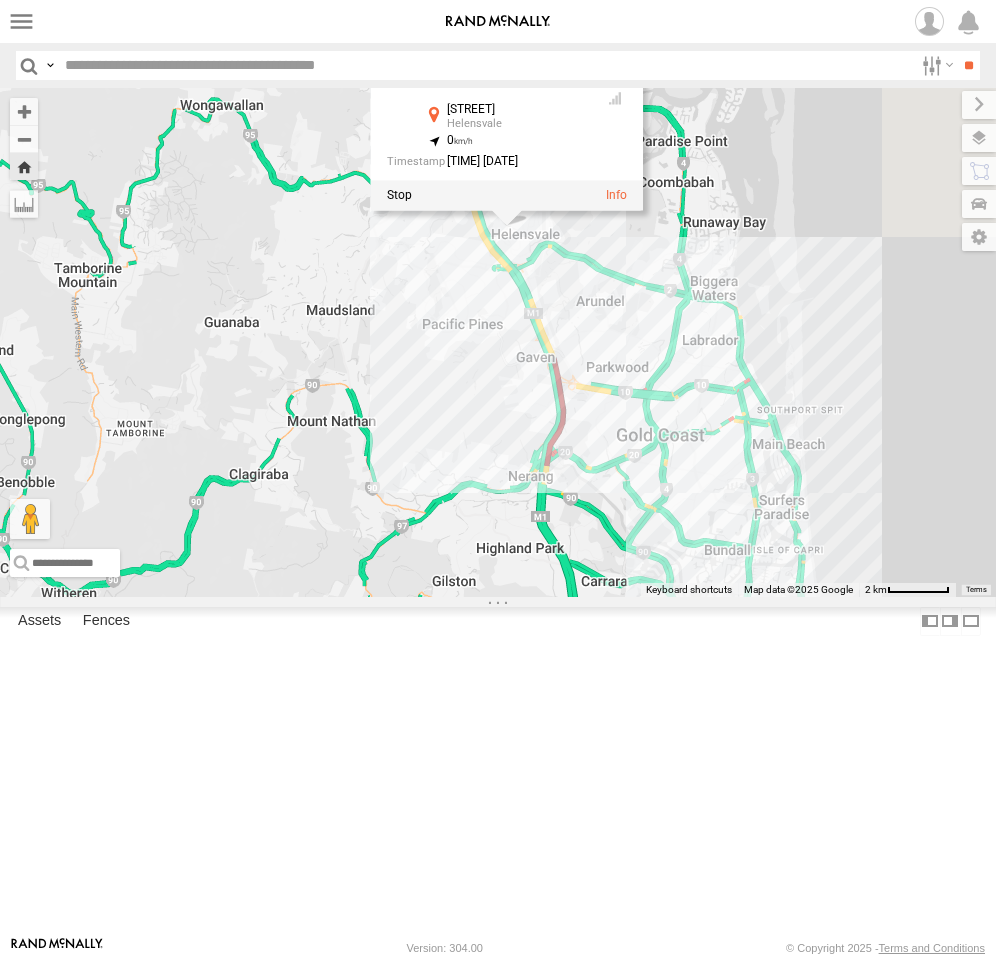 drag, startPoint x: 781, startPoint y: 403, endPoint x: 862, endPoint y: 716, distance: 323.311 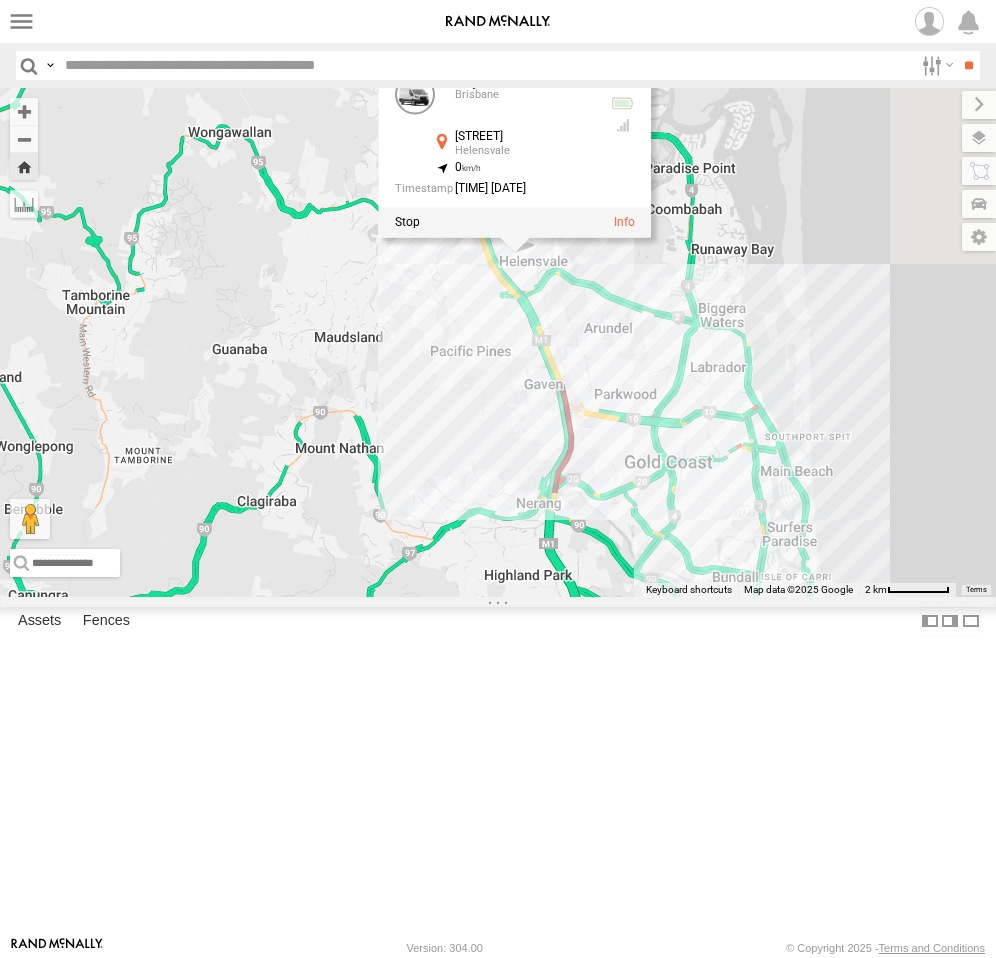 click on "Roy - Dark Green Roy - Dark Green [CITY] Discovery Dr Helensvale -27.91337 ,  153.32813 0 18:21:19 05/08/2025" at bounding box center [498, 342] 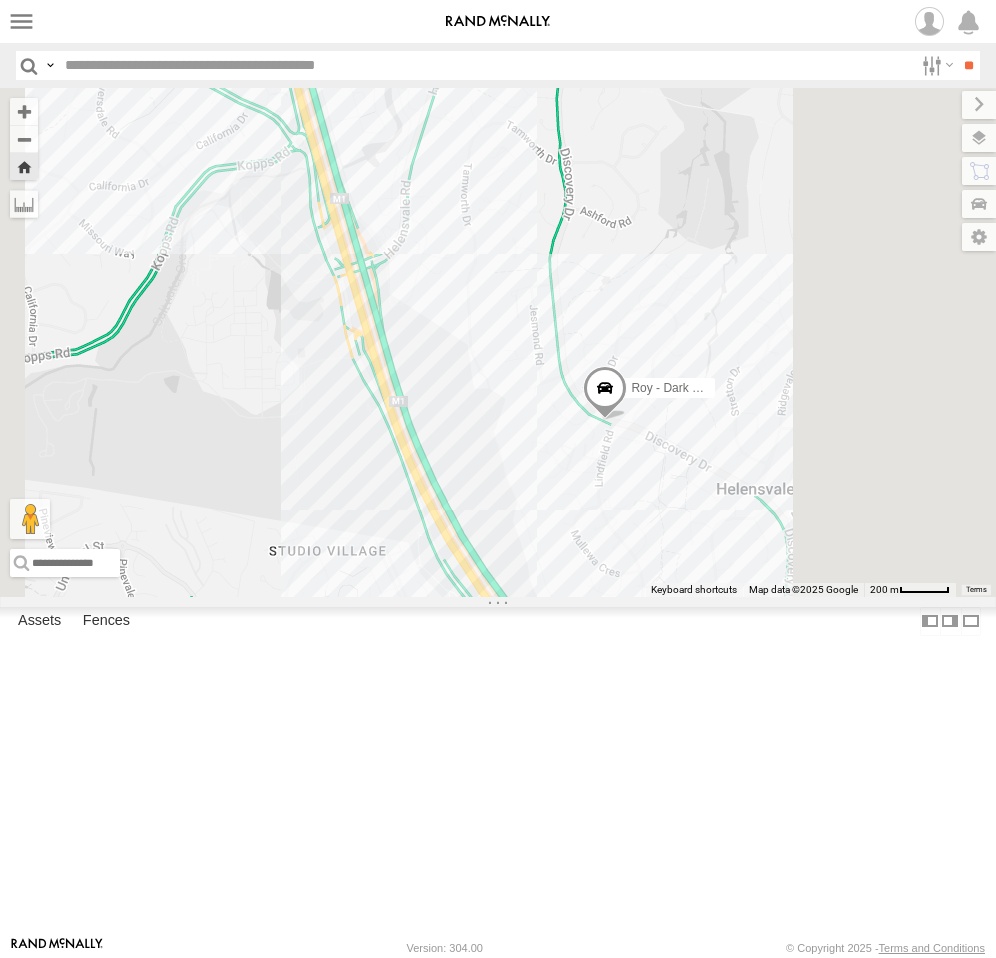 drag, startPoint x: 893, startPoint y: 505, endPoint x: 721, endPoint y: 430, distance: 187.64061 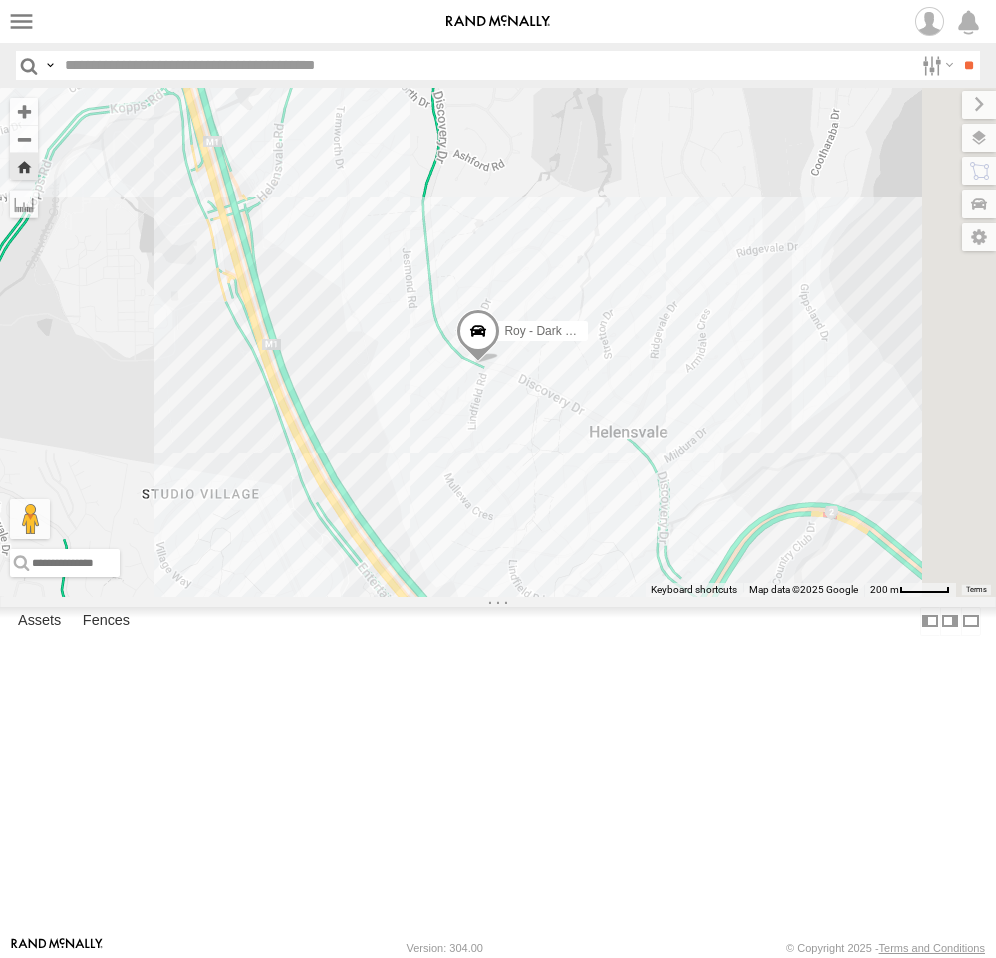 click at bounding box center (478, 337) 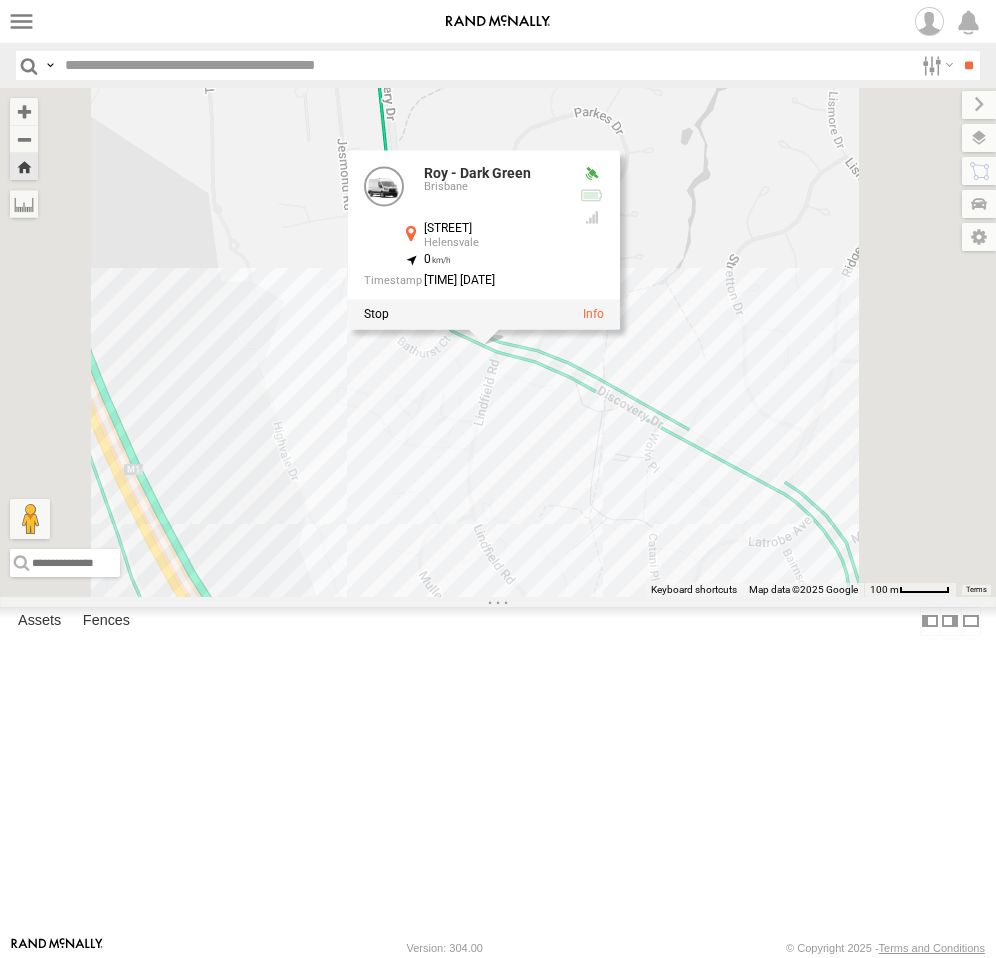 click on "Roy - Dark Green Roy - Dark Green [CITY] Discovery Dr Helensvale -27.91337 ,  153.32813 0 18:21:19 05/08/2025" at bounding box center (498, 342) 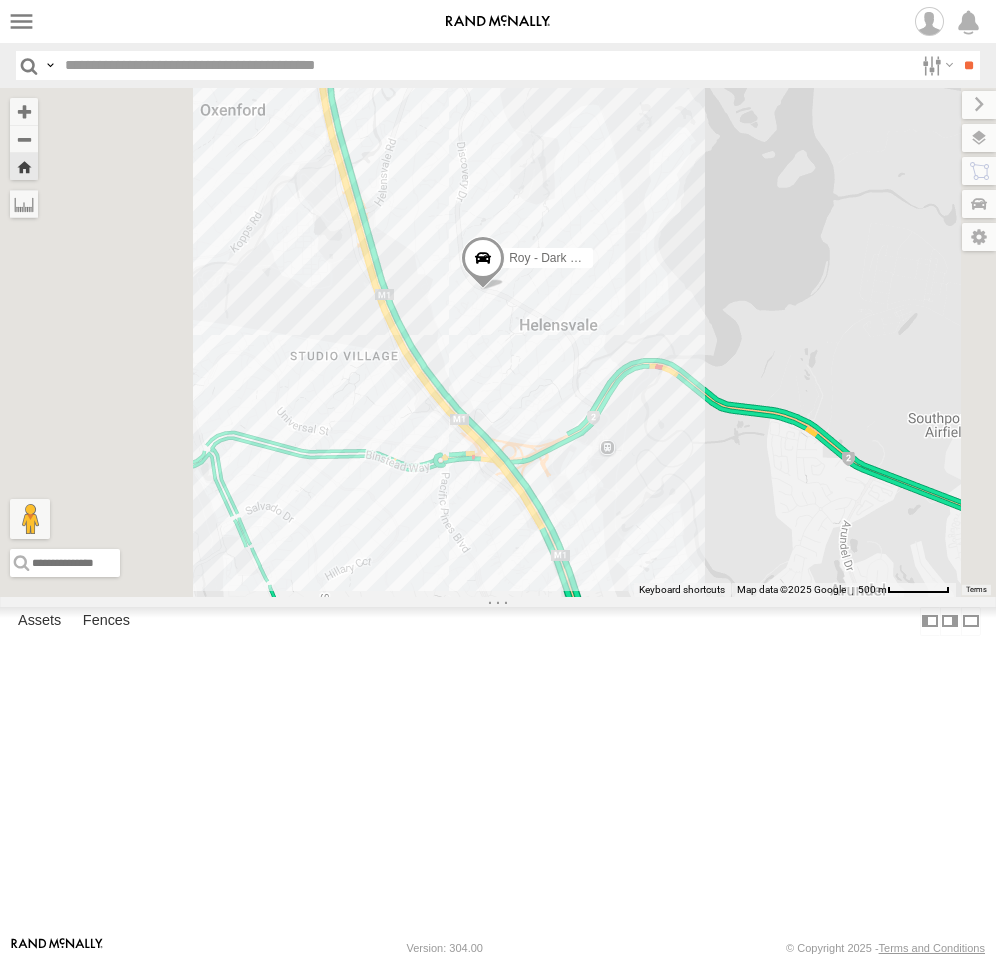drag, startPoint x: 750, startPoint y: 520, endPoint x: 736, endPoint y: 588, distance: 69.426216 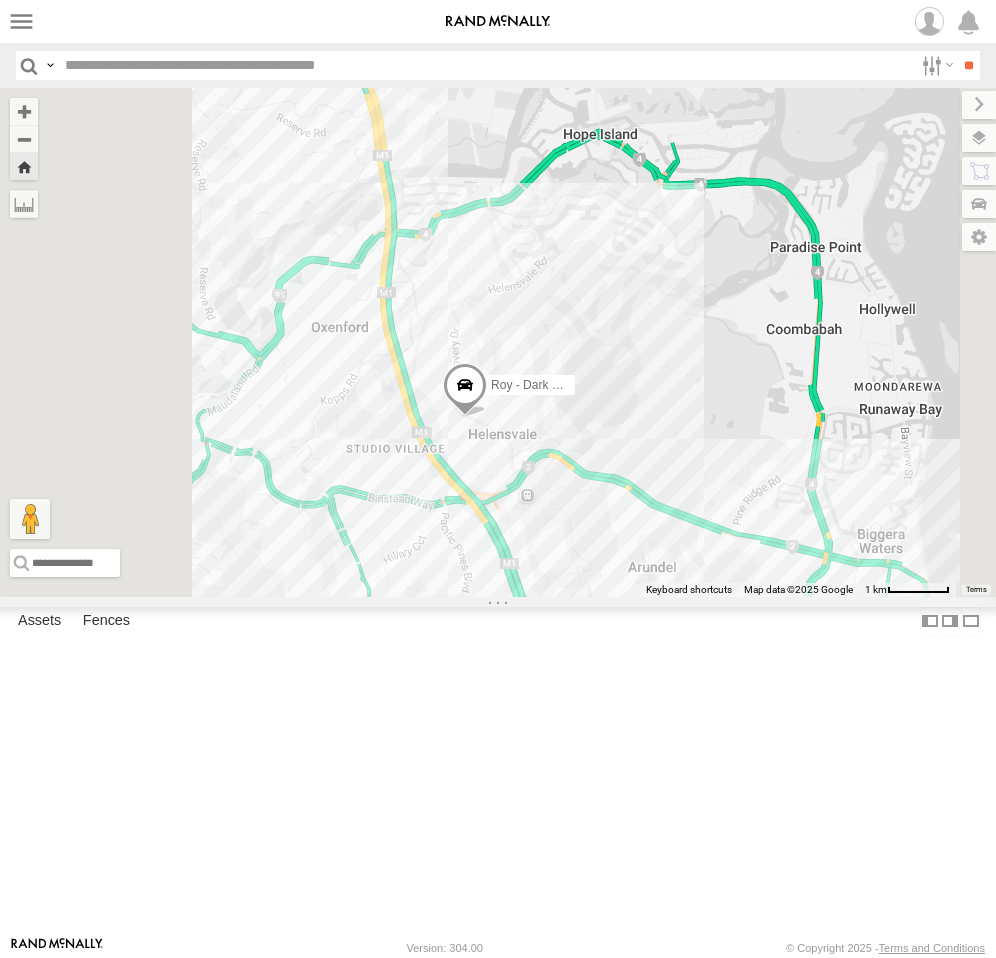 drag, startPoint x: 799, startPoint y: 477, endPoint x: 770, endPoint y: 518, distance: 50.219517 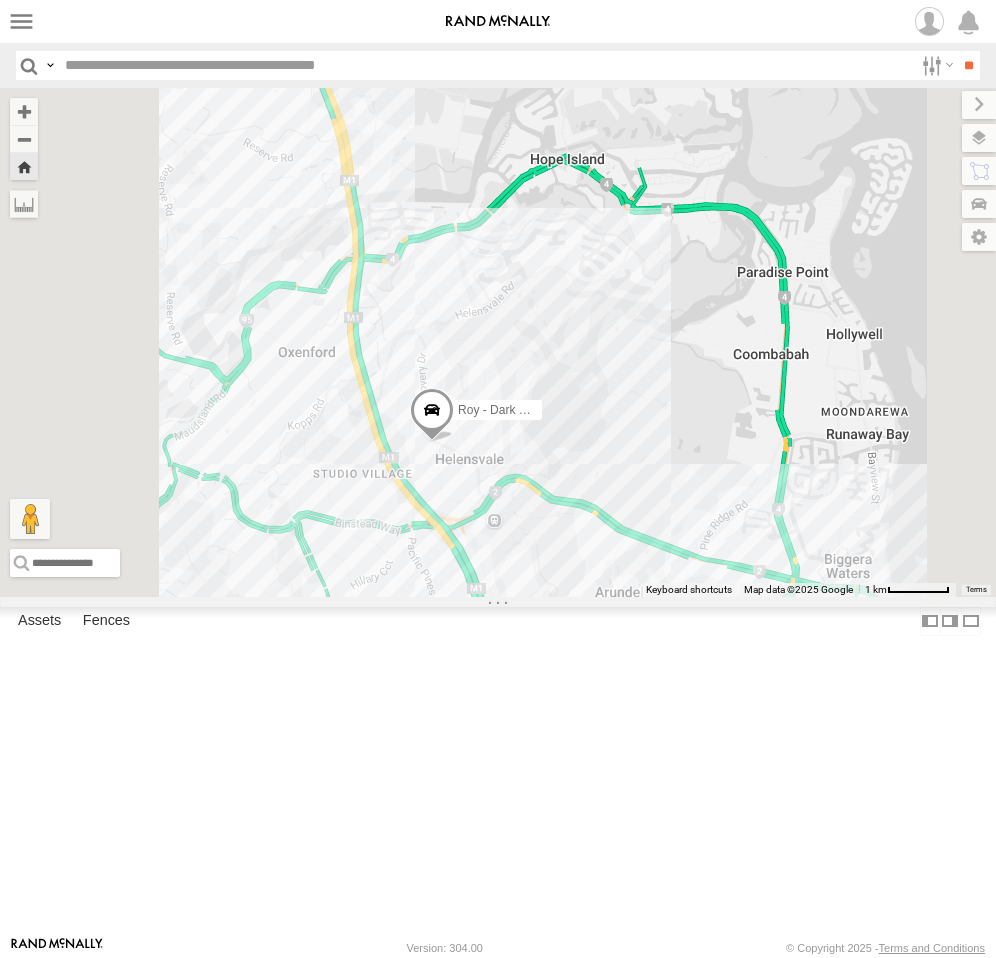 click at bounding box center [0, 0] 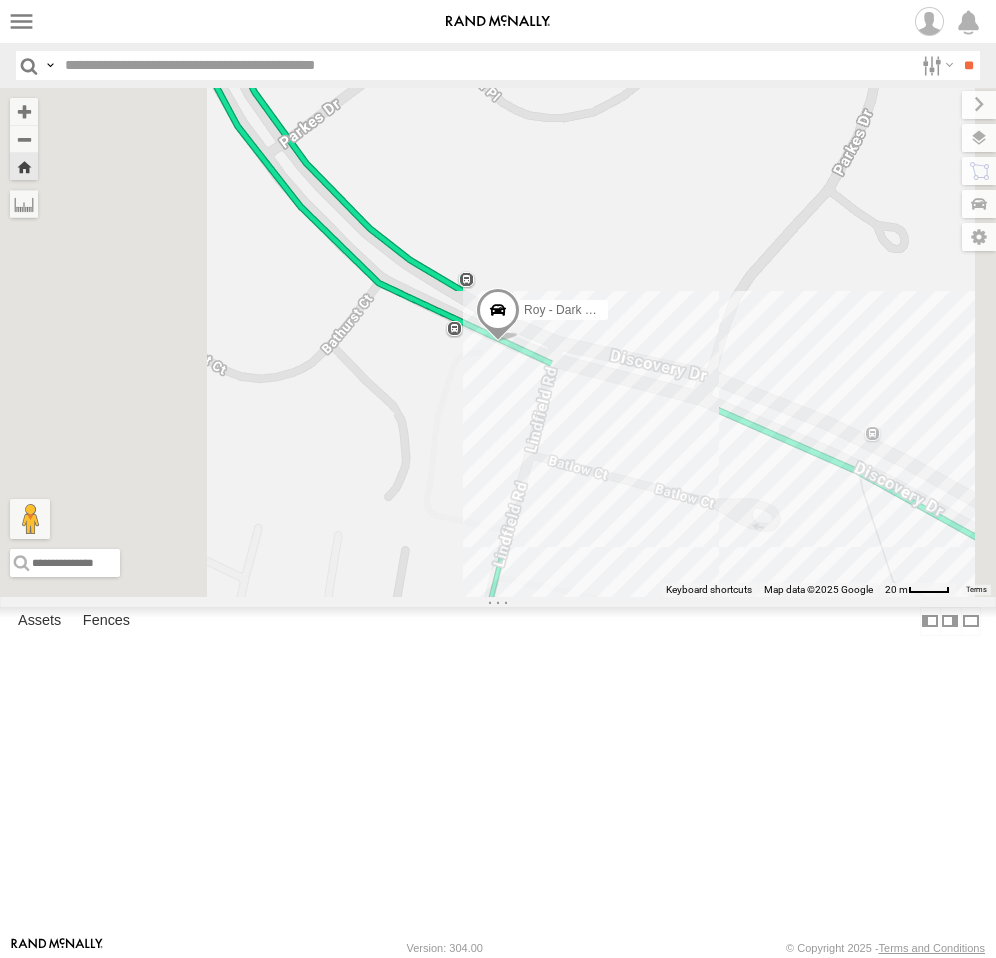 click at bounding box center (498, 316) 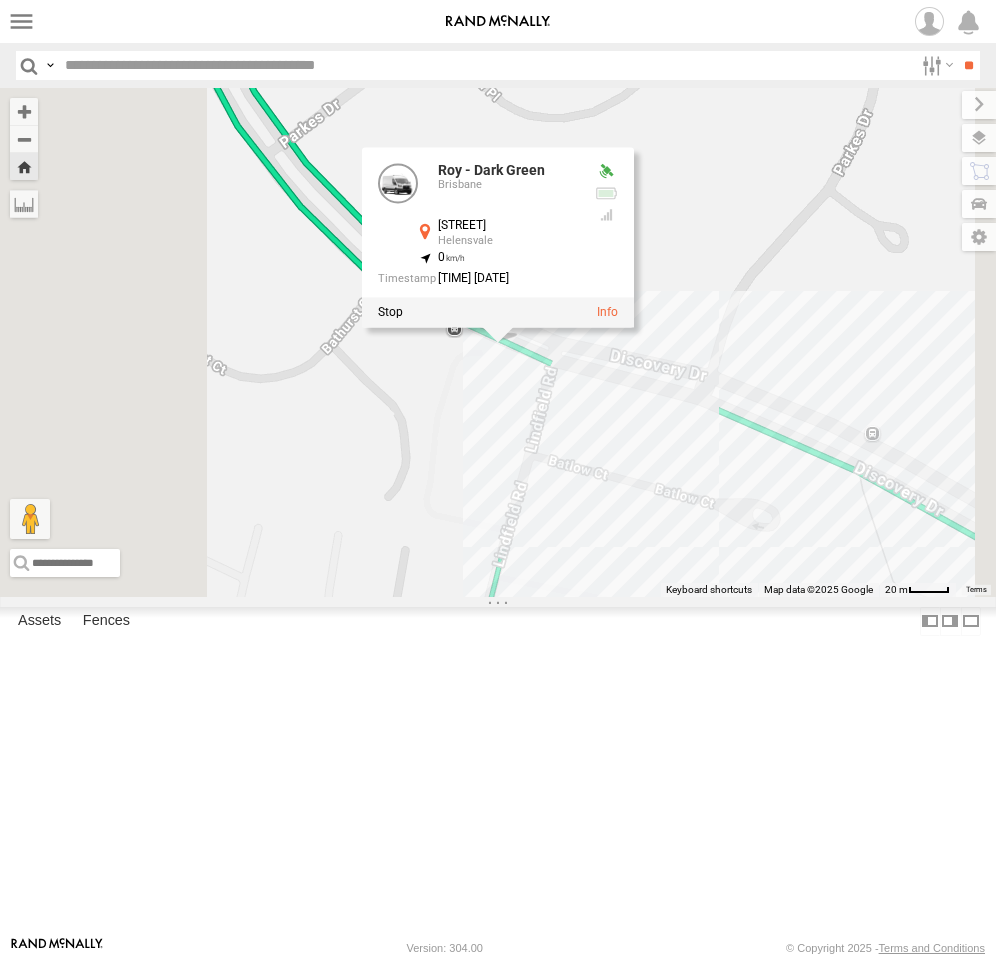 click on "Roy - Dark Green Roy - Dark Green [CITY] Discovery Dr Helensvale -27.91337 ,  153.32813 0 18:21:19 05/08/2025" at bounding box center [498, 342] 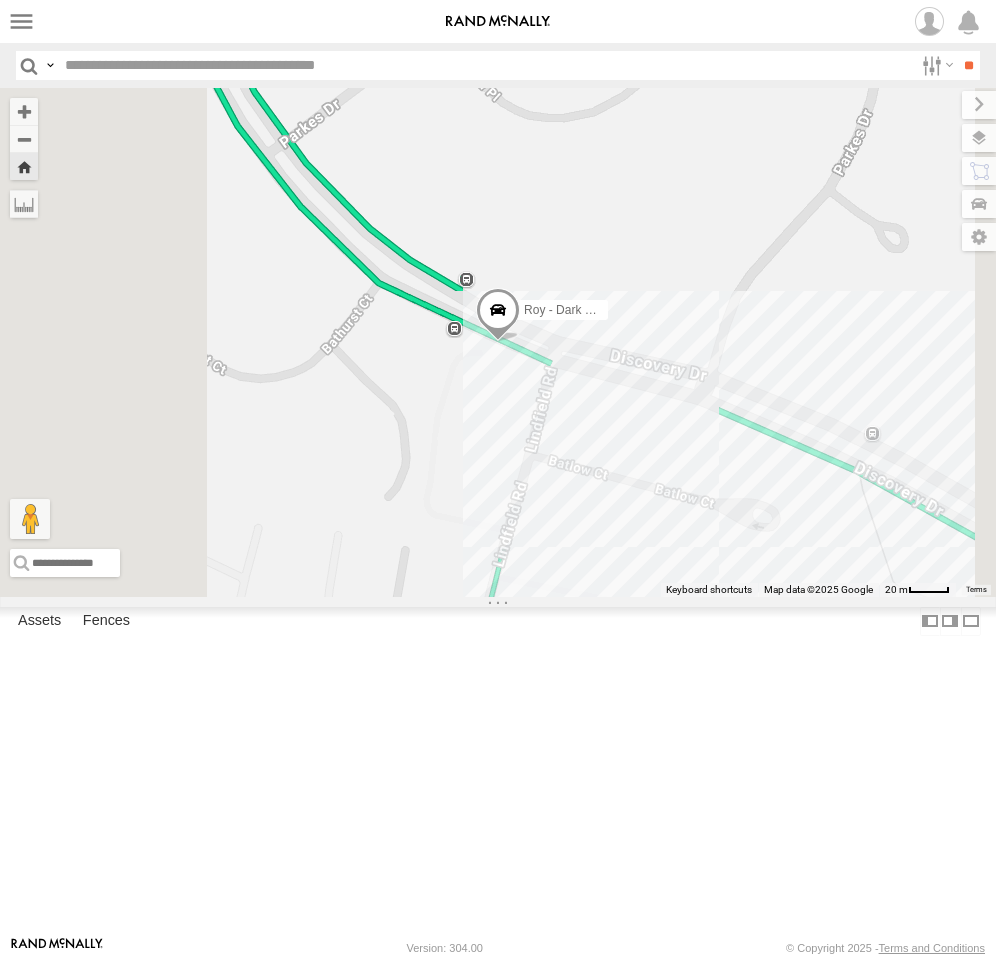 click on "Roy - Dark Green" at bounding box center (498, 342) 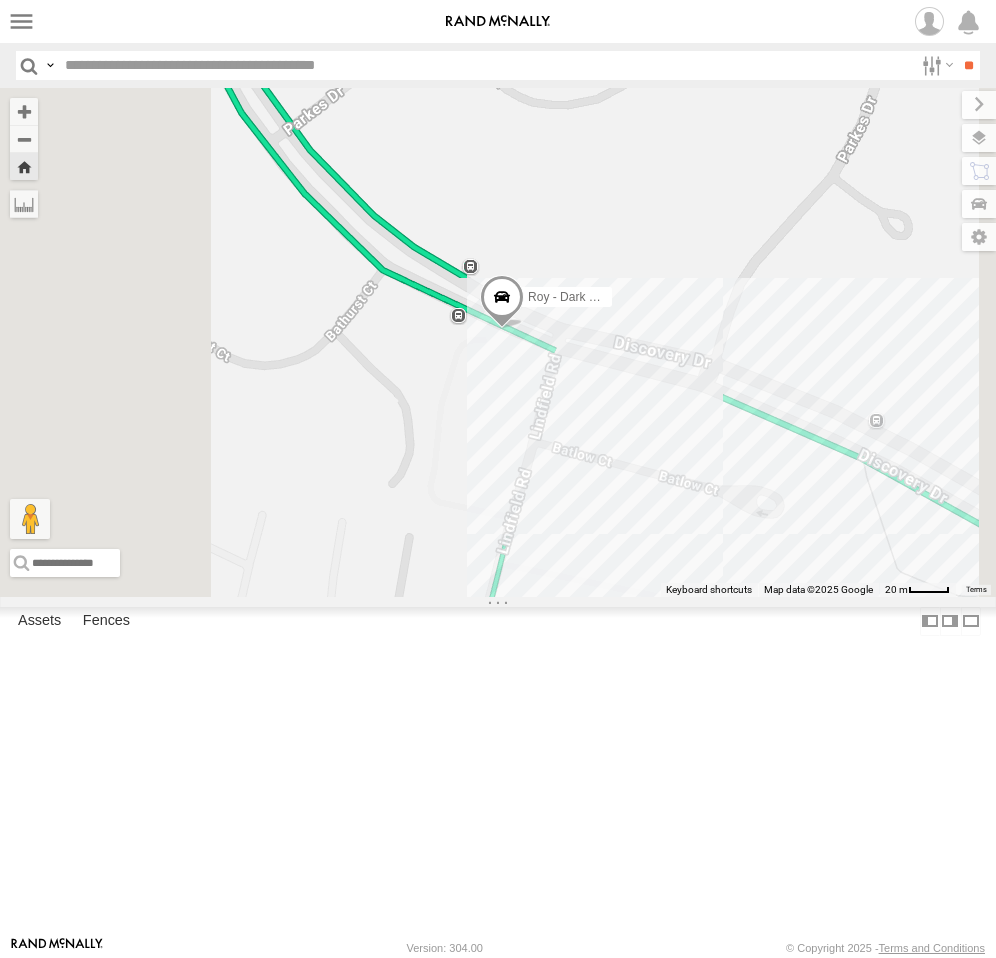 drag, startPoint x: 737, startPoint y: 639, endPoint x: 744, endPoint y: 622, distance: 18.384777 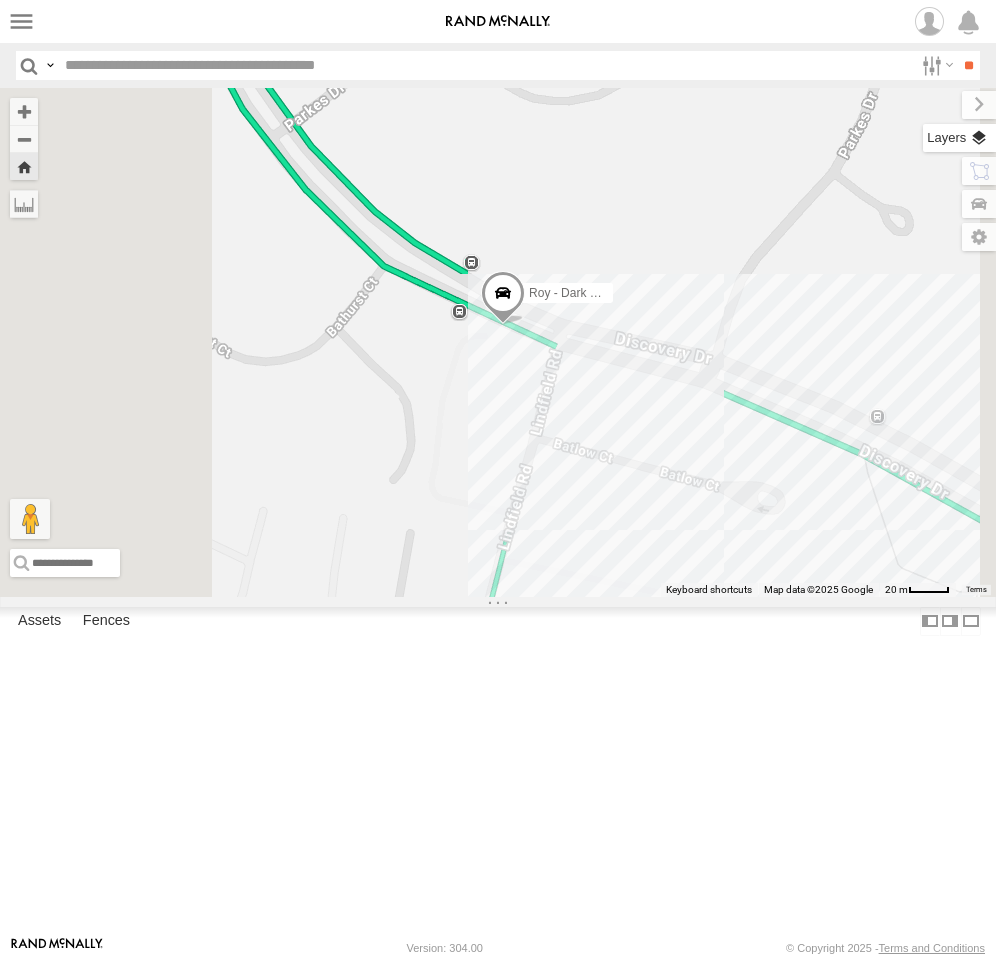 click at bounding box center (959, 138) 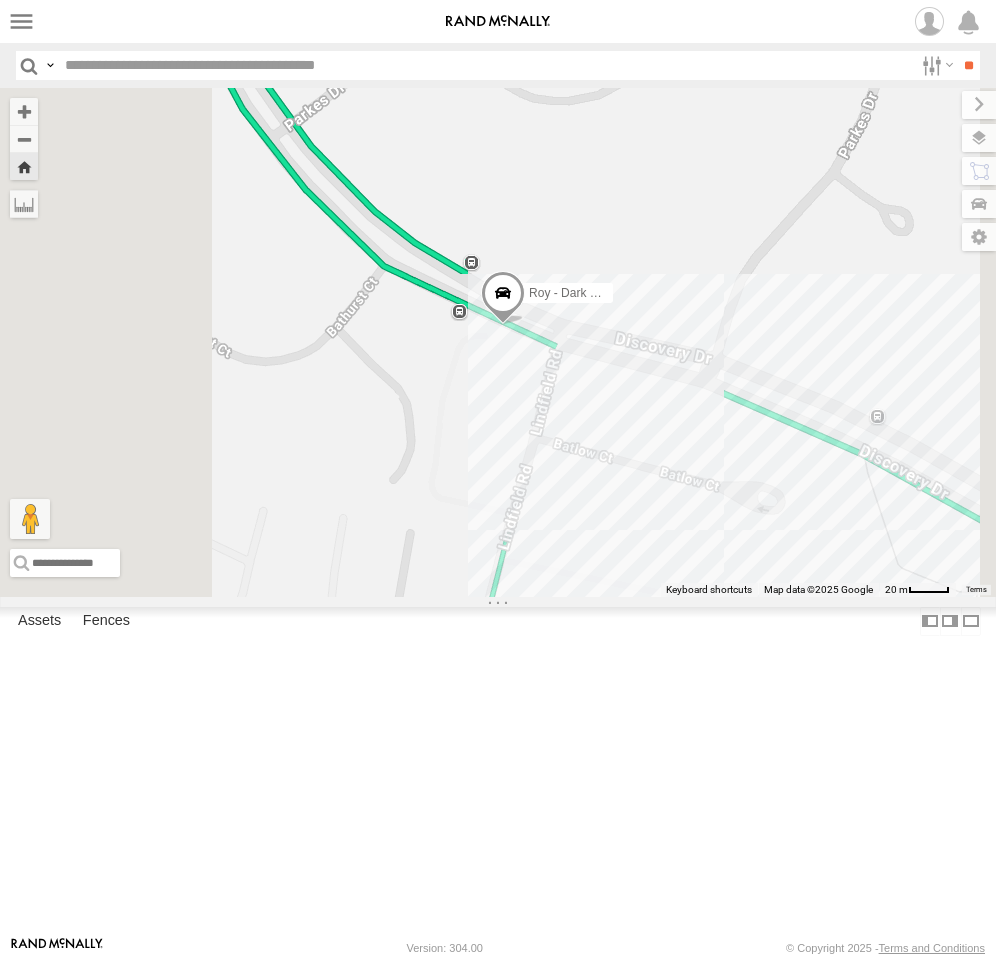 click on "Basemaps" at bounding box center [0, 0] 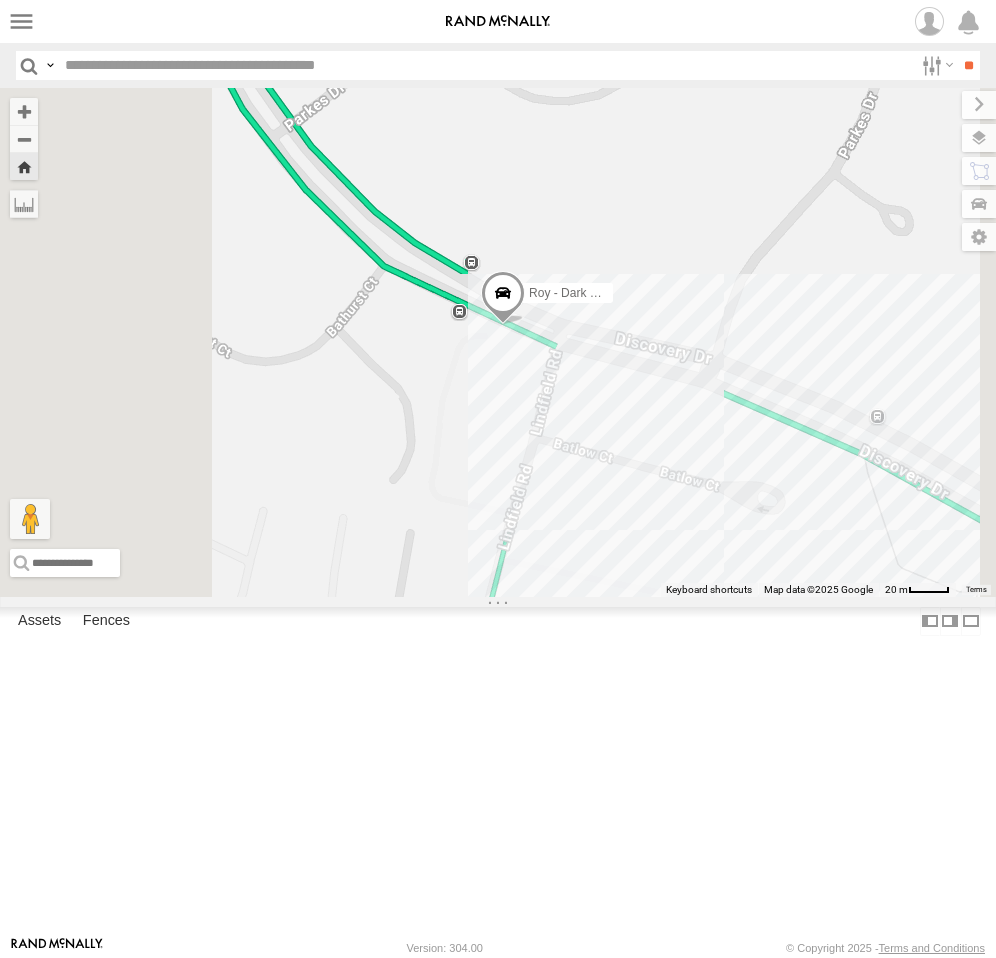 click on "Satellite" at bounding box center [0, 0] 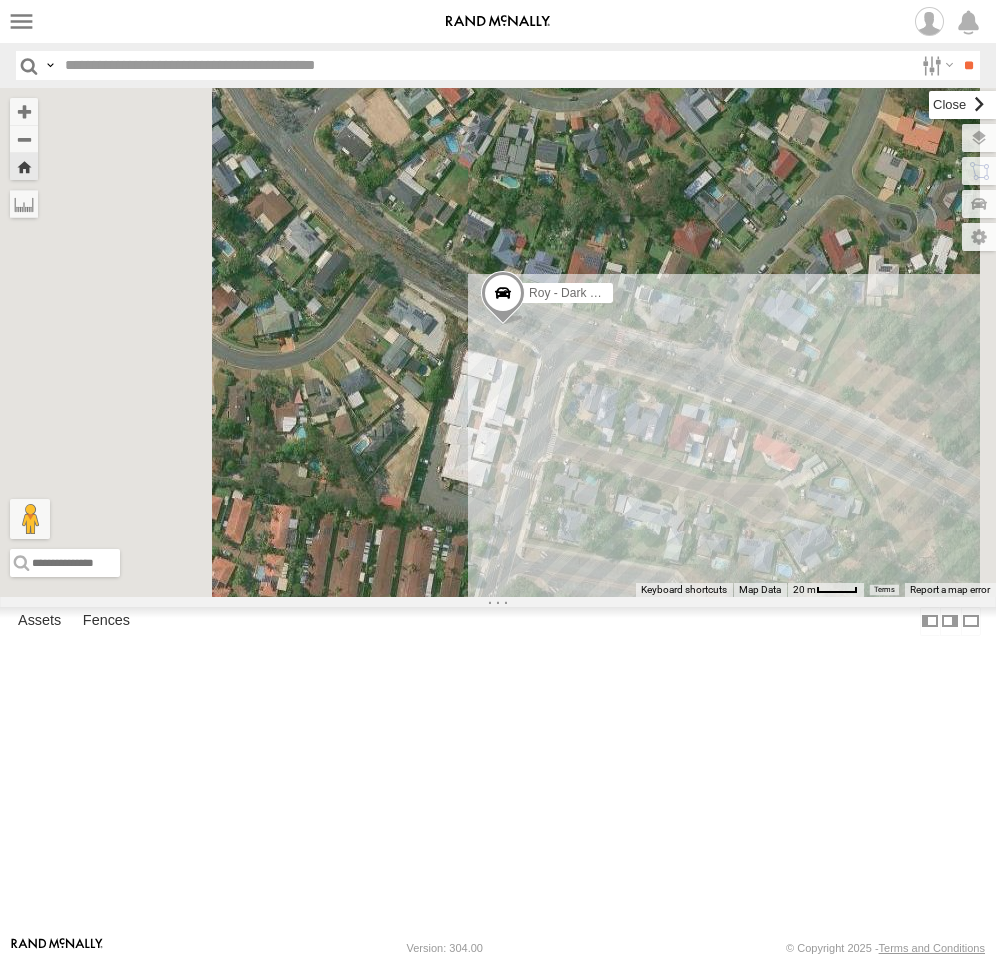 click at bounding box center [962, 105] 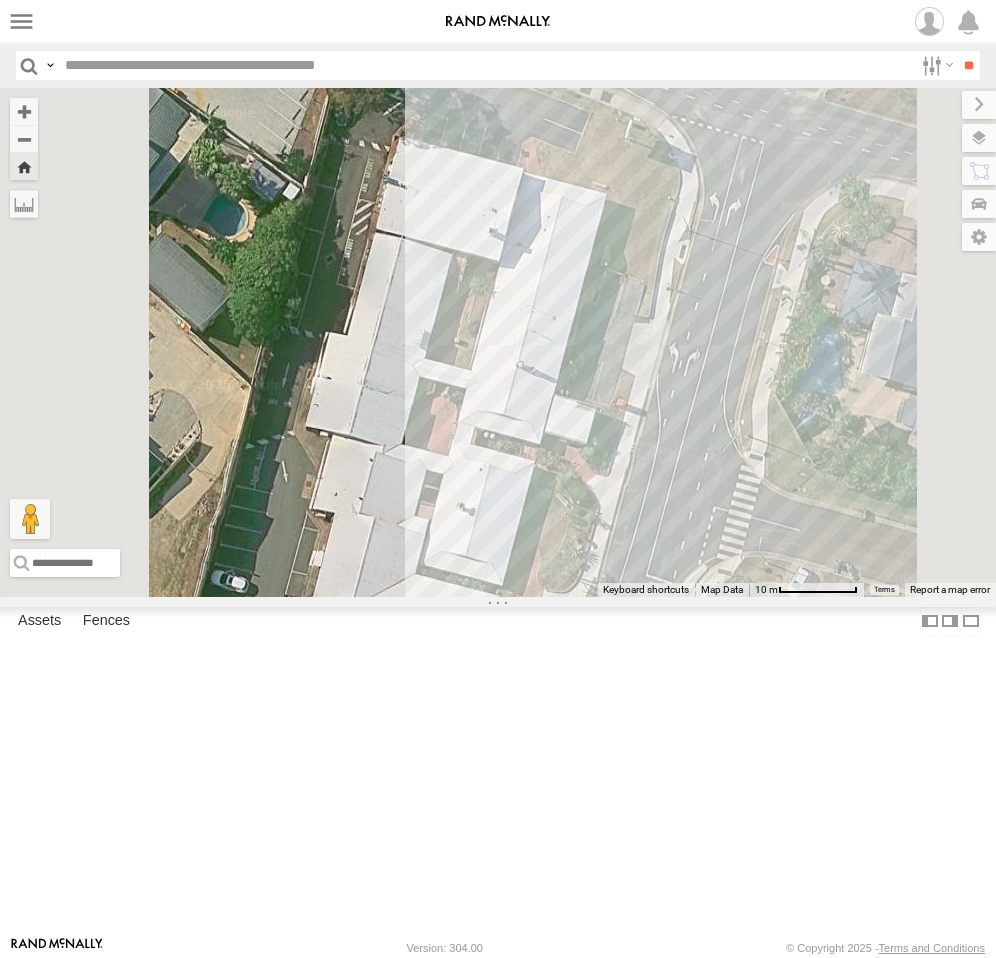 drag, startPoint x: 785, startPoint y: 607, endPoint x: 819, endPoint y: 348, distance: 261.22214 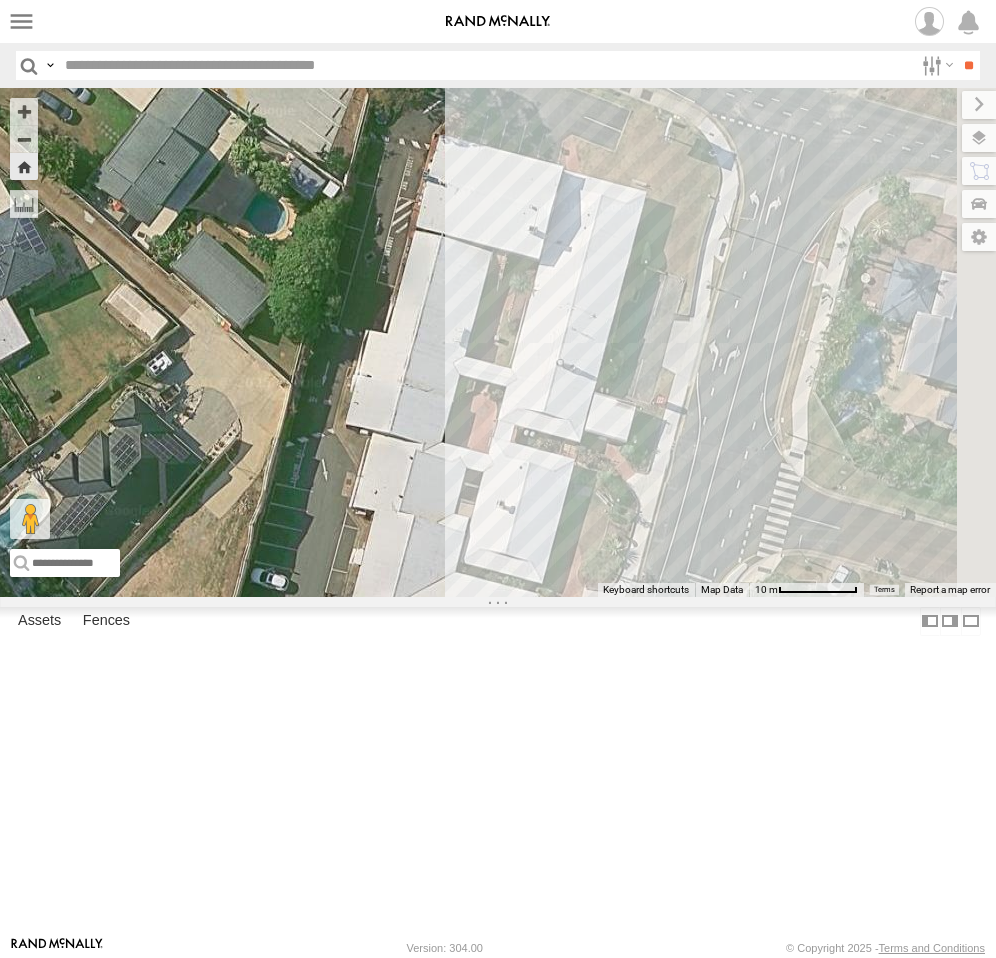 drag, startPoint x: 838, startPoint y: 499, endPoint x: 817, endPoint y: 559, distance: 63.56886 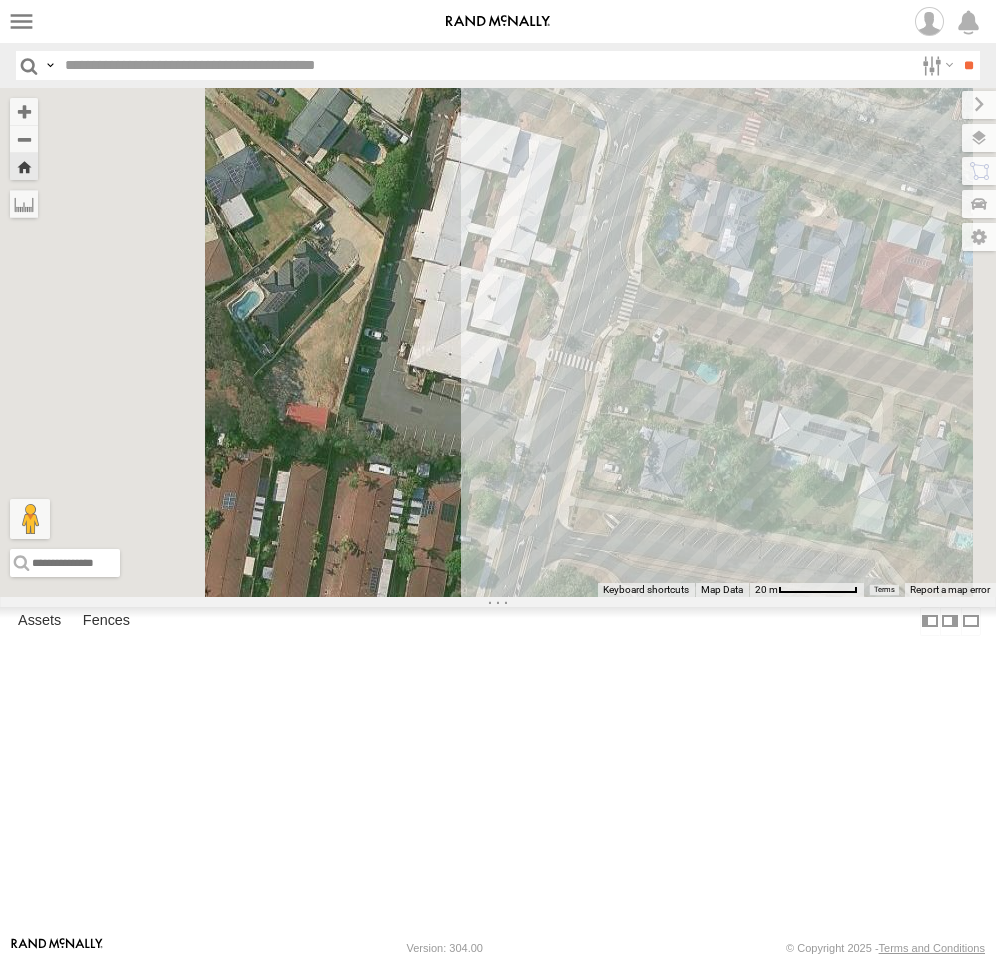 drag, startPoint x: 783, startPoint y: 339, endPoint x: 741, endPoint y: 430, distance: 100.22475 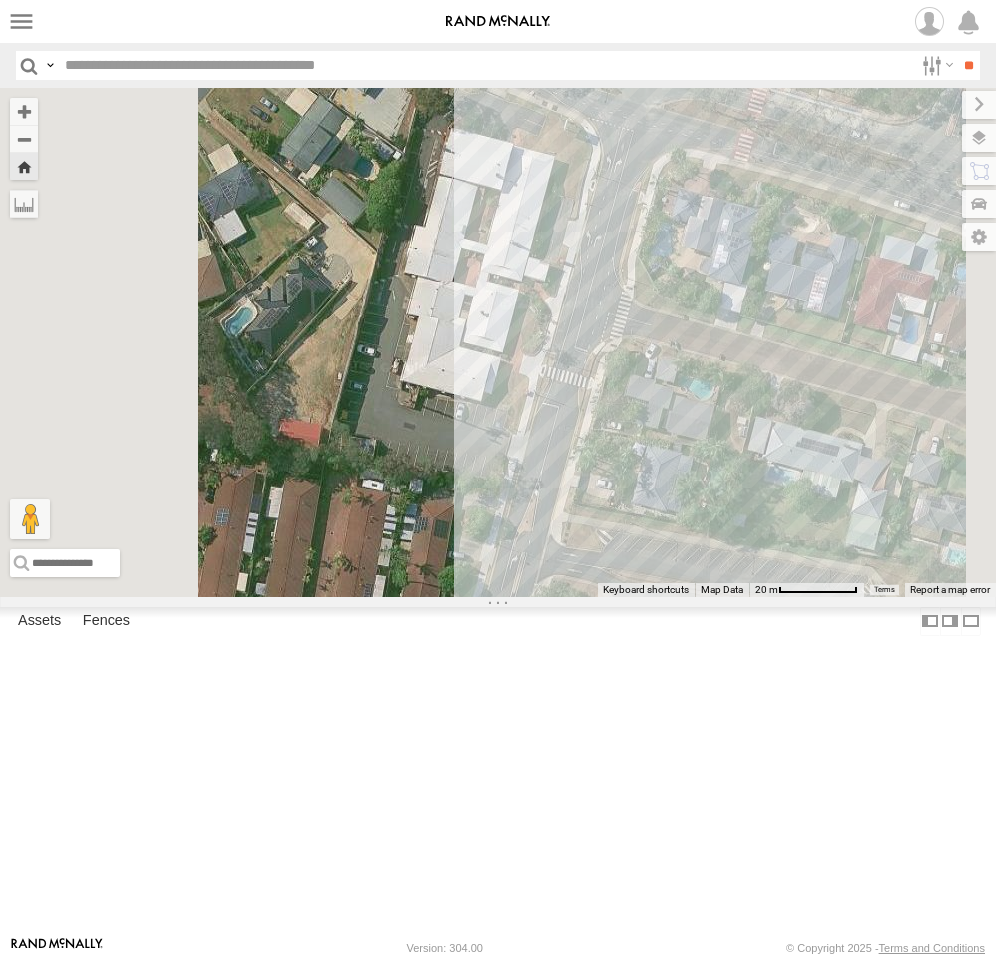 click on "Roy - Dark Green" at bounding box center [498, 342] 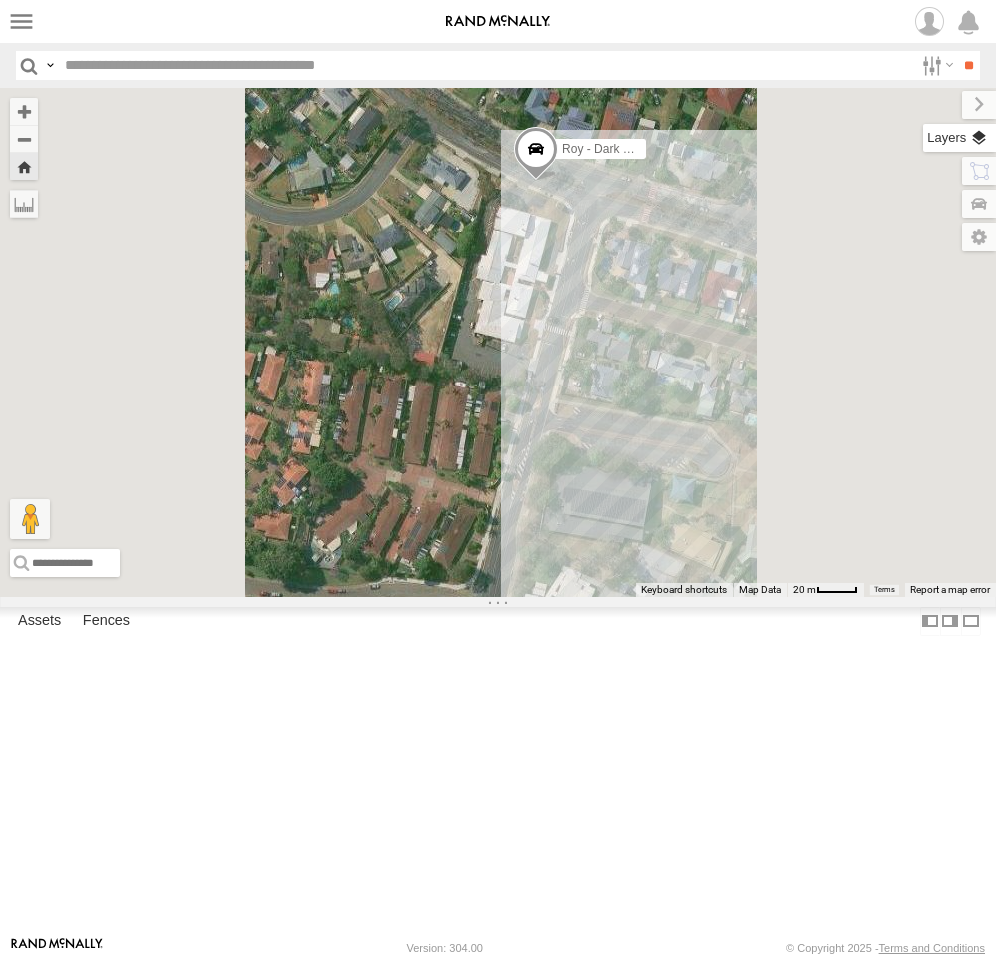 click at bounding box center [959, 138] 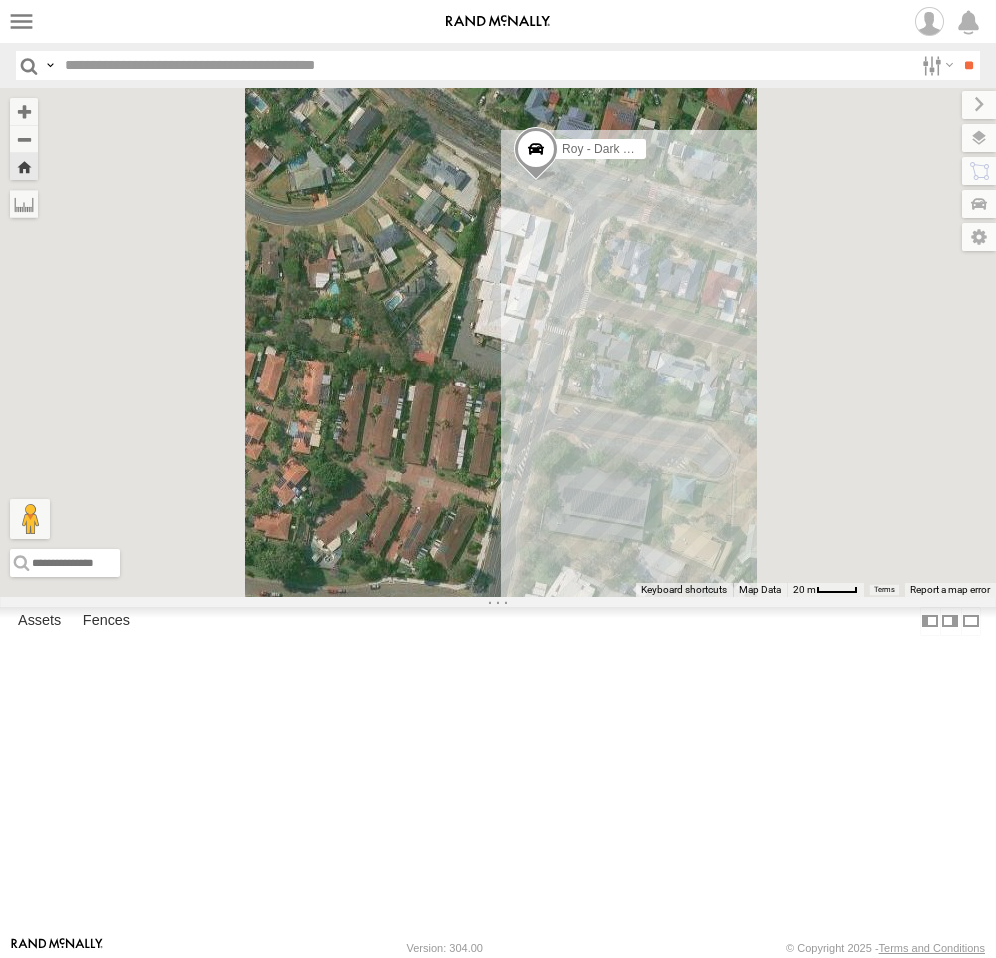 click on "Satellite + Roadmap" at bounding box center (0, 0) 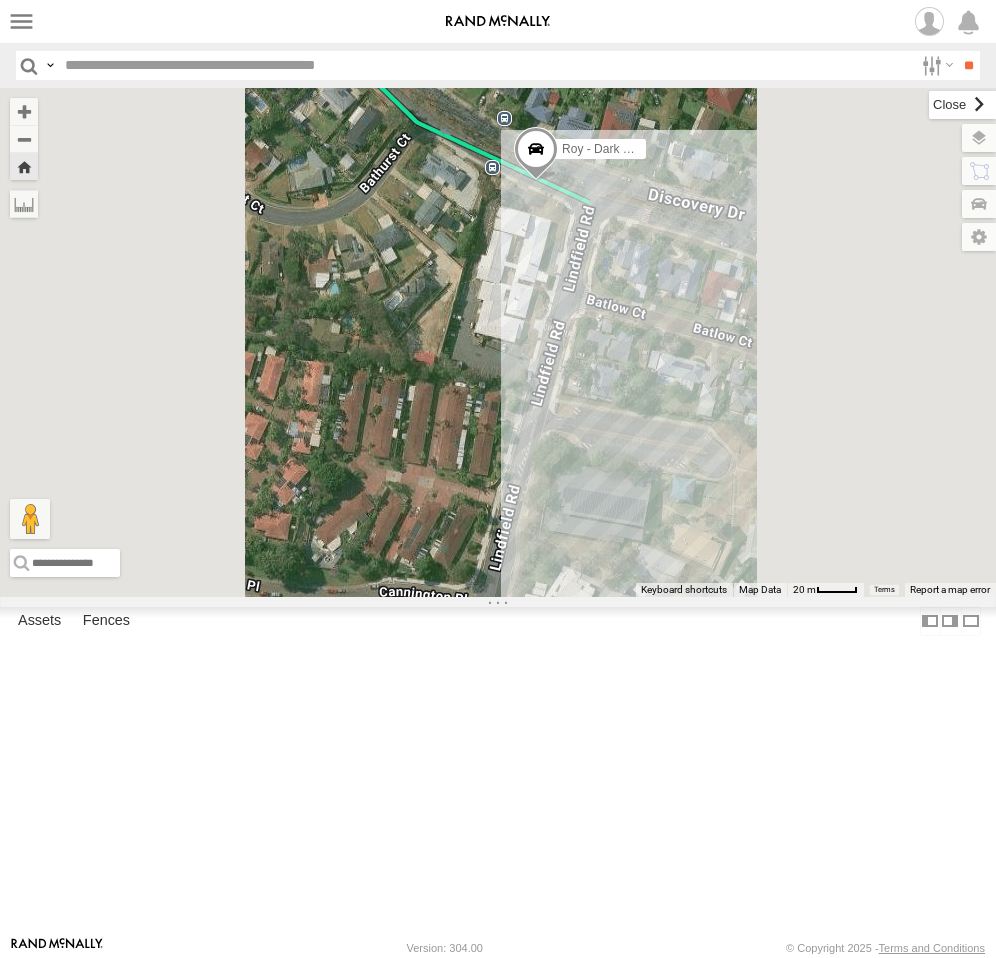 click at bounding box center [962, 105] 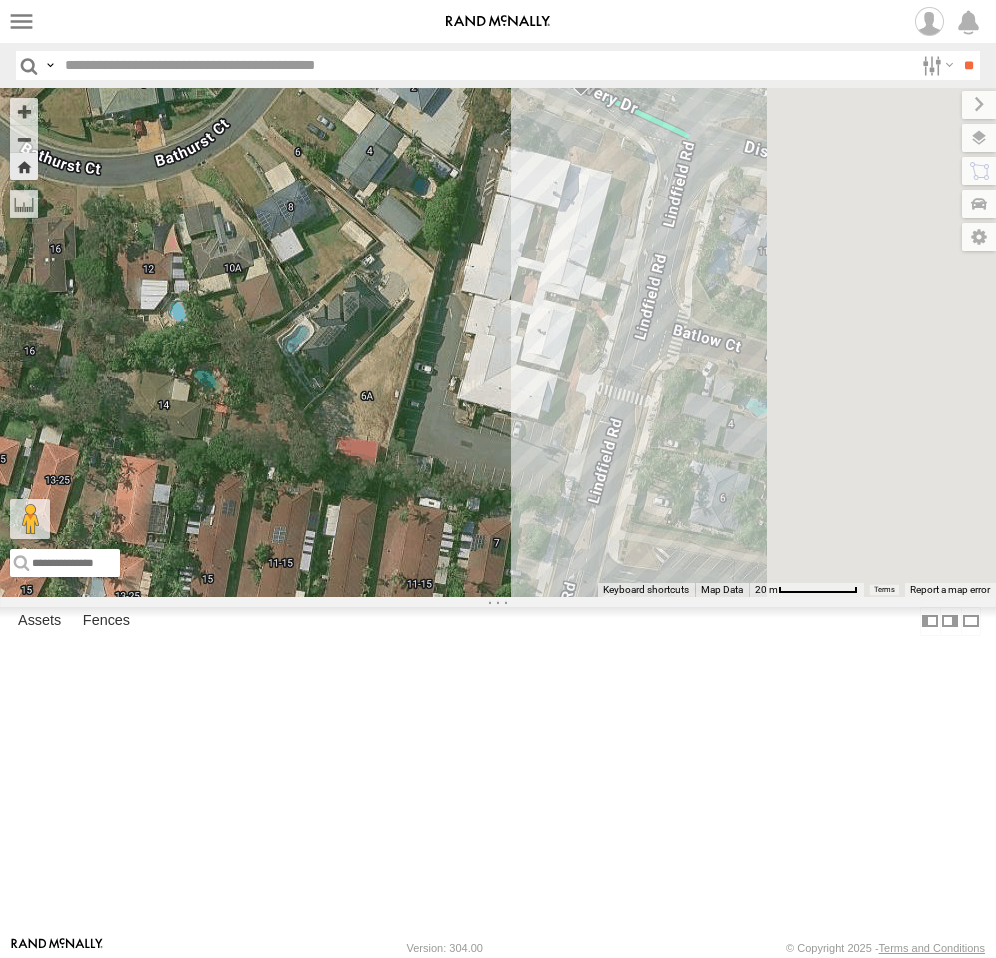 drag, startPoint x: 845, startPoint y: 304, endPoint x: 796, endPoint y: 335, distance: 57.982758 